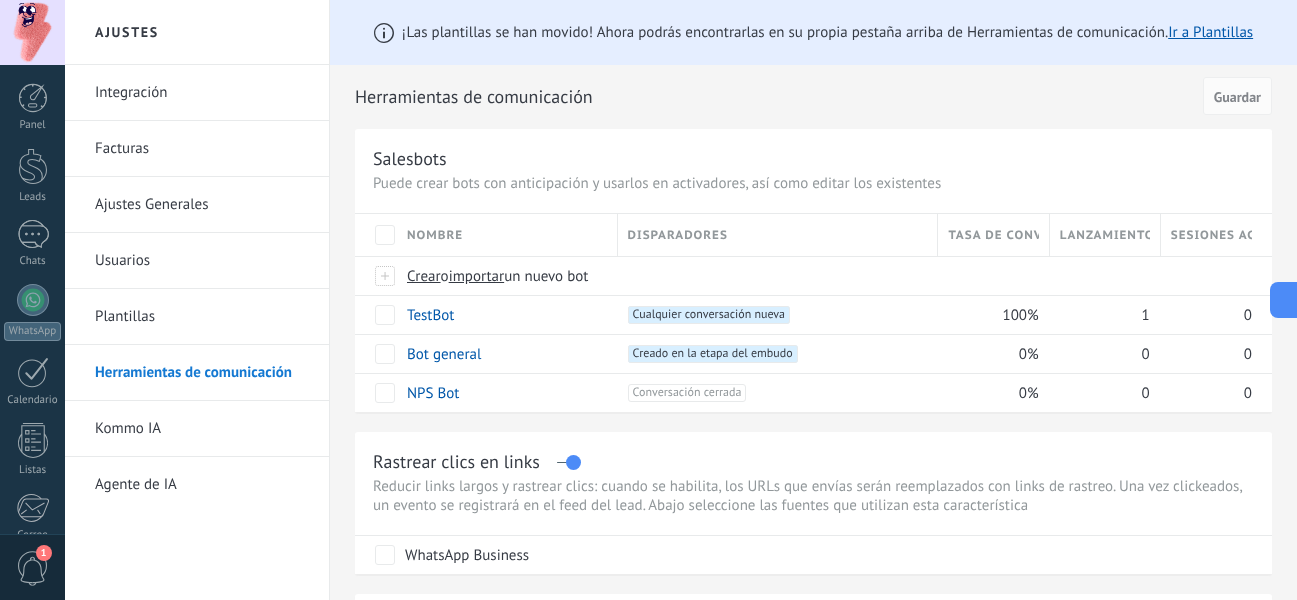 scroll, scrollTop: 0, scrollLeft: 0, axis: both 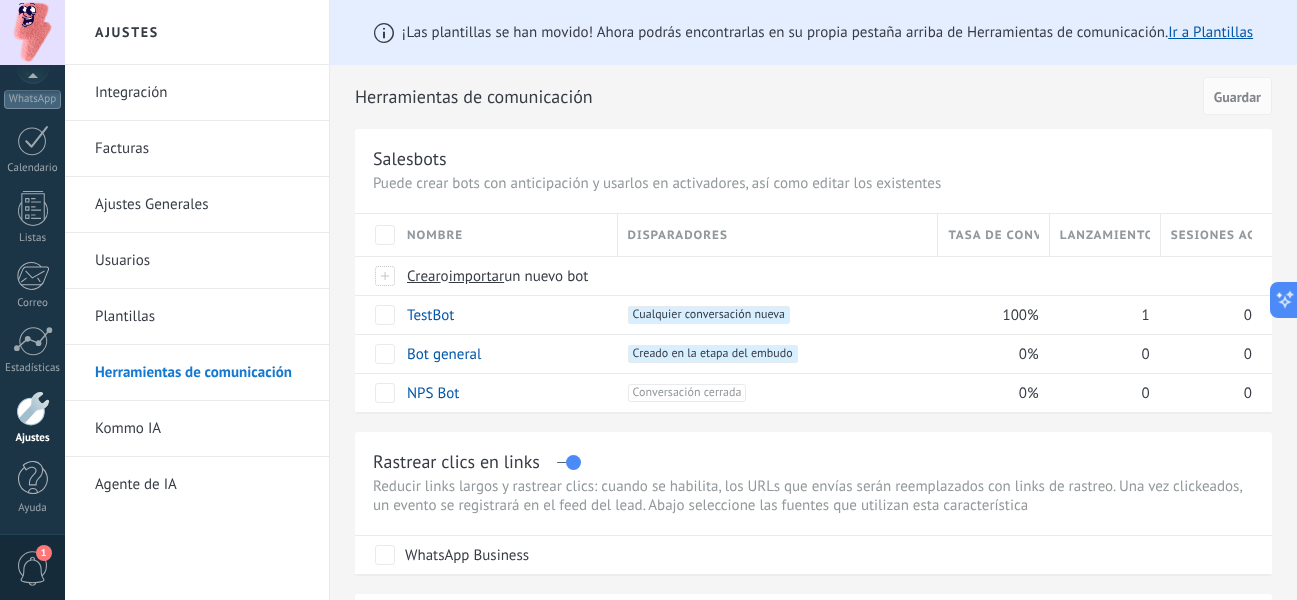 click at bounding box center [33, 140] 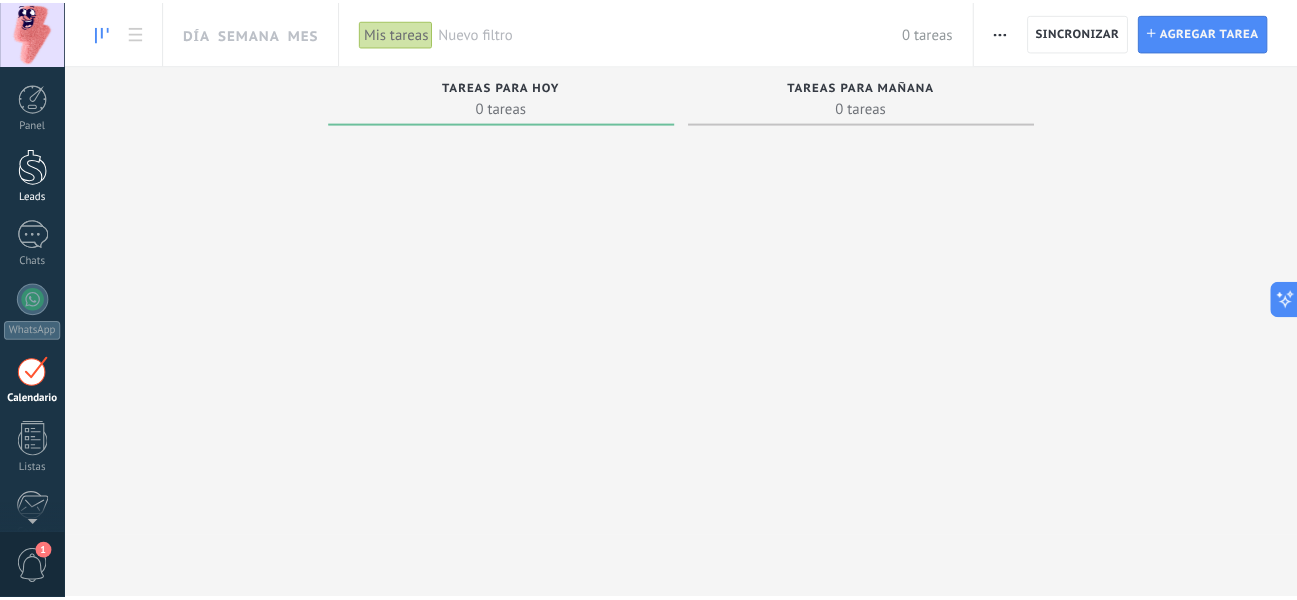scroll, scrollTop: 58, scrollLeft: 0, axis: vertical 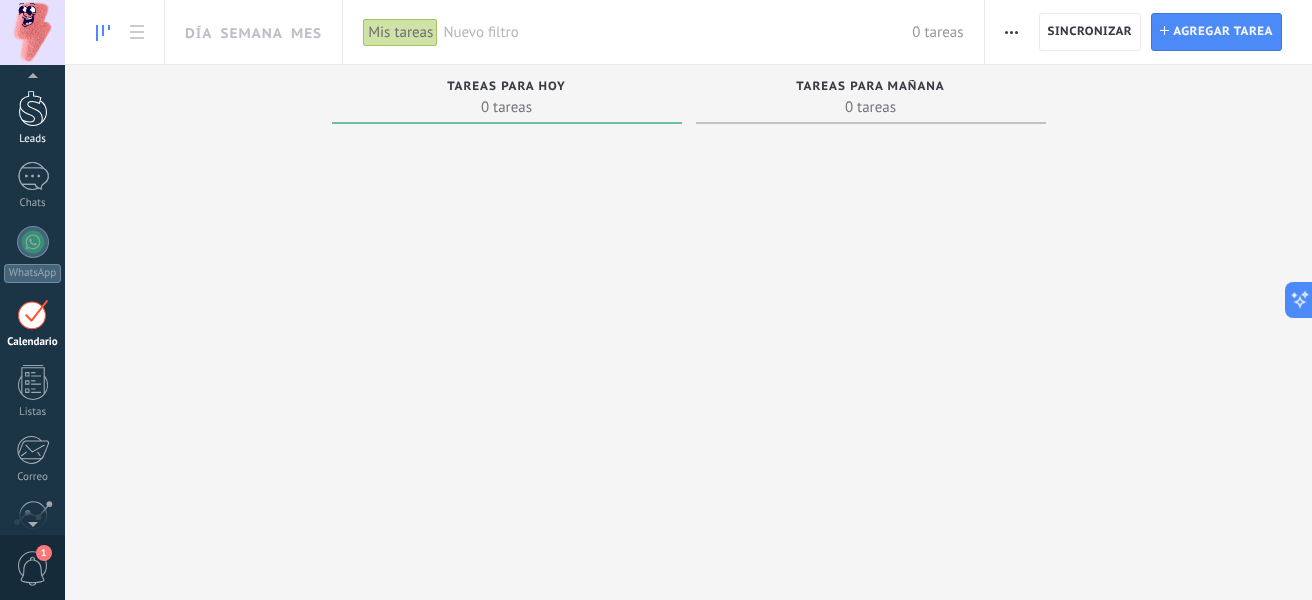click at bounding box center (33, 108) 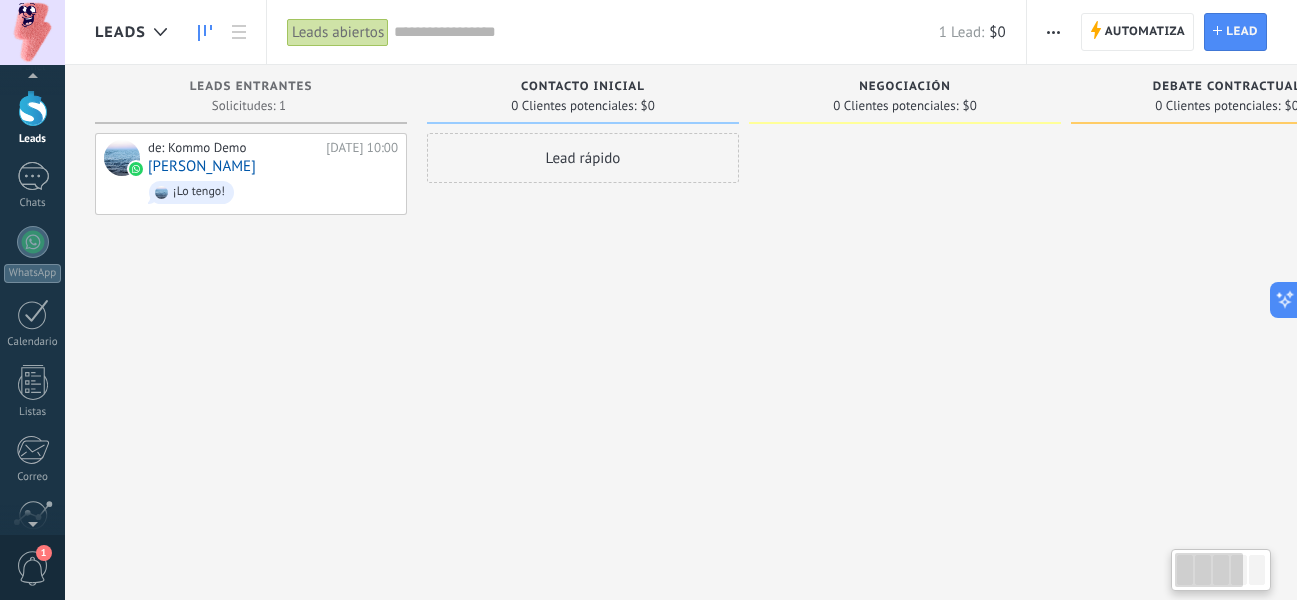 scroll, scrollTop: 0, scrollLeft: 0, axis: both 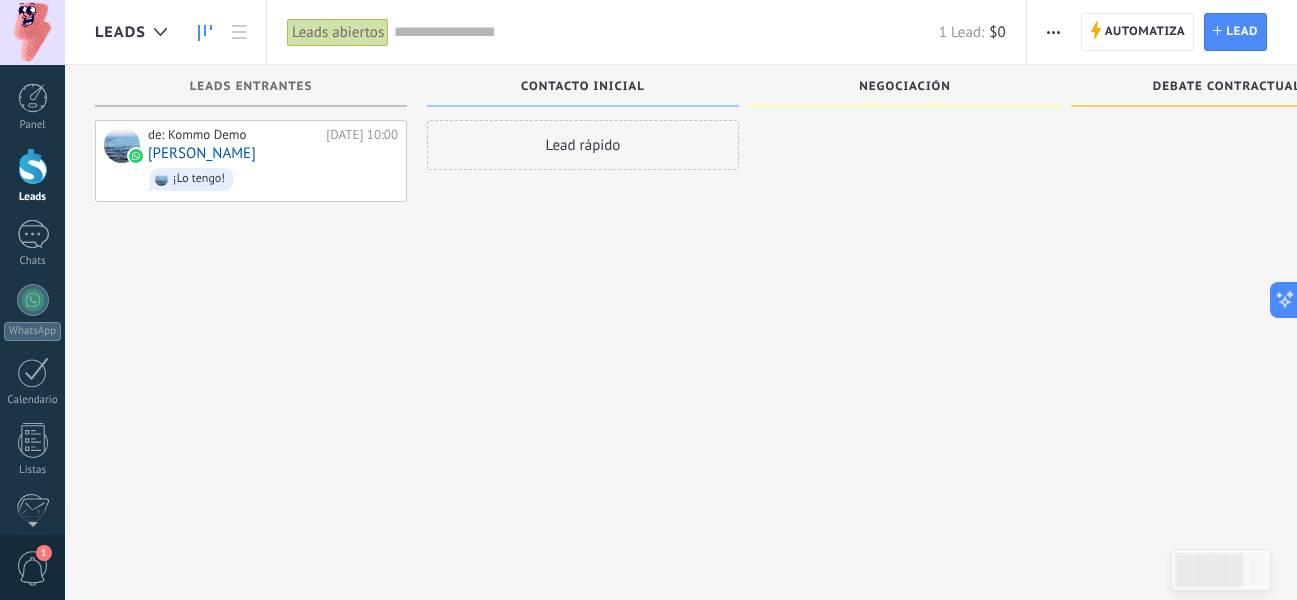 click at bounding box center (1053, 32) 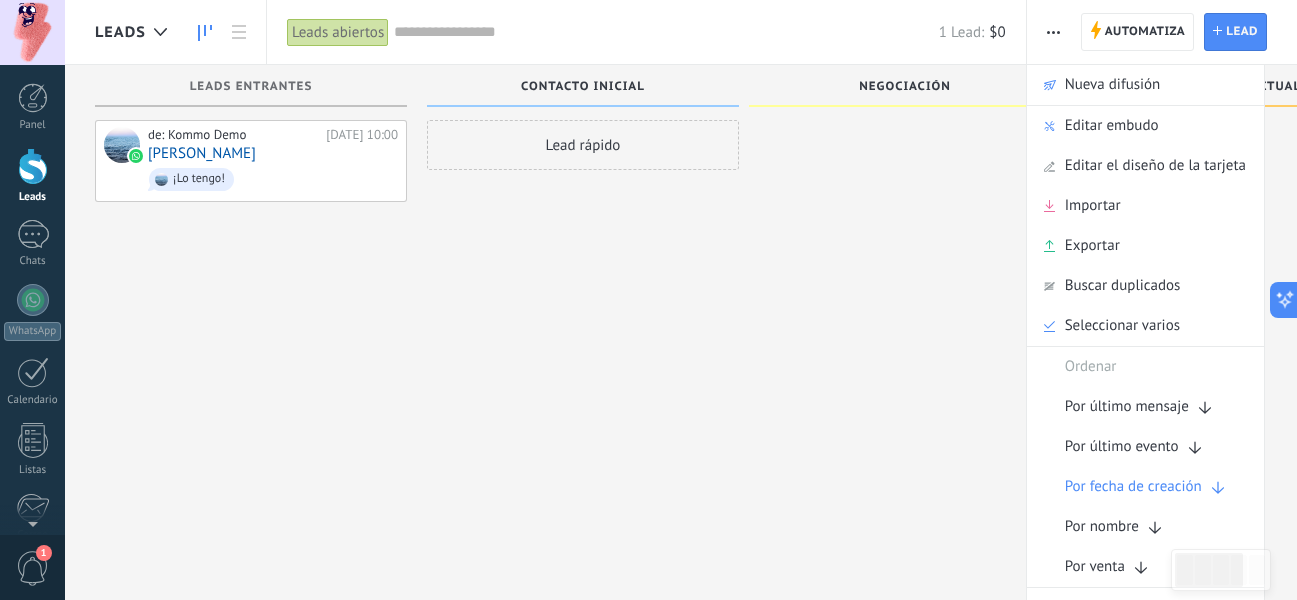 click on "Lead rápido" at bounding box center (583, 289) 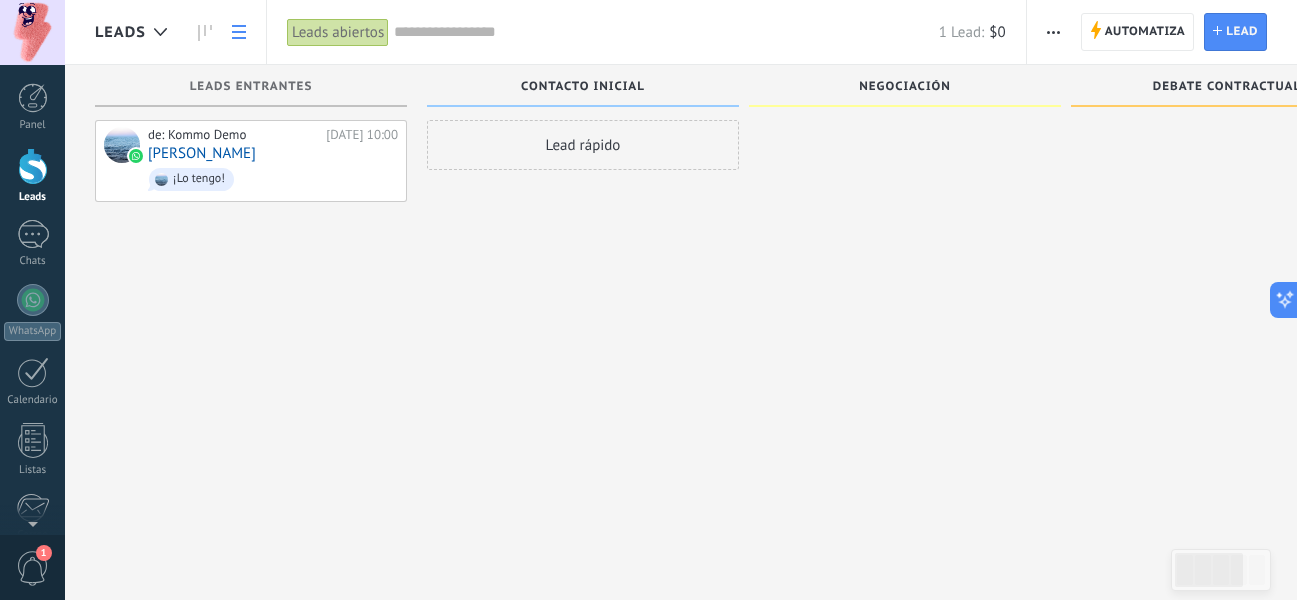click 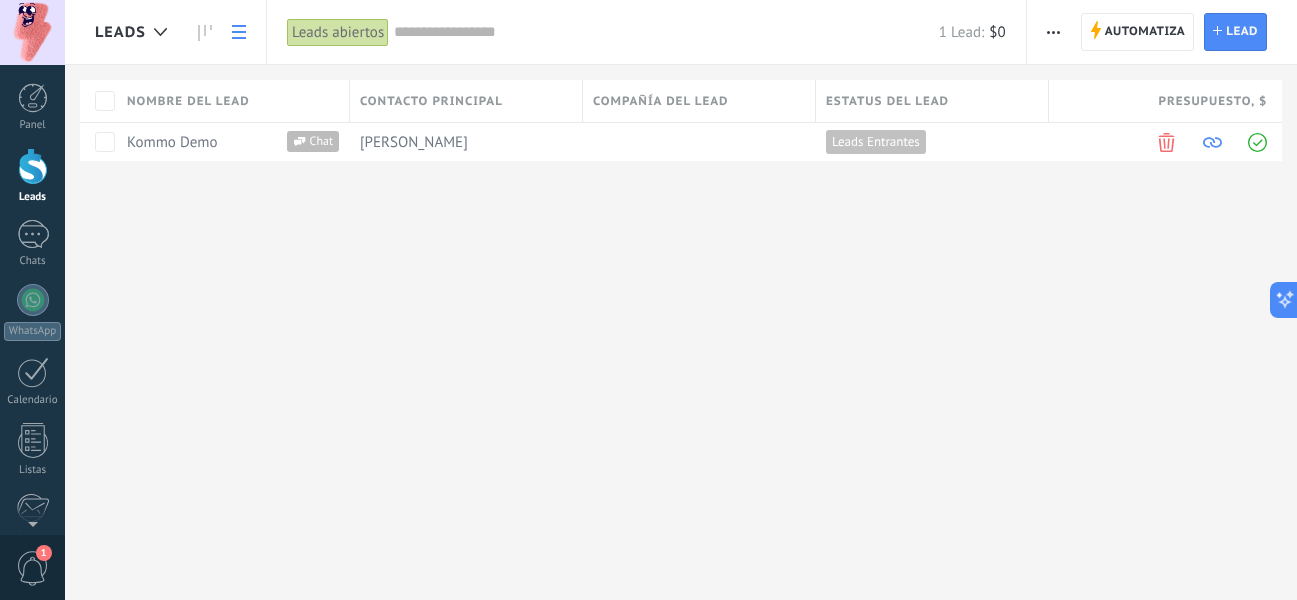 scroll, scrollTop: 0, scrollLeft: 0, axis: both 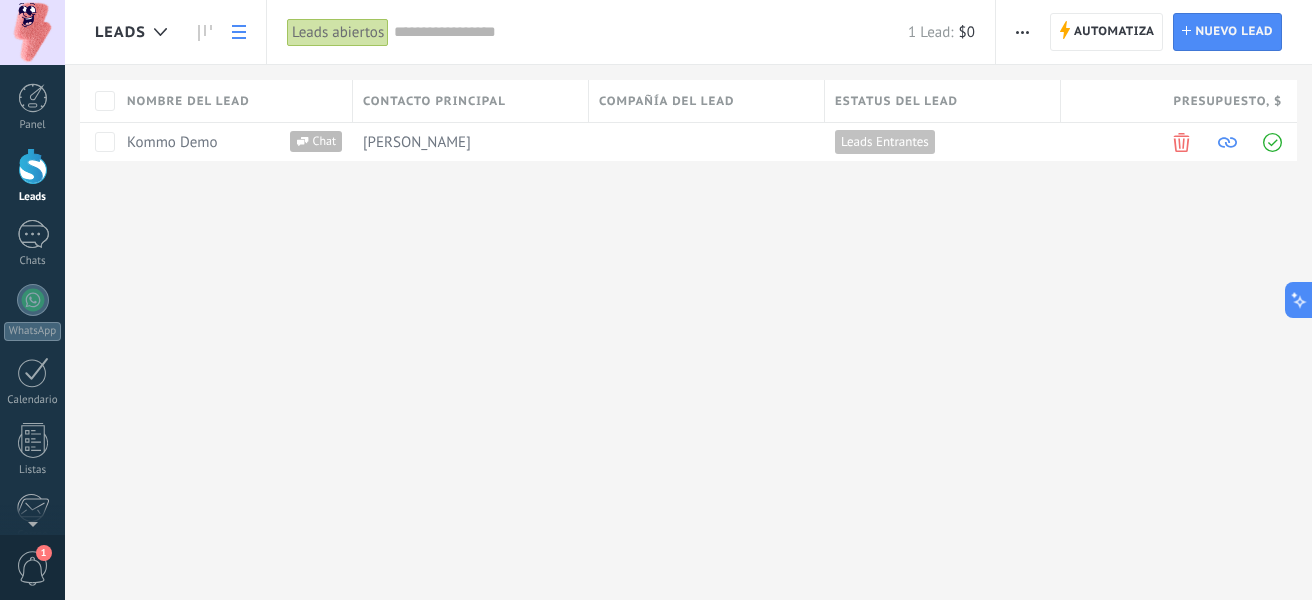 click 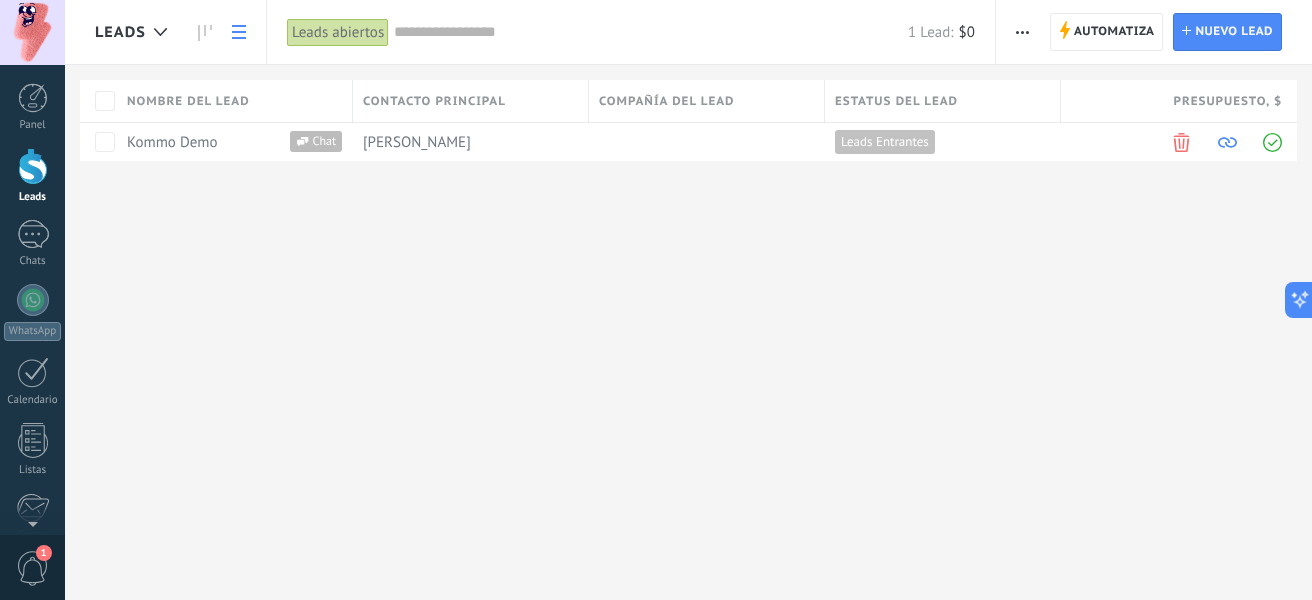 click at bounding box center (1022, 32) 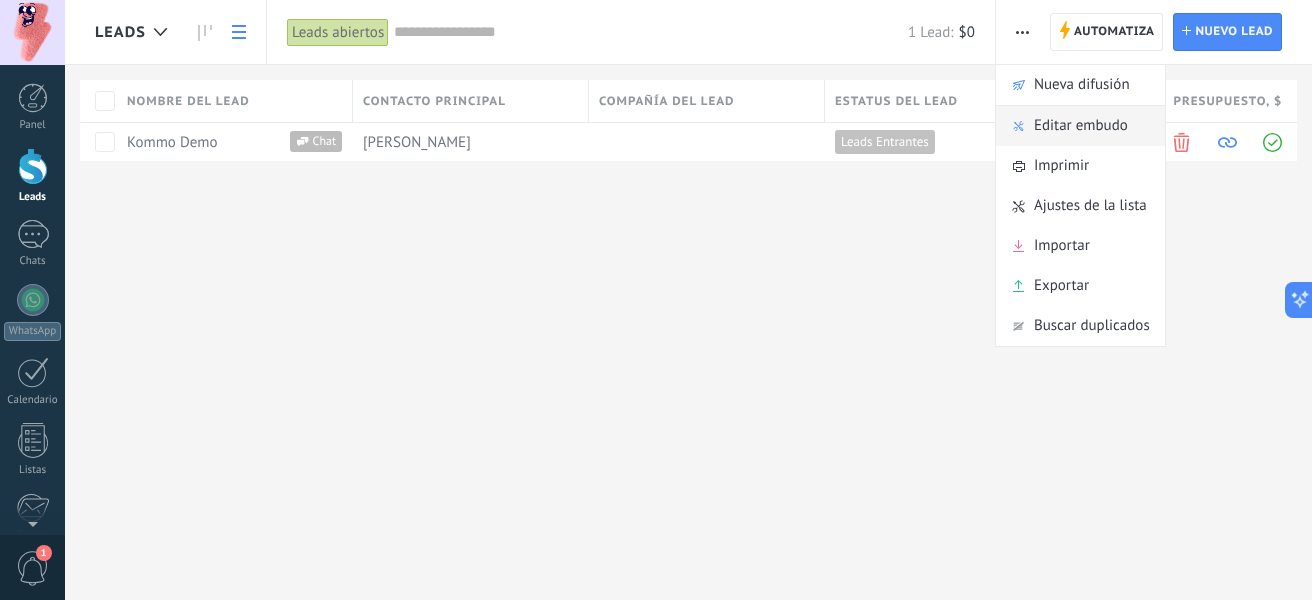 click on "Editar embudo" at bounding box center (1081, 126) 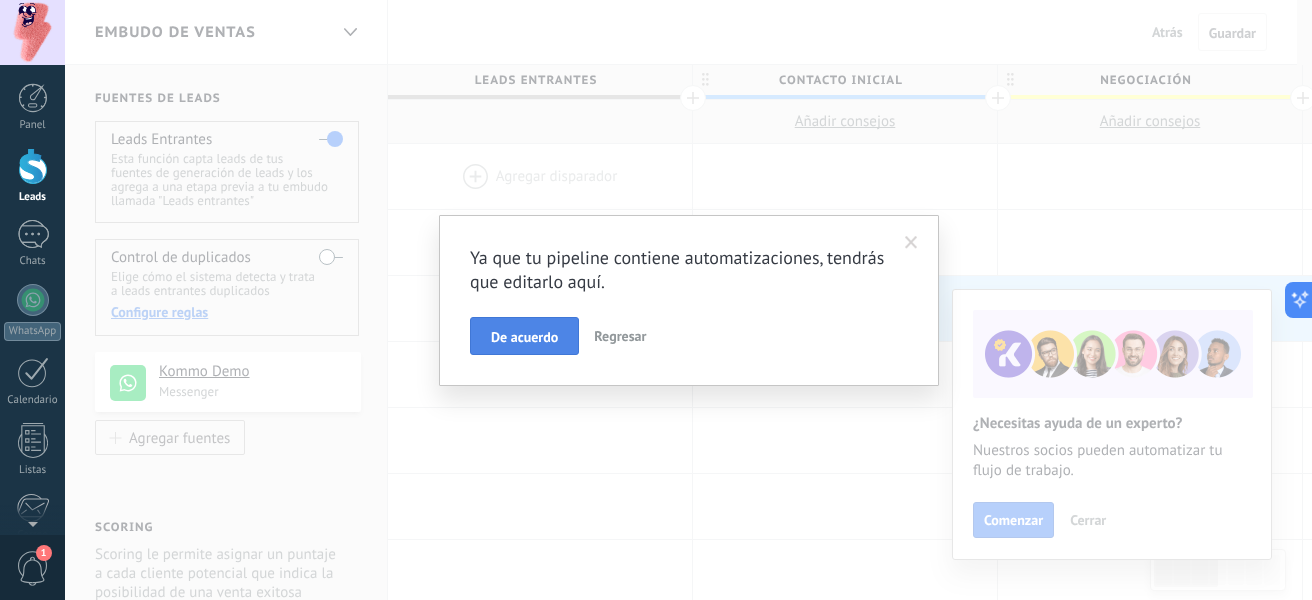 click on "De acuerdo" at bounding box center (524, 336) 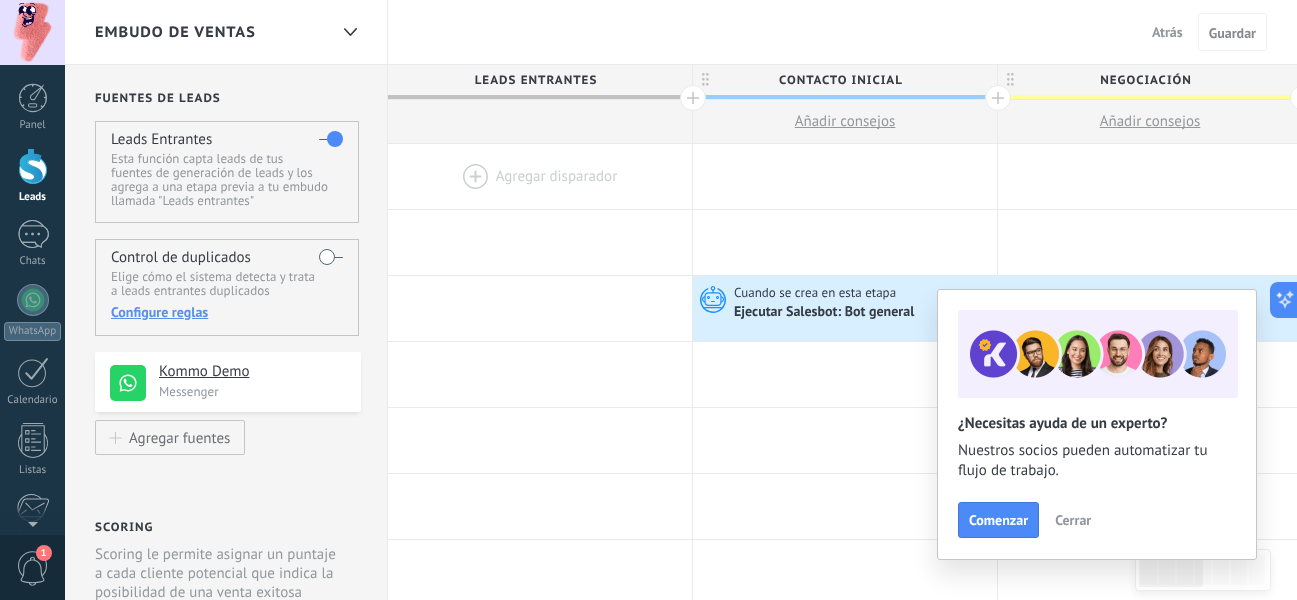 click on "Cerrar" at bounding box center (1073, 520) 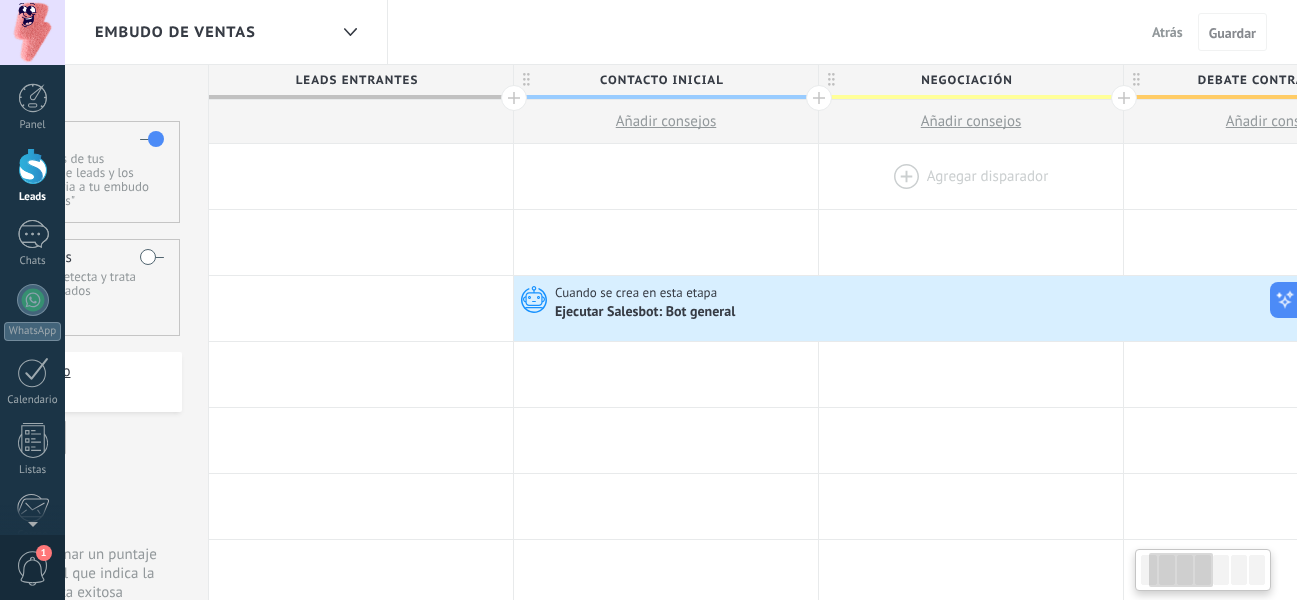 scroll, scrollTop: 0, scrollLeft: 187, axis: horizontal 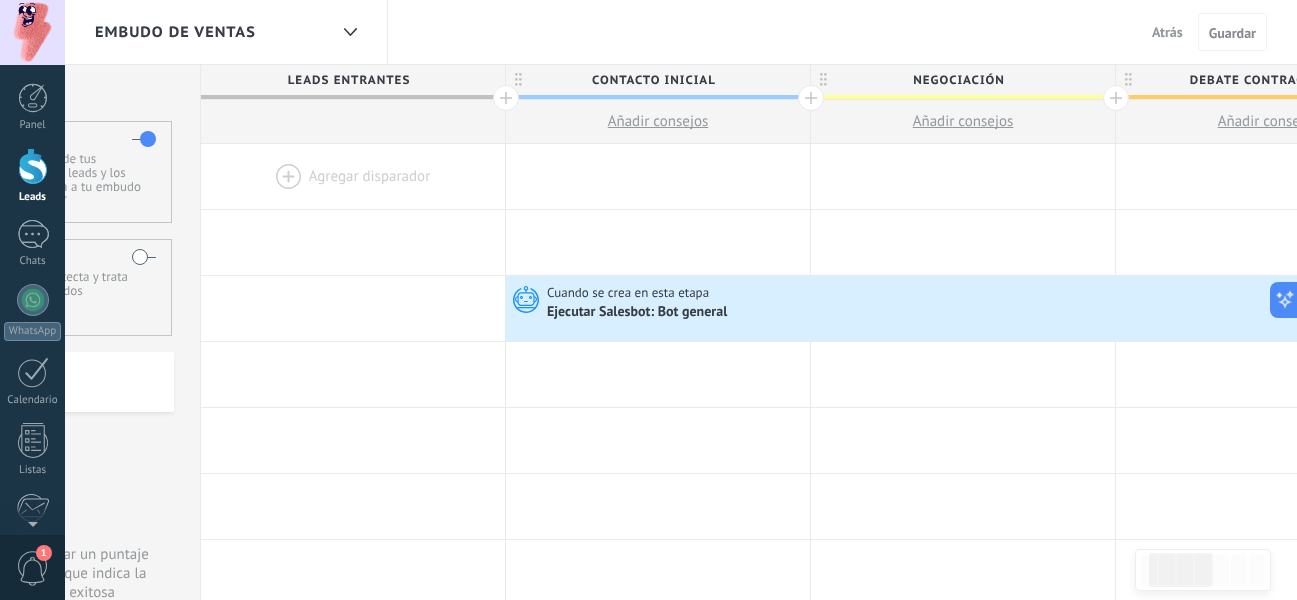 click on "Negociación" at bounding box center [958, 80] 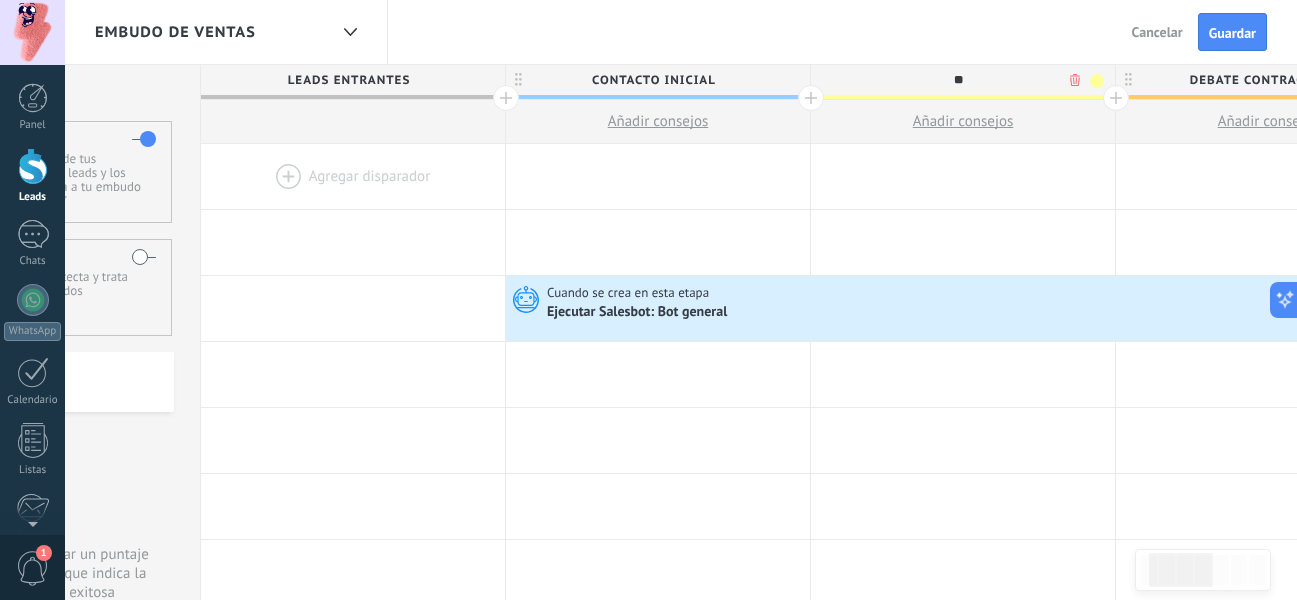 type on "*" 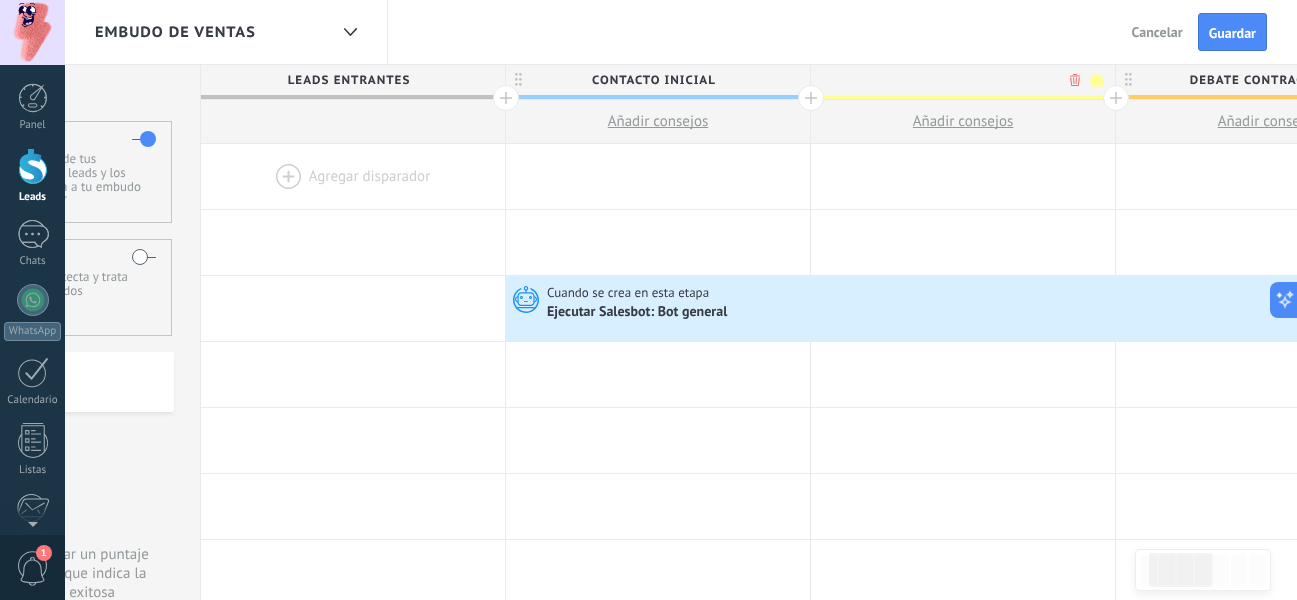 type 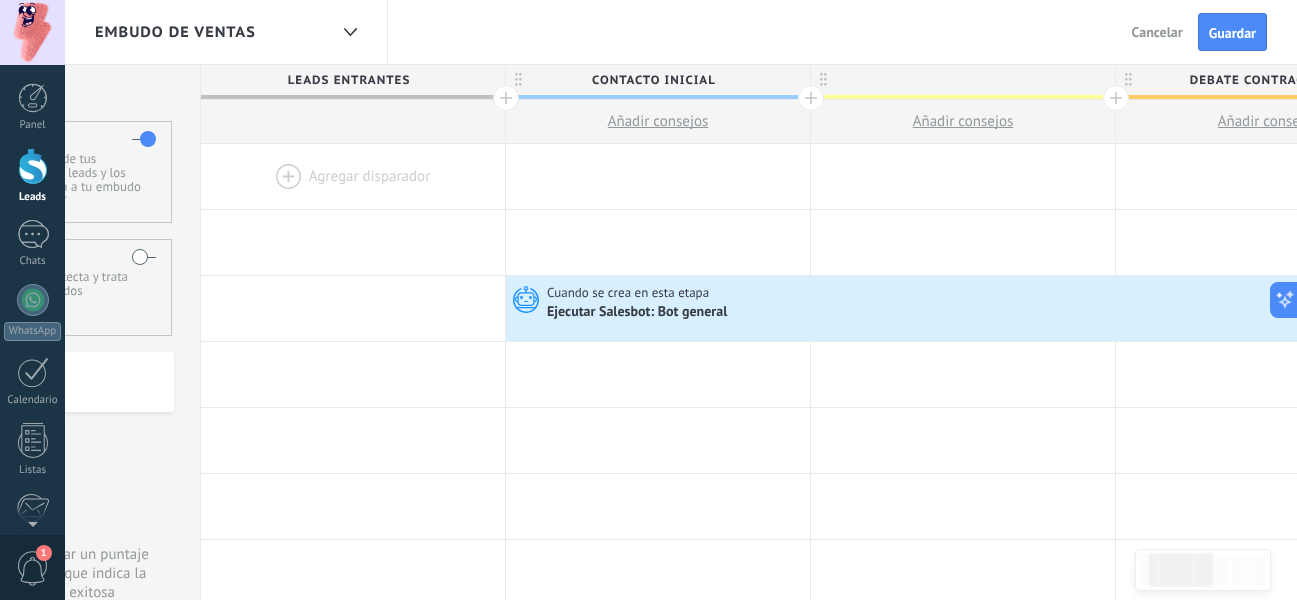 click at bounding box center (963, 80) 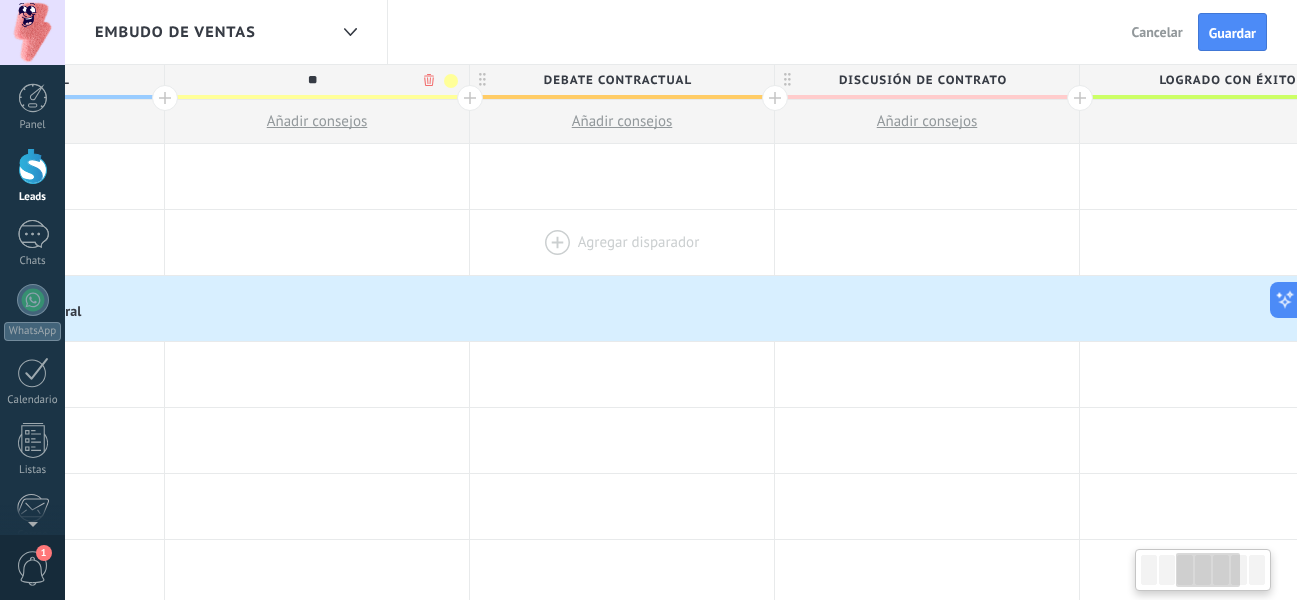 scroll, scrollTop: 0, scrollLeft: 837, axis: horizontal 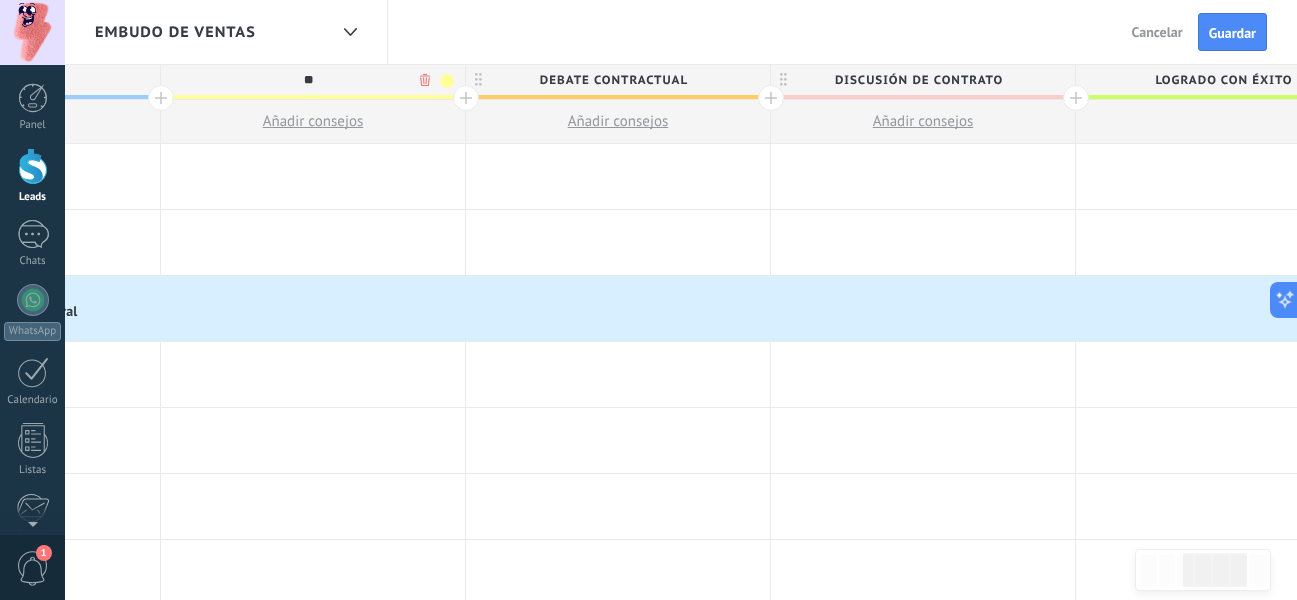 type on "**" 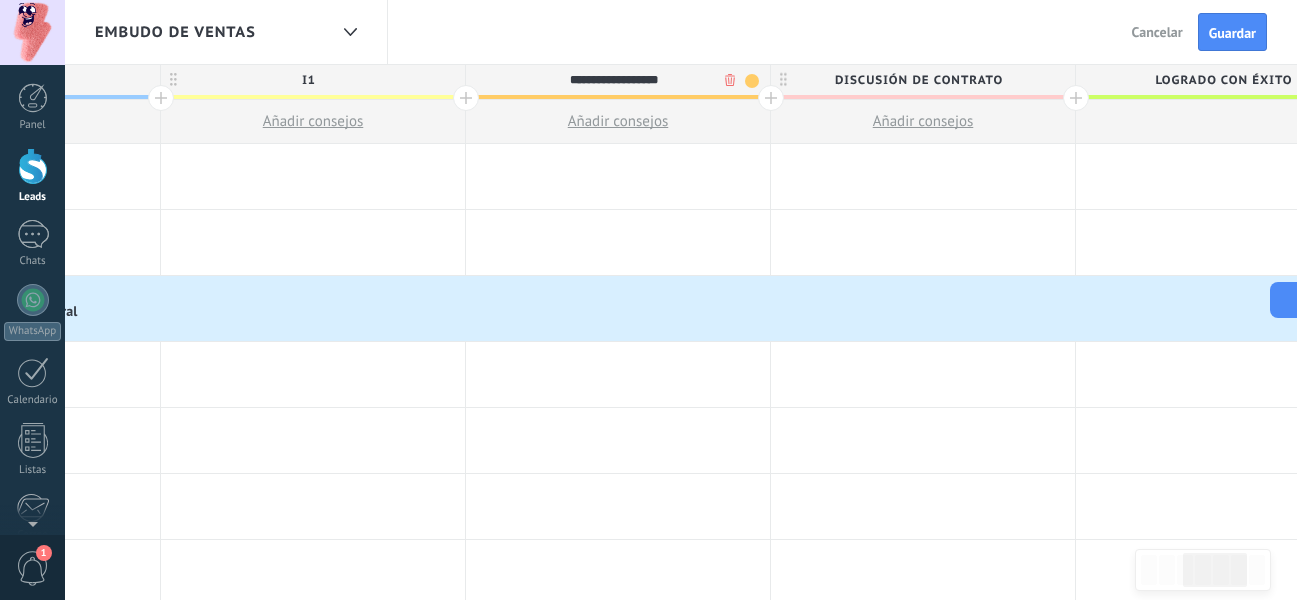 click on "**********" at bounding box center [613, 80] 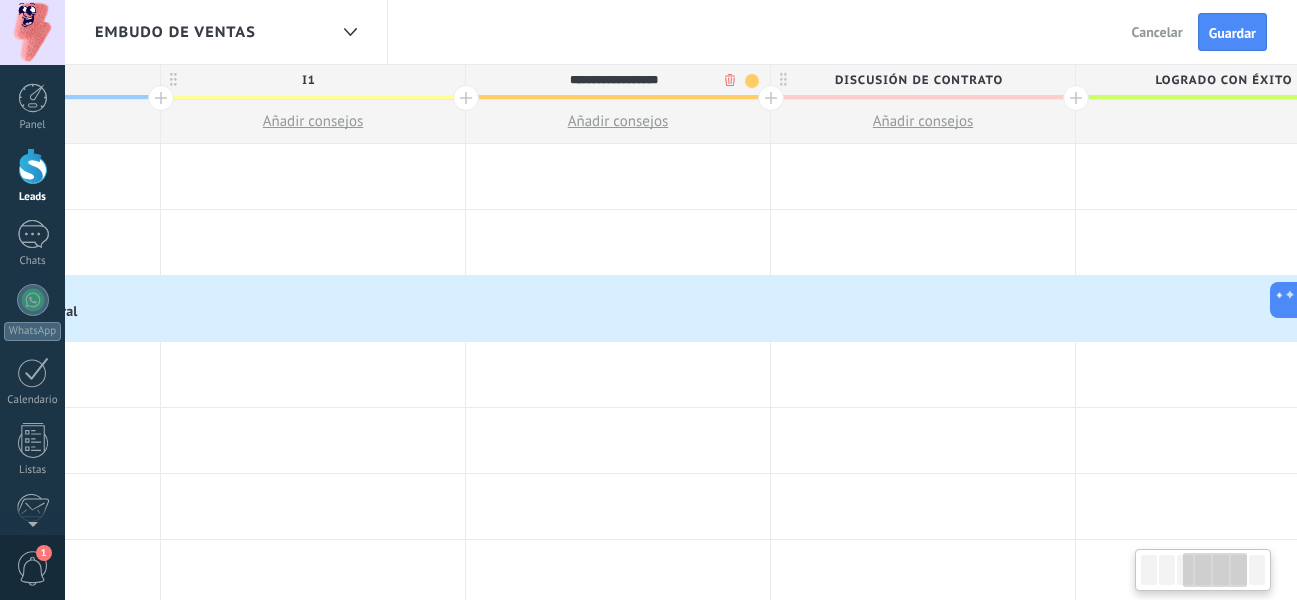 click on "**********" at bounding box center [613, 80] 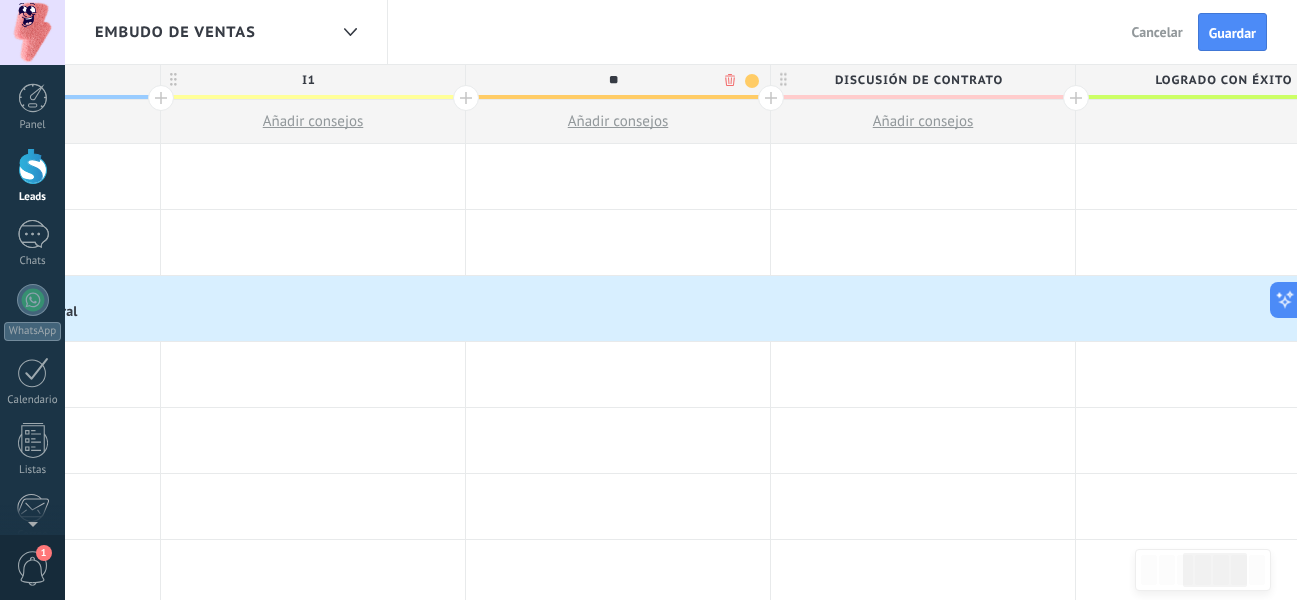 type on "*" 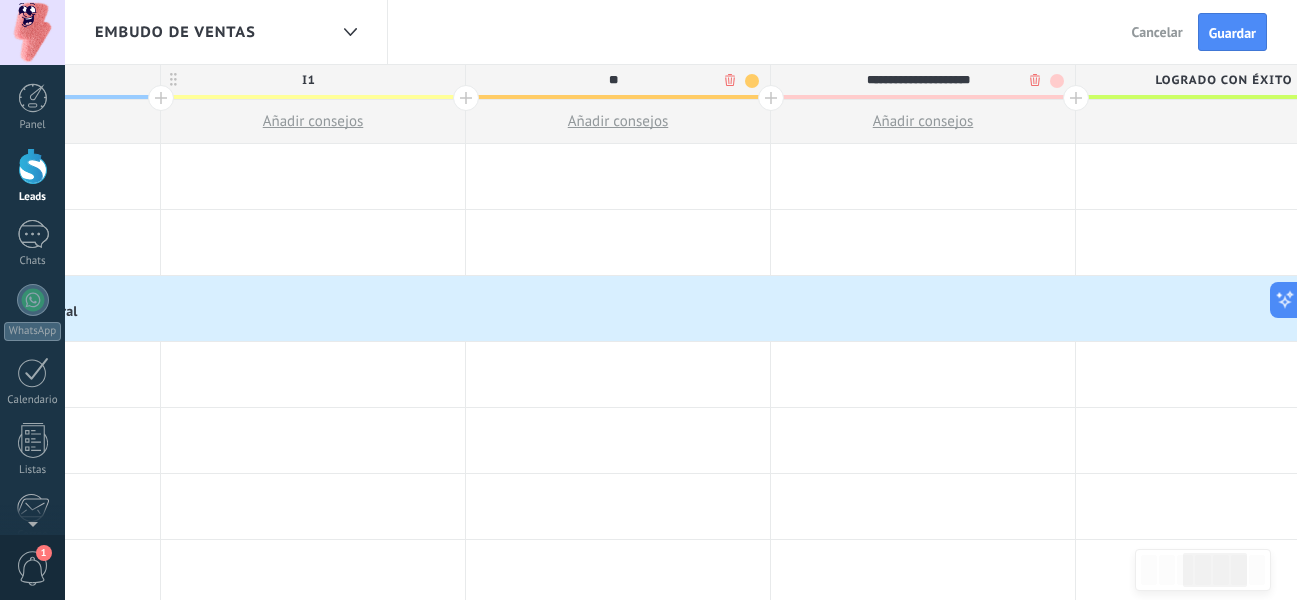 click on "**********" at bounding box center [918, 80] 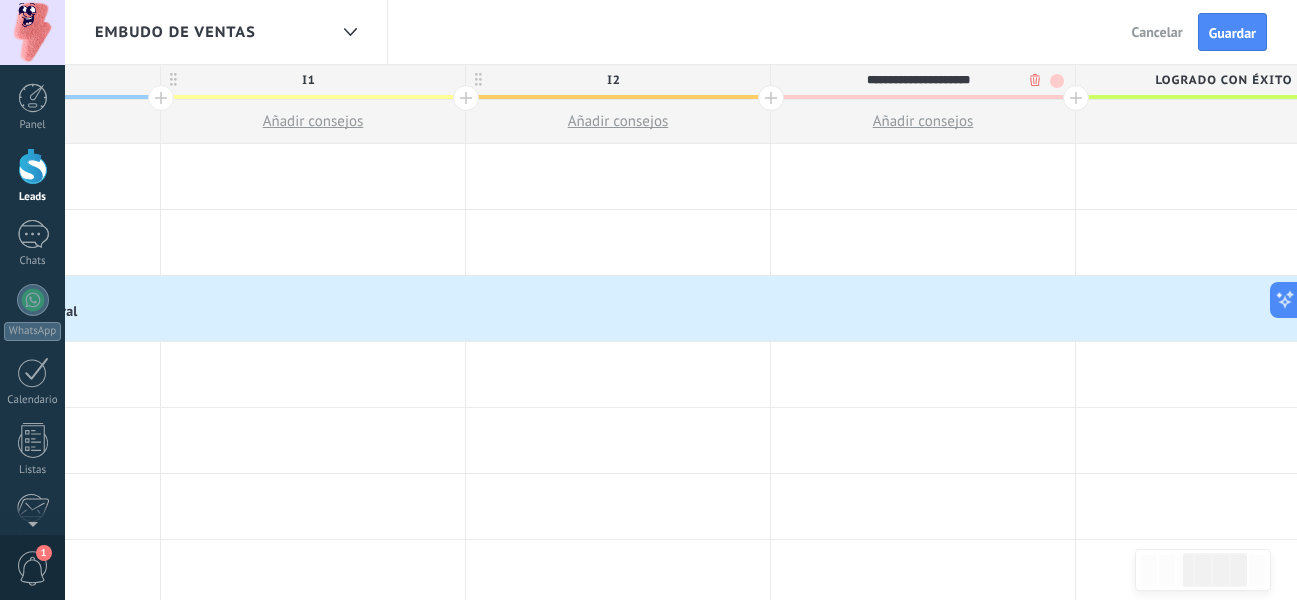 click on "**********" at bounding box center [918, 80] 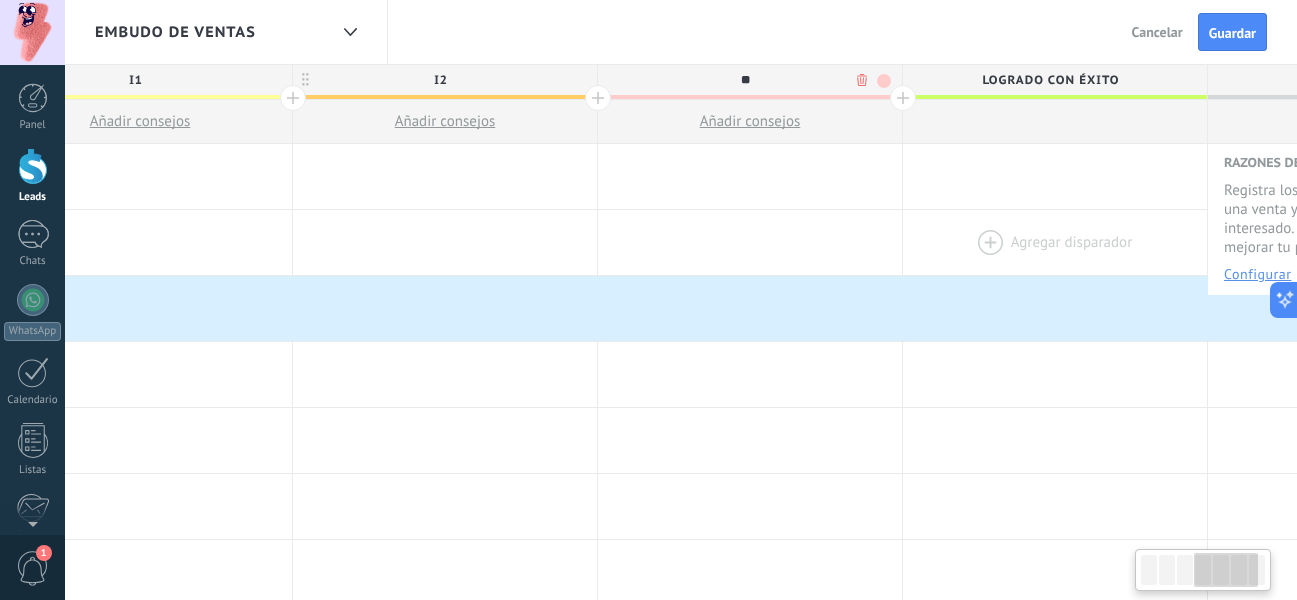scroll, scrollTop: 0, scrollLeft: 1149, axis: horizontal 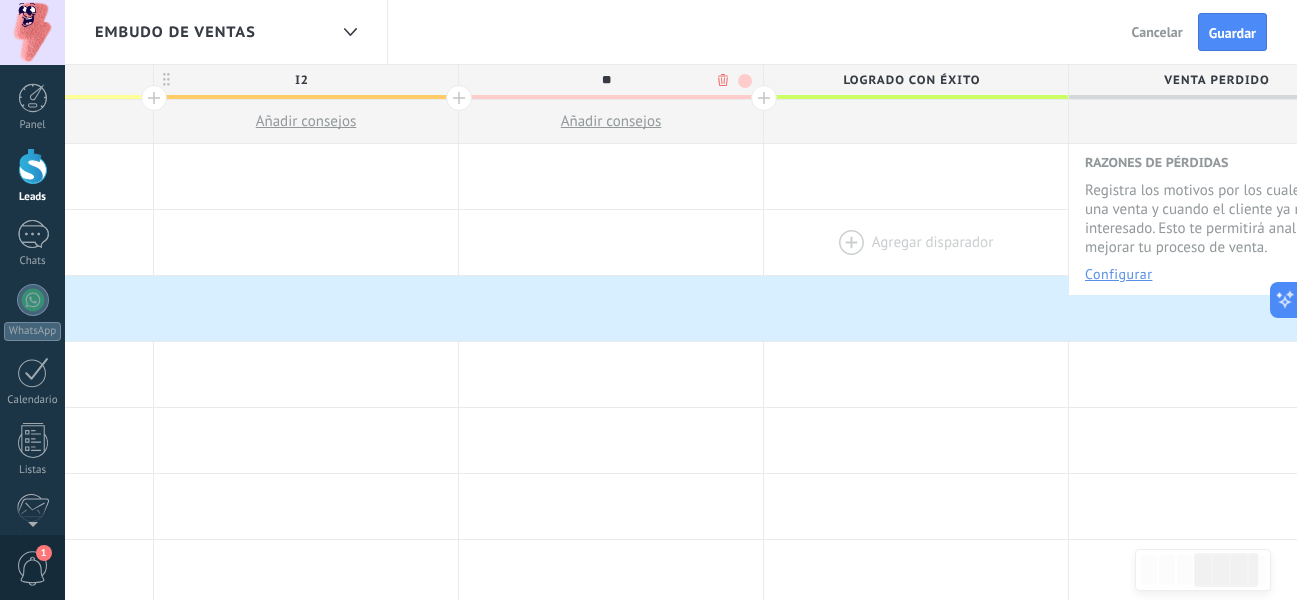 type on "**" 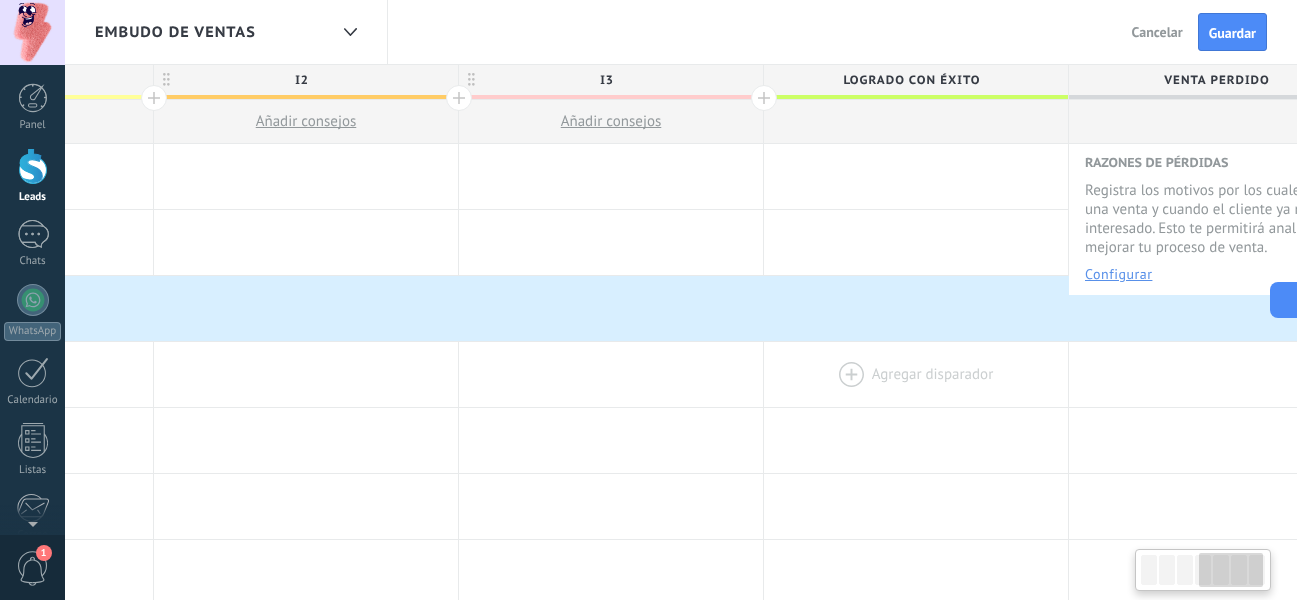 scroll, scrollTop: 0, scrollLeft: 1226, axis: horizontal 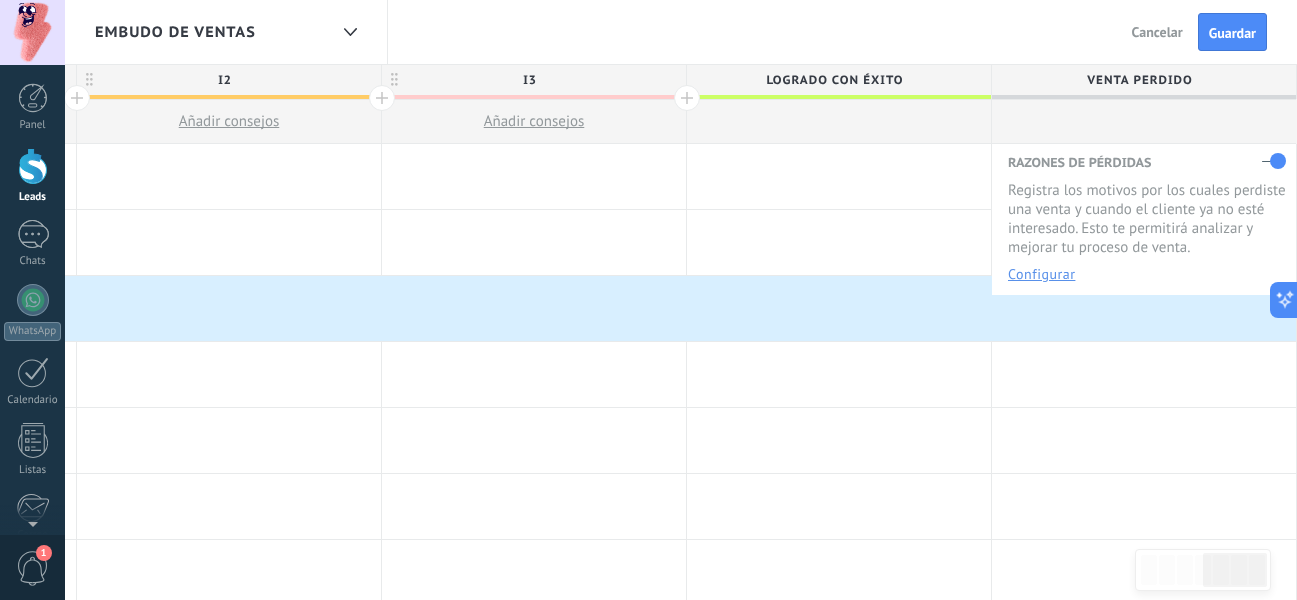click at bounding box center [687, 98] 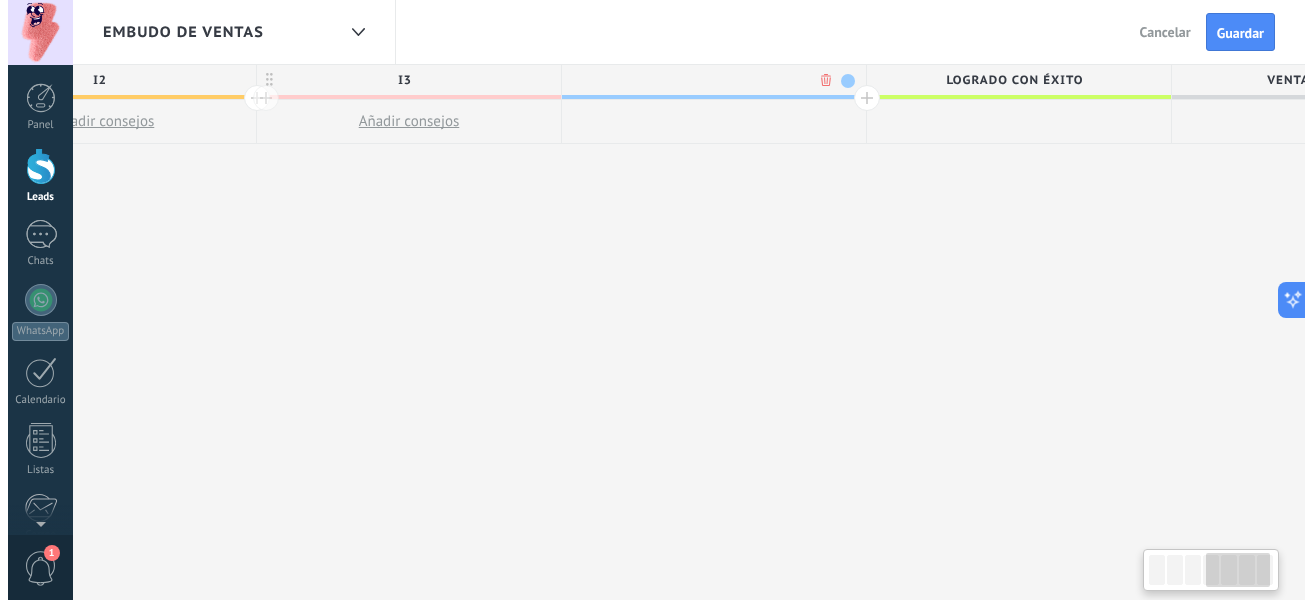 scroll, scrollTop: 0, scrollLeft: 1374, axis: horizontal 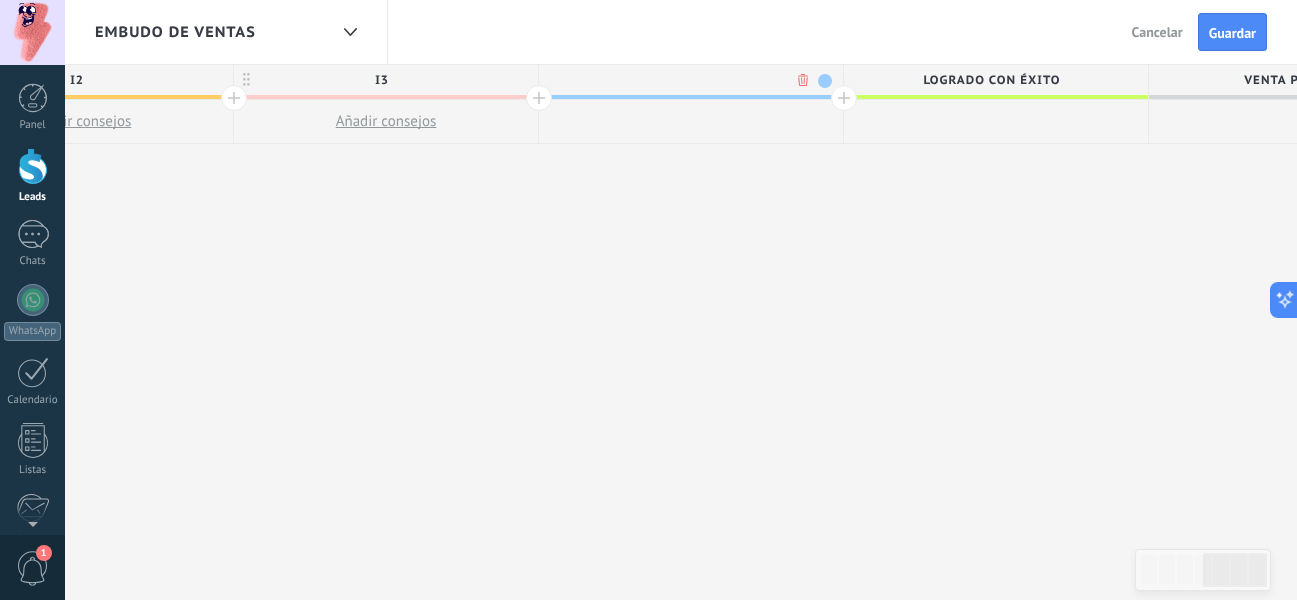 click at bounding box center [691, 122] 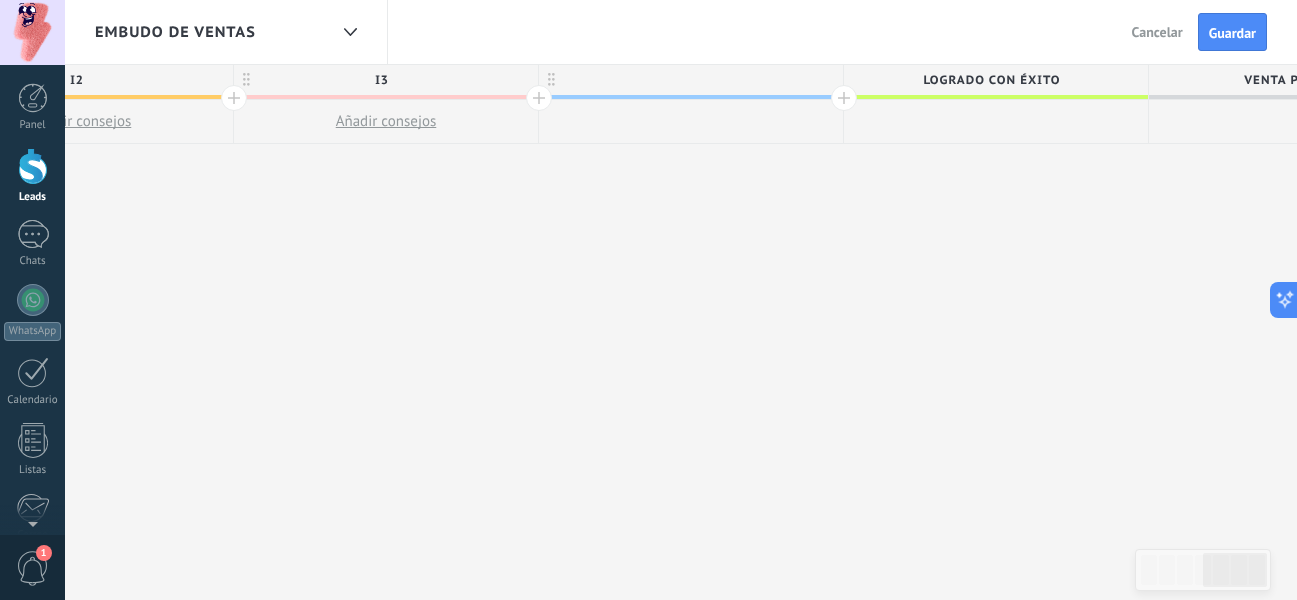 click on "Embudo de ventas Atrás Cancelar Guardar" at bounding box center (681, 32) 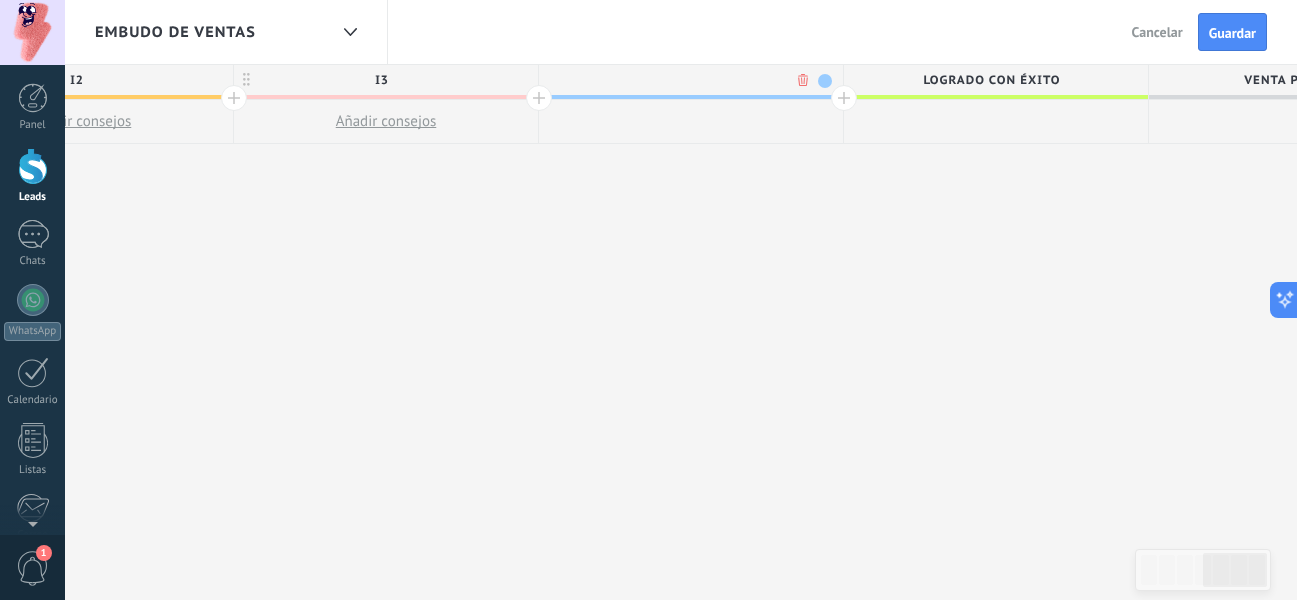 click on ".abccls-1,.abccls-2{fill-rule:evenodd}.abccls-2{fill:#fff} .abfcls-1{fill:none}.abfcls-2{fill:#fff} .abncls-1{isolation:isolate}.abncls-2{opacity:.06}.abncls-2,.abncls-3,.abncls-6{mix-blend-mode:multiply}.abncls-3{opacity:.15}.abncls-4,.abncls-8{fill:#fff}.abncls-5{fill:url(#abnlinear-gradient)}.abncls-6{opacity:.04}.abncls-7{fill:url(#abnlinear-gradient-2)}.abncls-8{fill-rule:evenodd} .abqst0{fill:#ffa200} .abwcls-1{fill:#252525} .cls-1{isolation:isolate} .acicls-1{fill:none} .aclcls-1{fill:#232323} .acnst0{display:none} .addcls-1,.addcls-2{fill:none;stroke-miterlimit:10}.addcls-1{stroke:#dfe0e5}.addcls-2{stroke:#a1a7ab} .adecls-1,.adecls-2{fill:none;stroke-miterlimit:10}.adecls-1{stroke:#dfe0e5}.adecls-2{stroke:#a1a7ab} .adqcls-1{fill:#8591a5;fill-rule:evenodd} .aeccls-1{fill:#5c9f37} .aeecls-1{fill:#f86161} .aejcls-1{fill:#8591a5;fill-rule:evenodd} .aekcls-1{fill-rule:evenodd} .aelcls-1{fill-rule:evenodd;fill:currentColor} .aemcls-1{fill-rule:evenodd;fill:currentColor} .aencls-2{fill:#f86161;opacity:.3}" at bounding box center [648, 300] 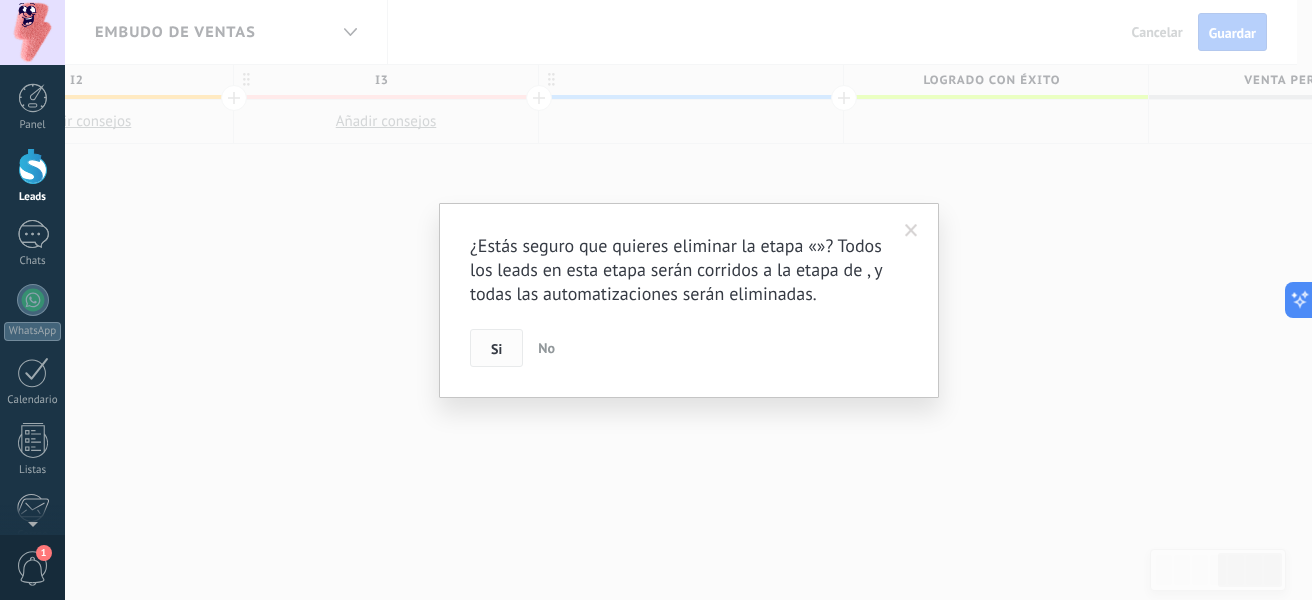 click on "Si" at bounding box center (496, 349) 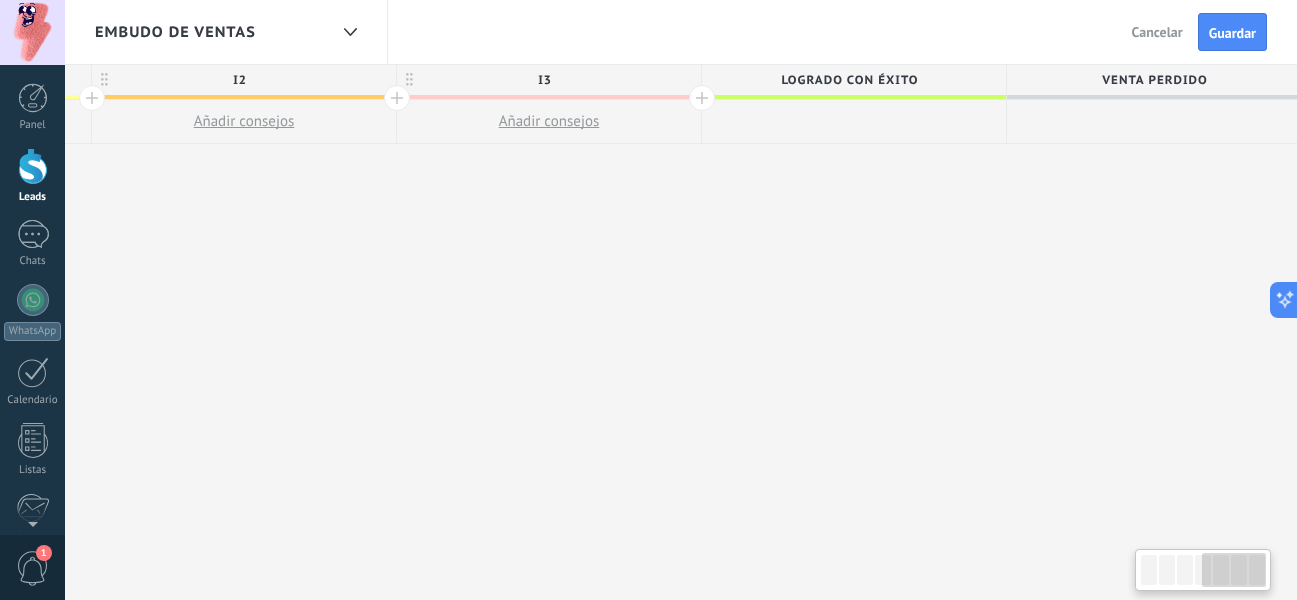 scroll, scrollTop: 0, scrollLeft: 0, axis: both 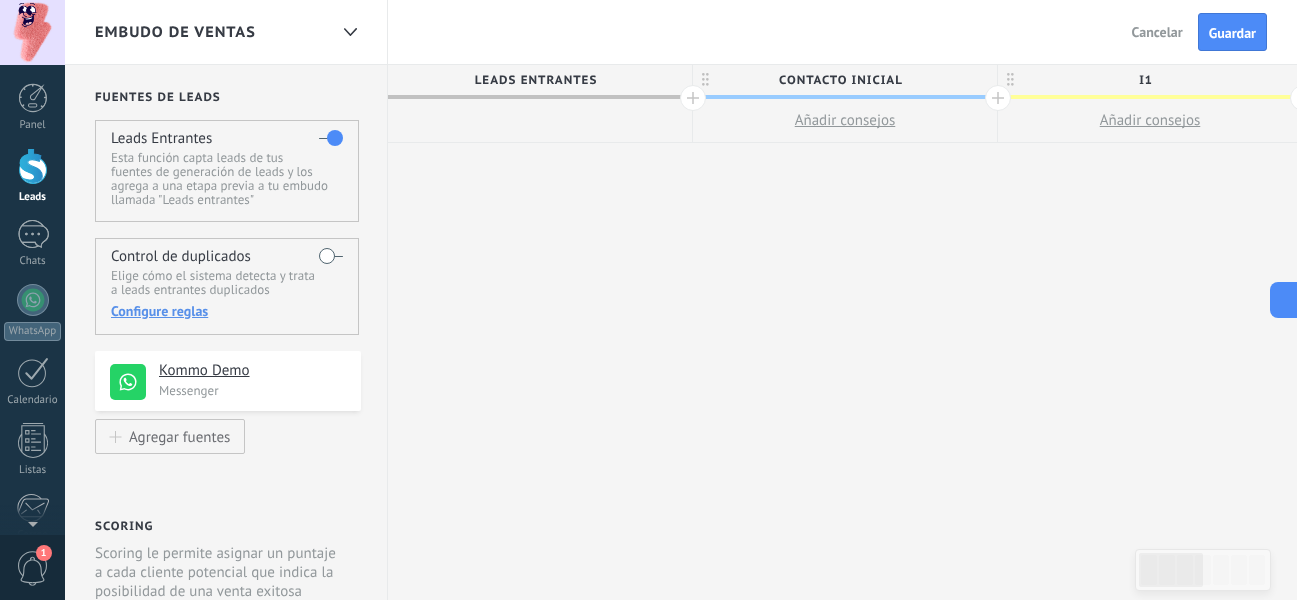 click on "Cancelar" at bounding box center (1157, 32) 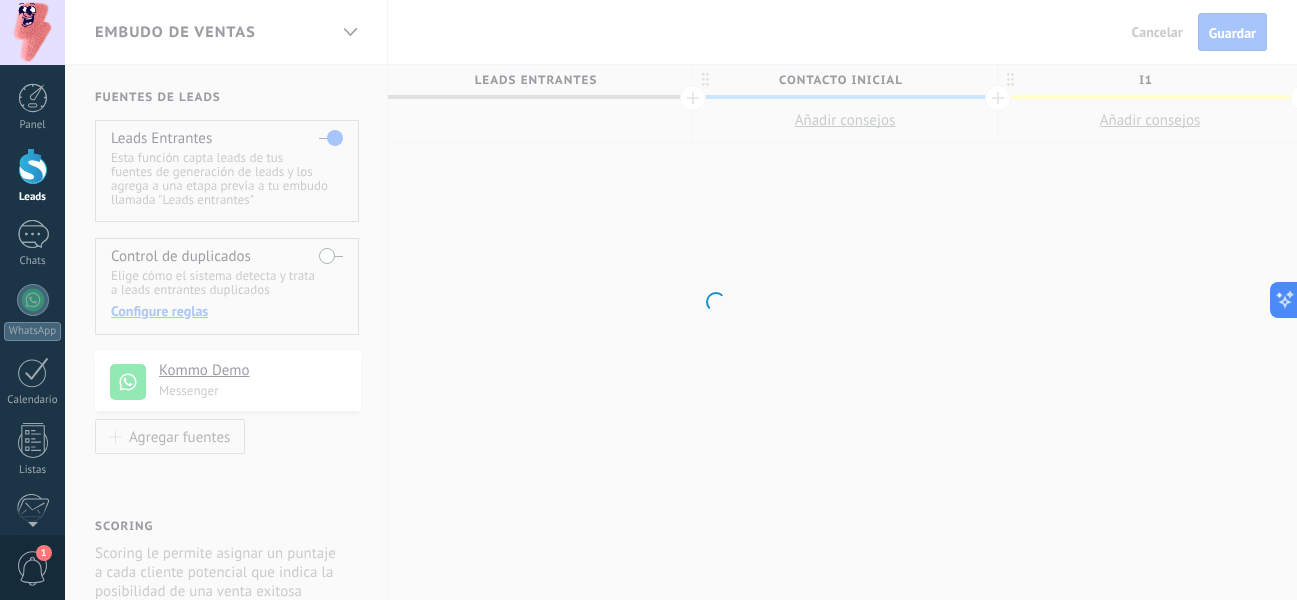 scroll, scrollTop: 0, scrollLeft: 0, axis: both 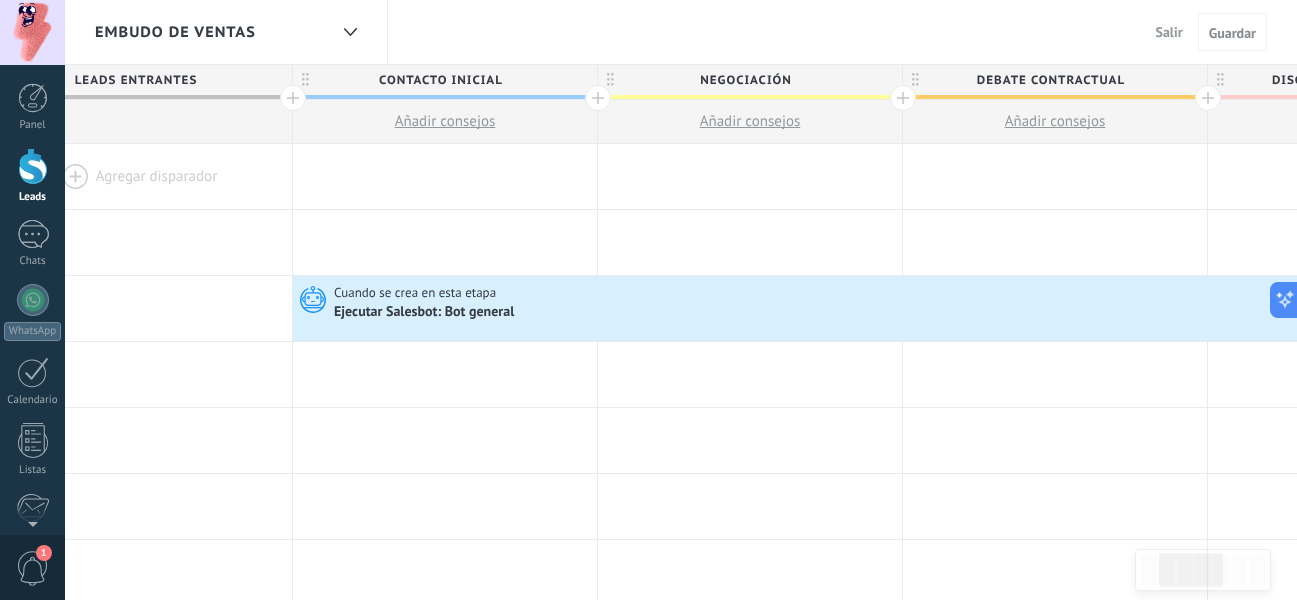 click on "Negociación" at bounding box center [745, 80] 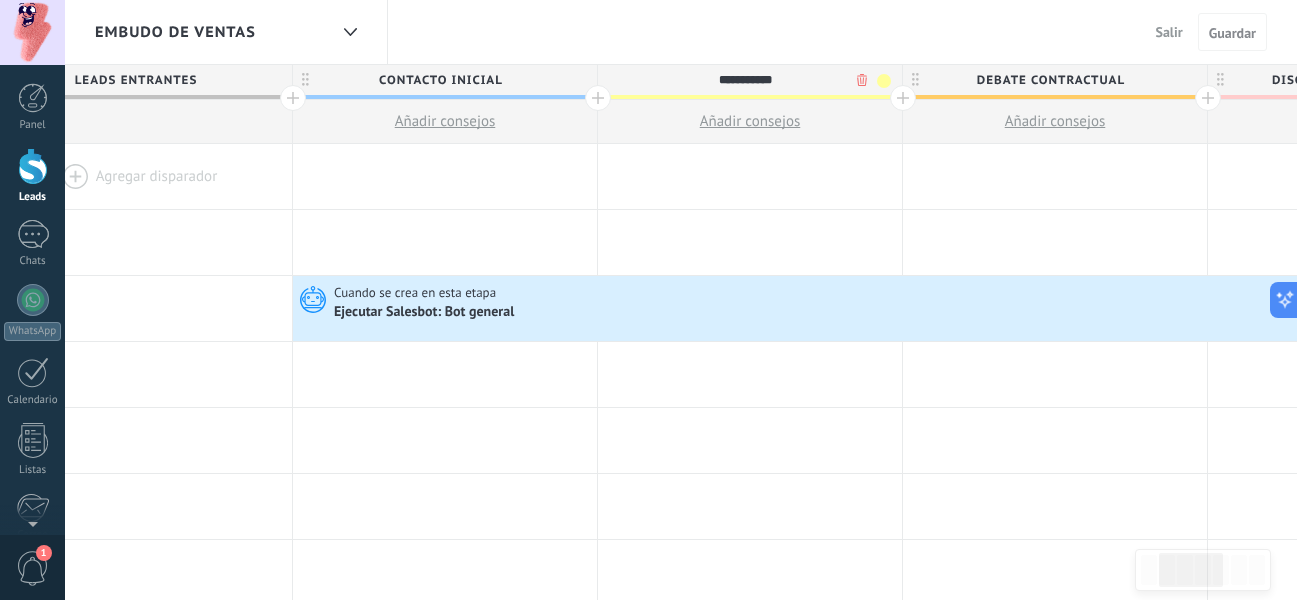 click on "**********" at bounding box center (745, 80) 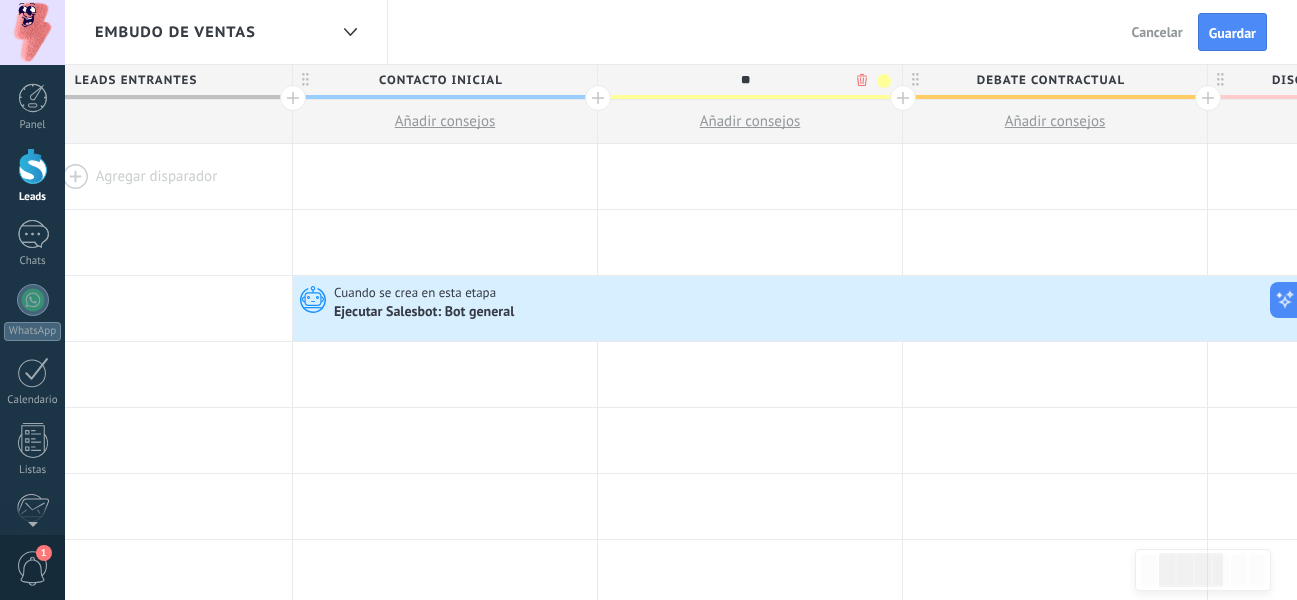type on "**" 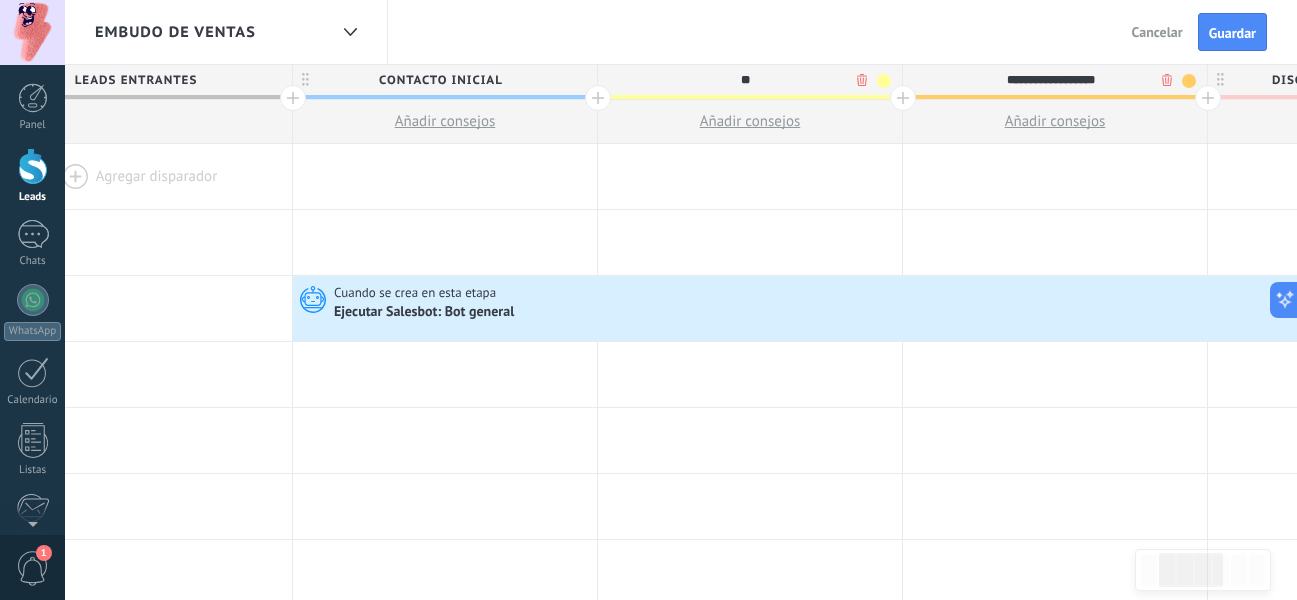 click on "**********" at bounding box center (1050, 80) 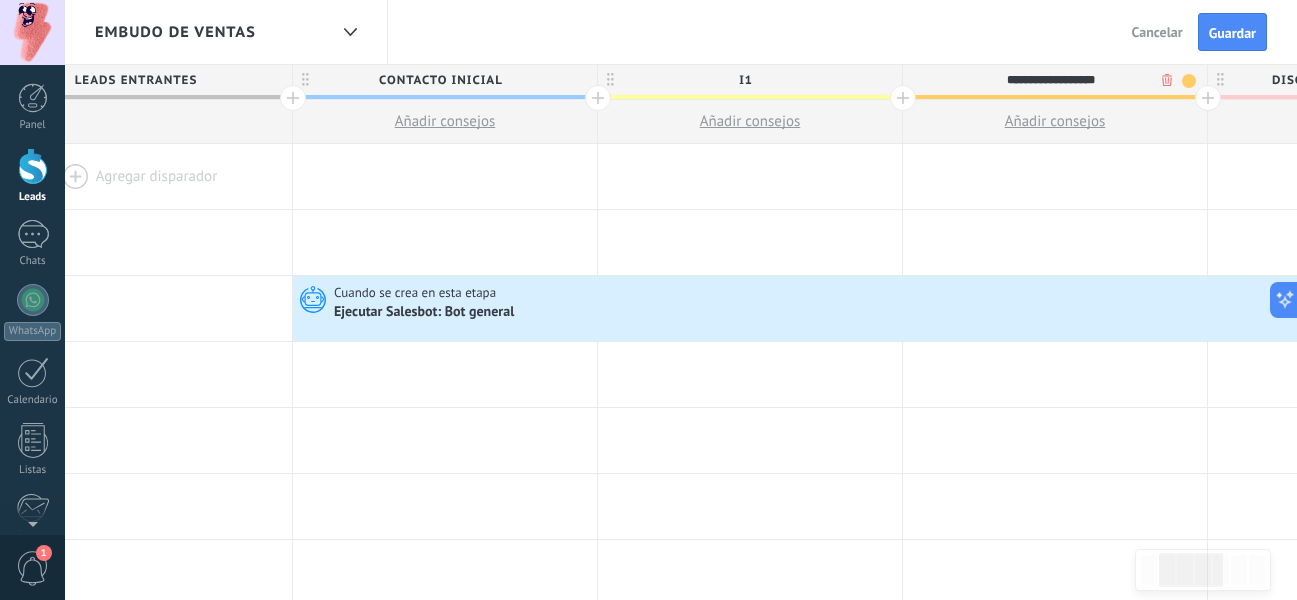 drag, startPoint x: 1121, startPoint y: 79, endPoint x: 976, endPoint y: 76, distance: 145.03104 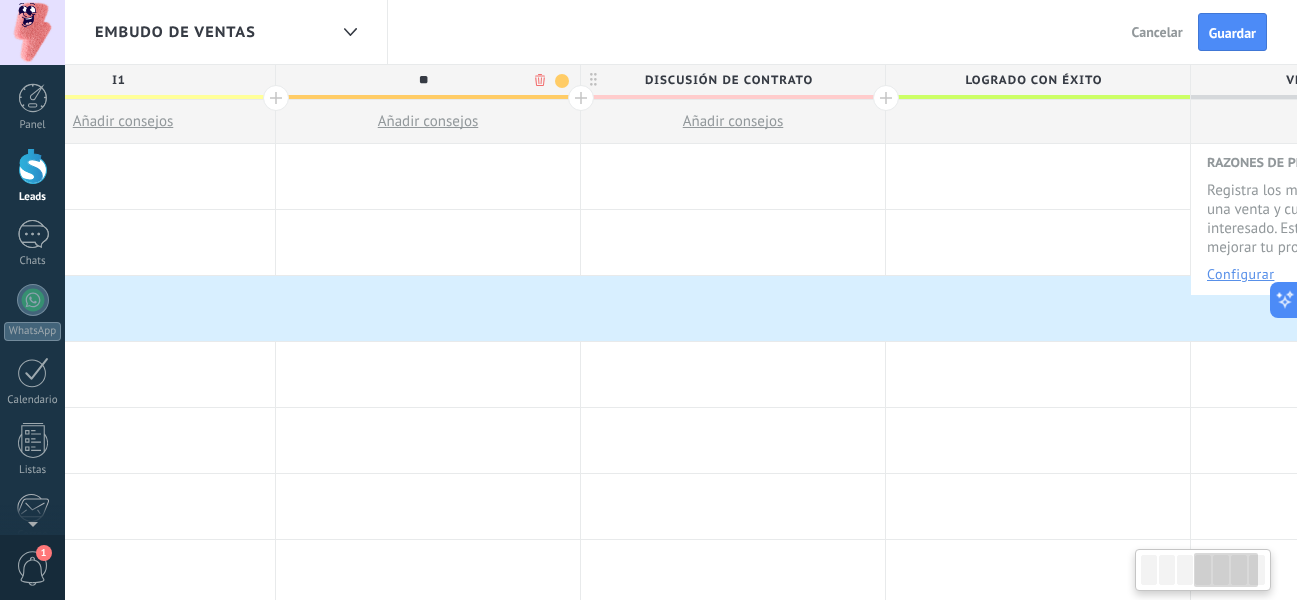 scroll, scrollTop: 0, scrollLeft: 1083, axis: horizontal 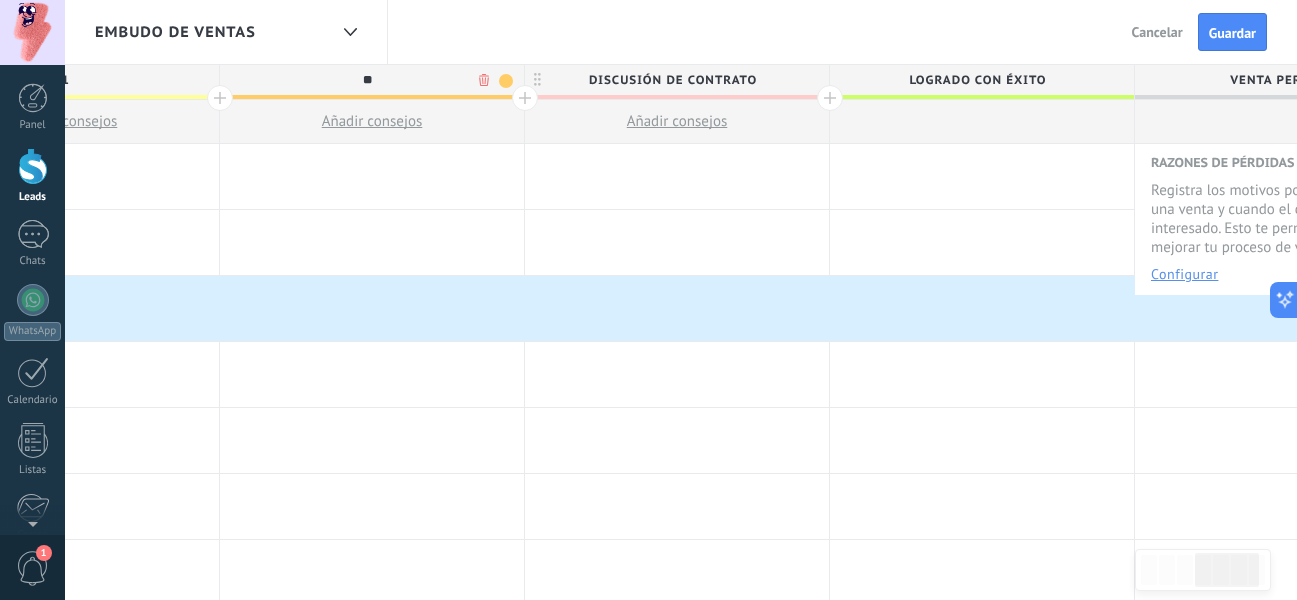 type on "**" 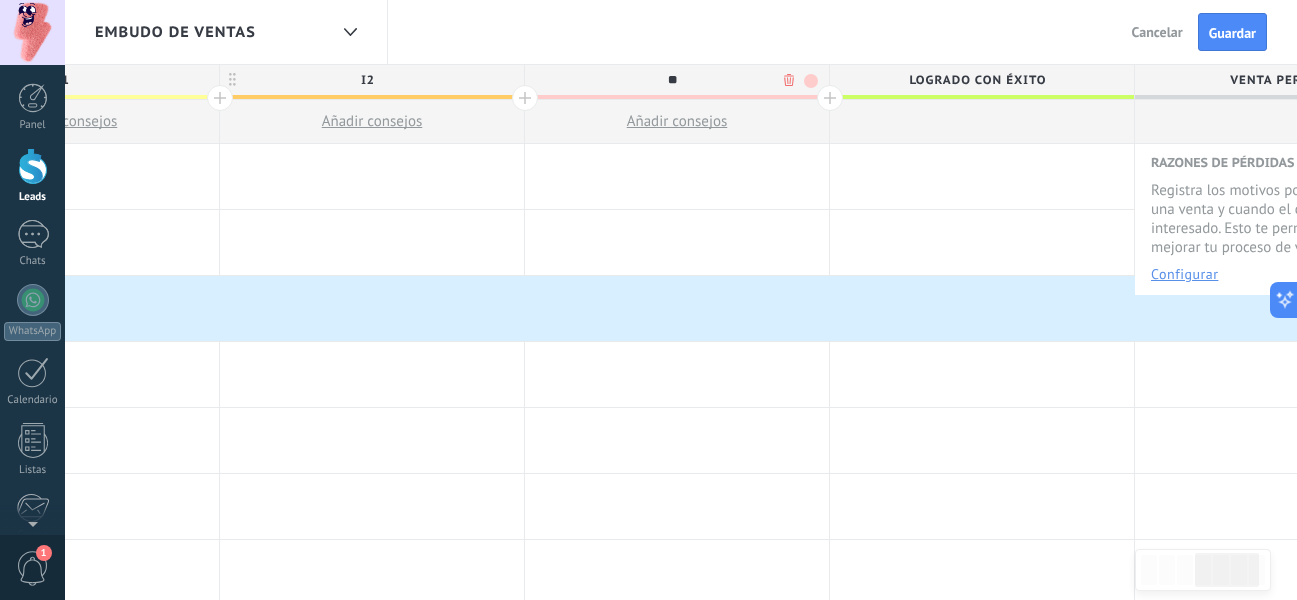 type on "*" 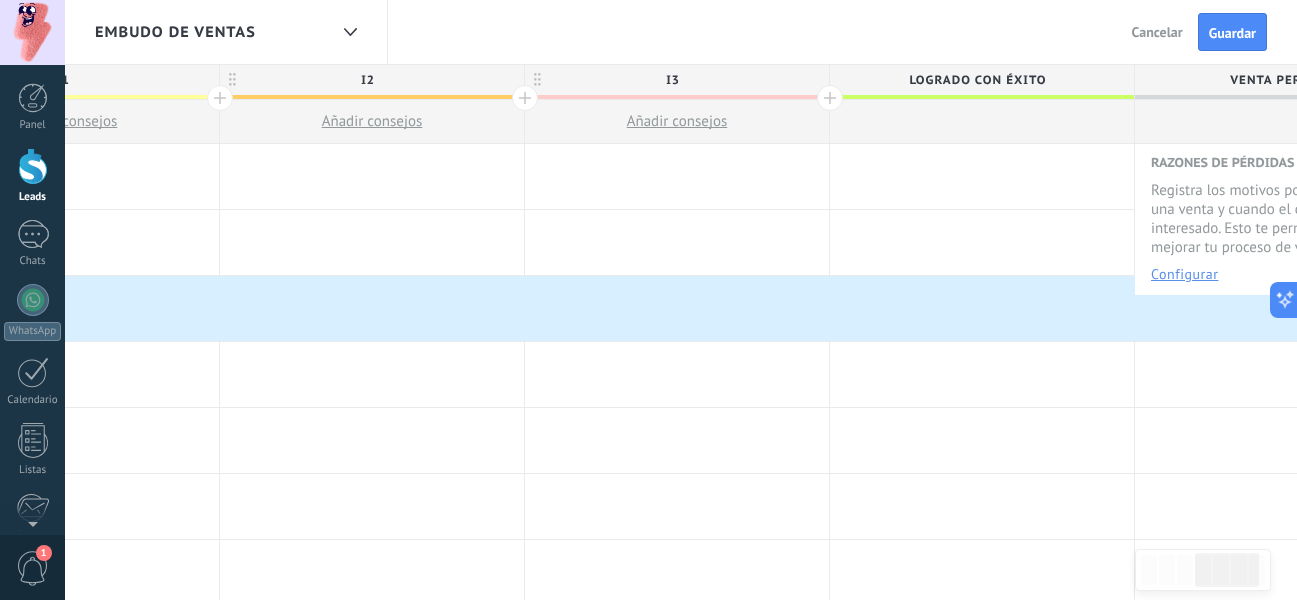 click at bounding box center [830, 98] 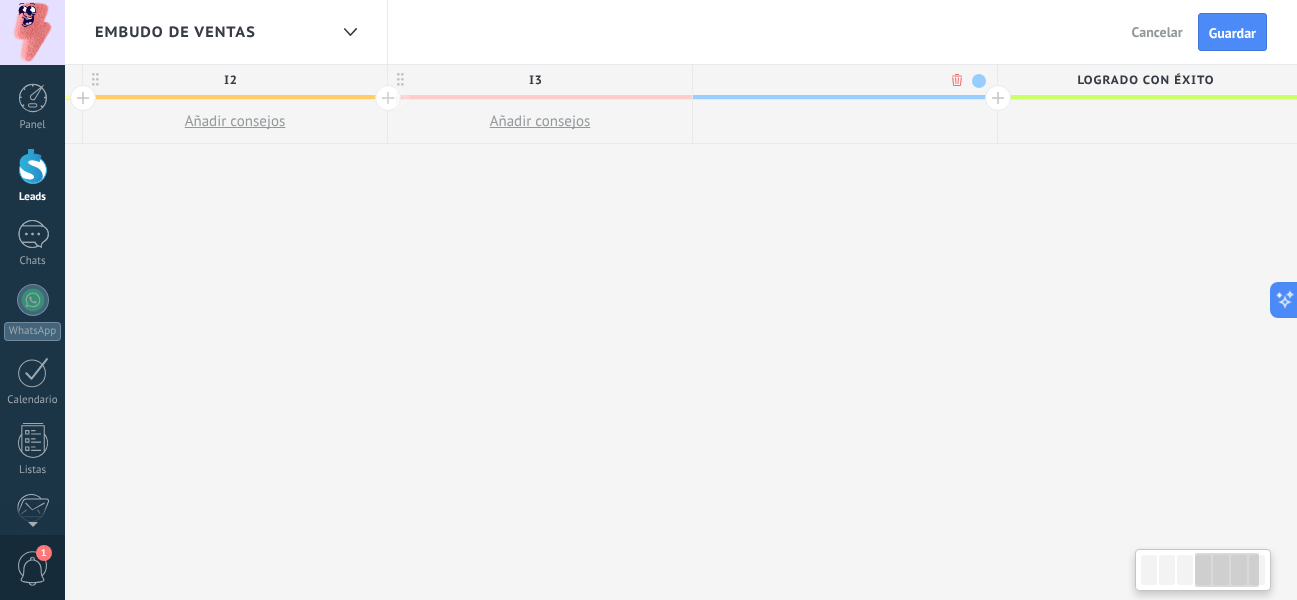 scroll, scrollTop: 0, scrollLeft: 1231, axis: horizontal 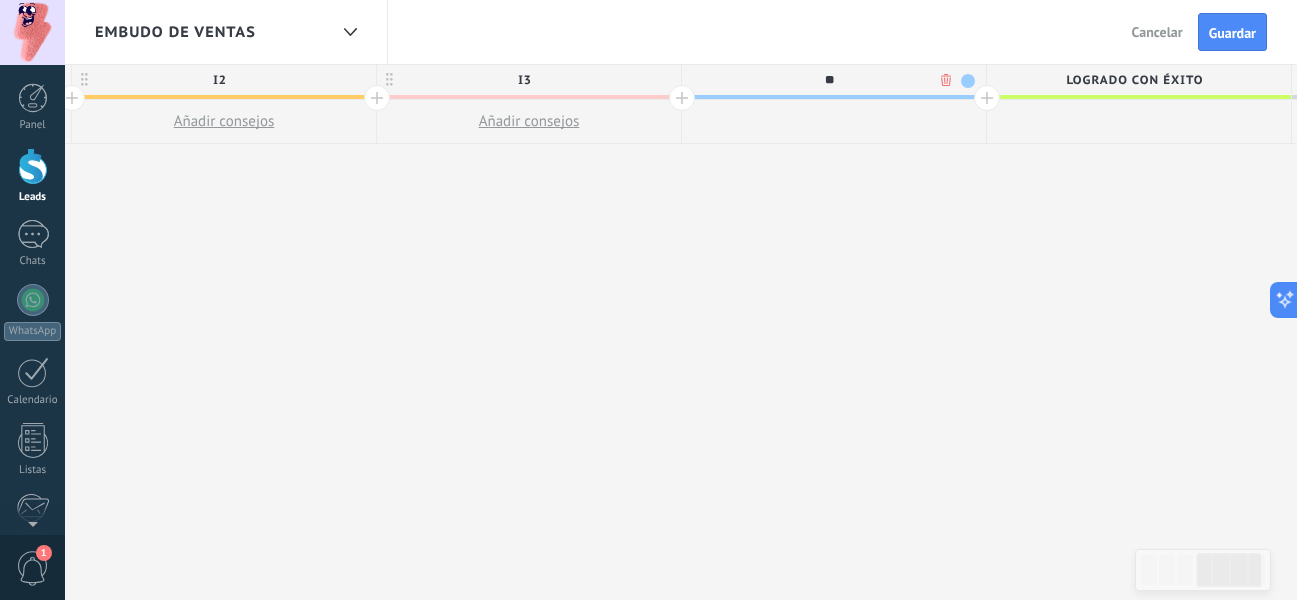 type on "*" 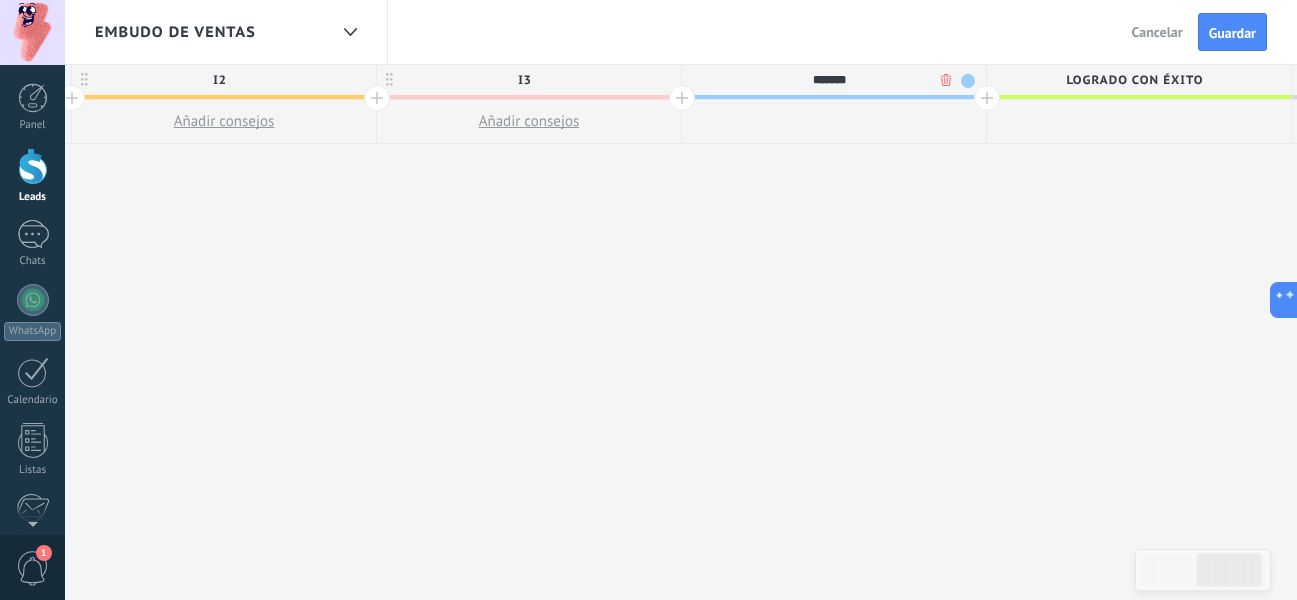 type on "*******" 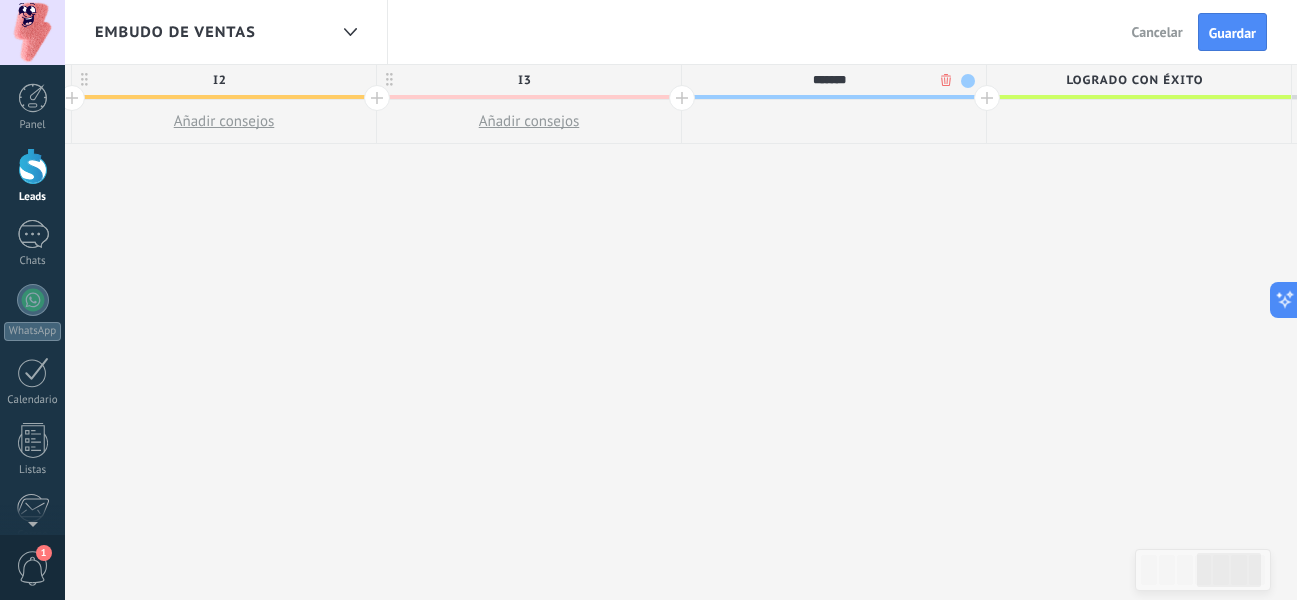 click at bounding box center [987, 98] 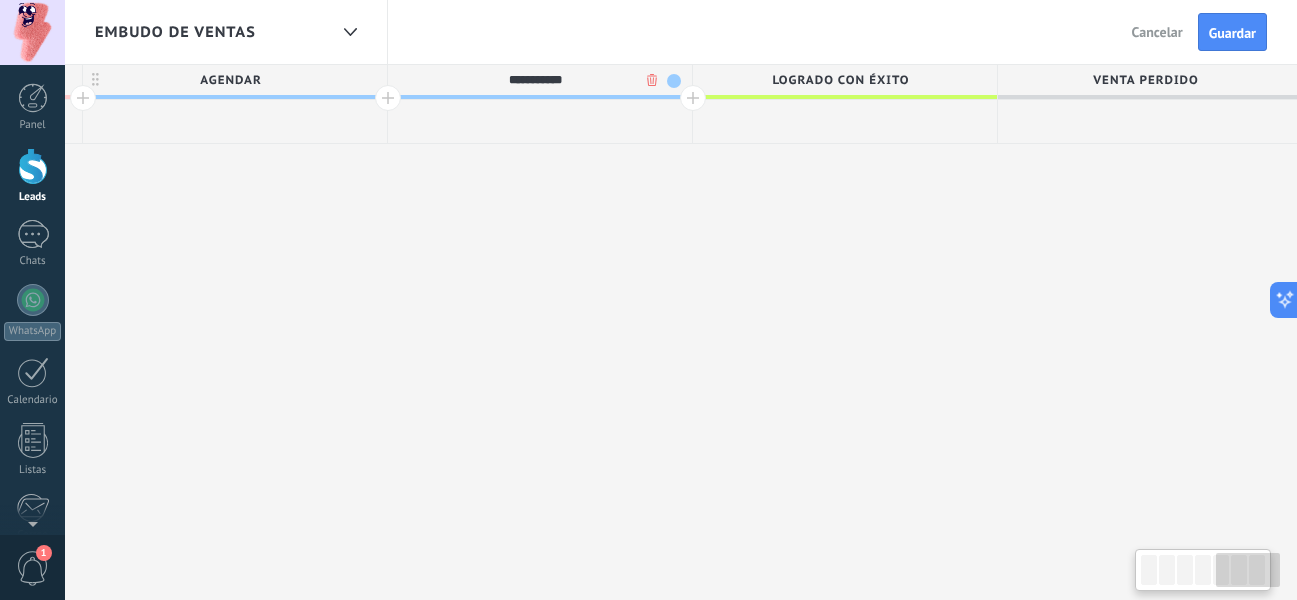 scroll, scrollTop: 0, scrollLeft: 1836, axis: horizontal 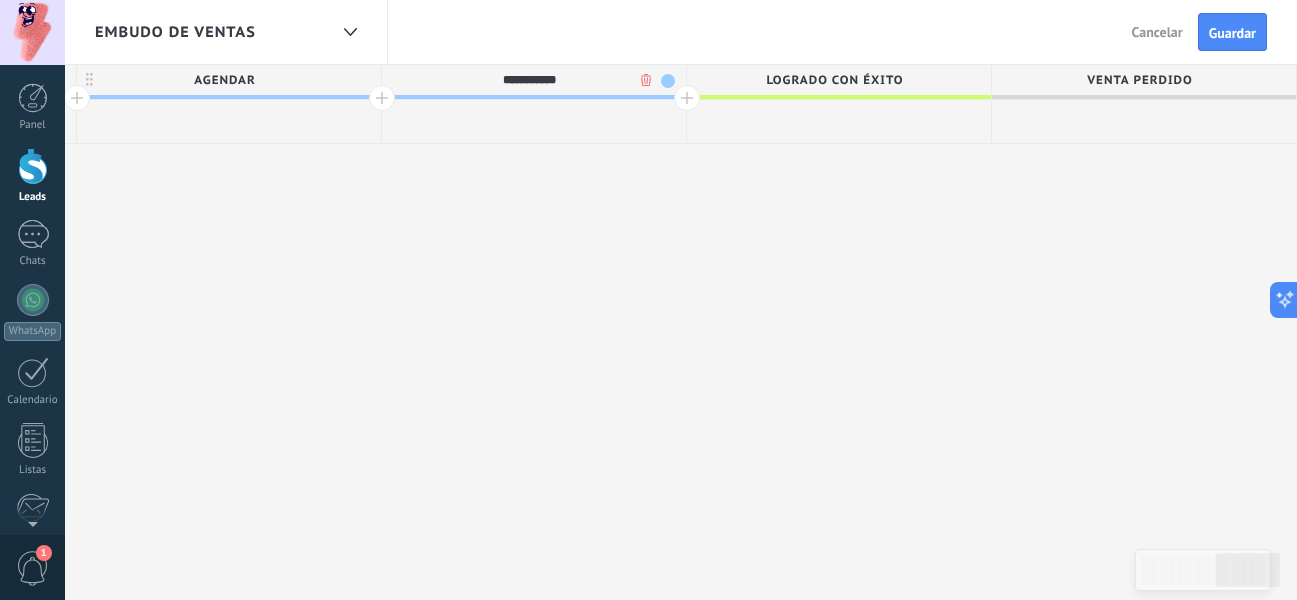 type on "**********" 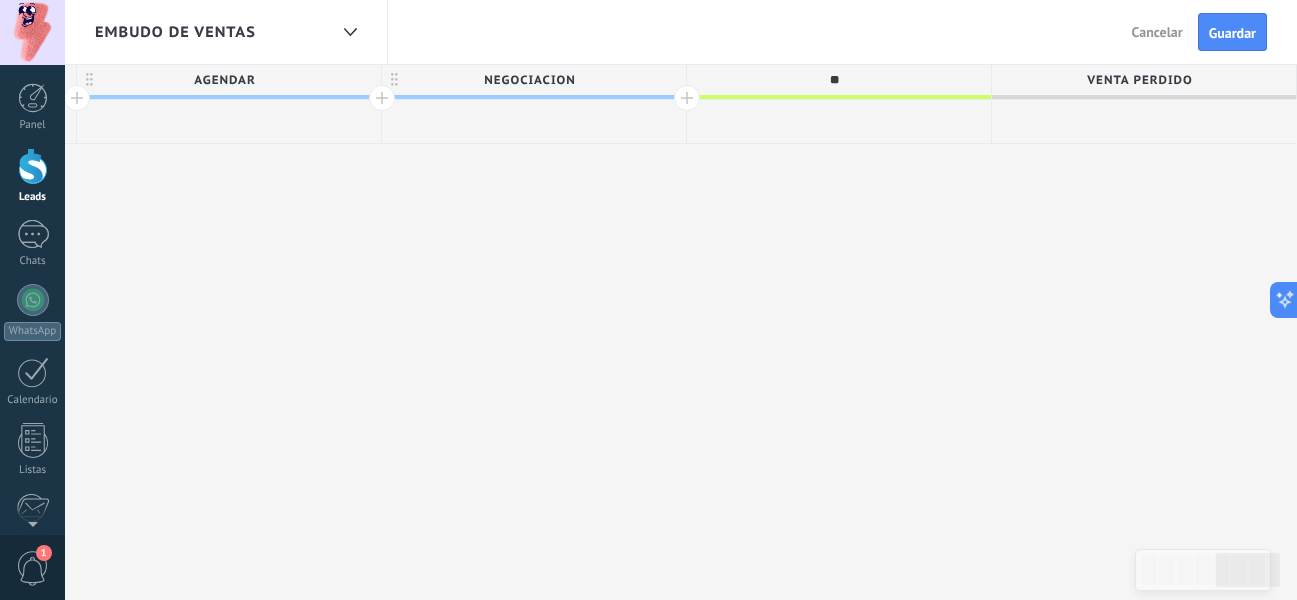 type on "*" 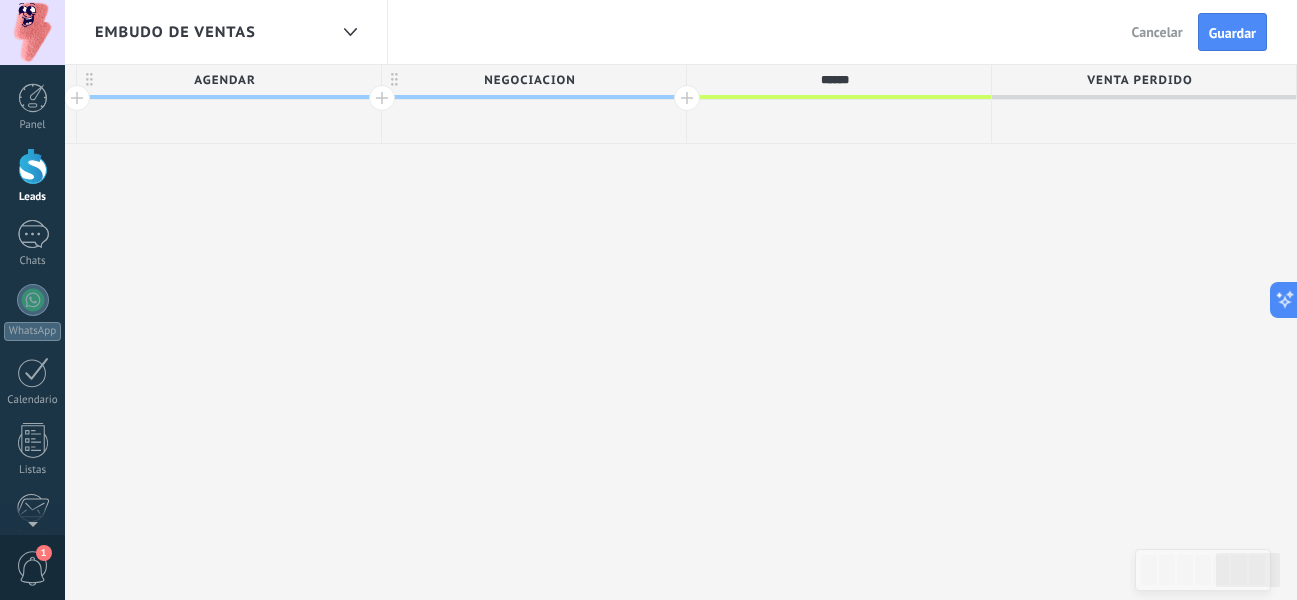 type on "******" 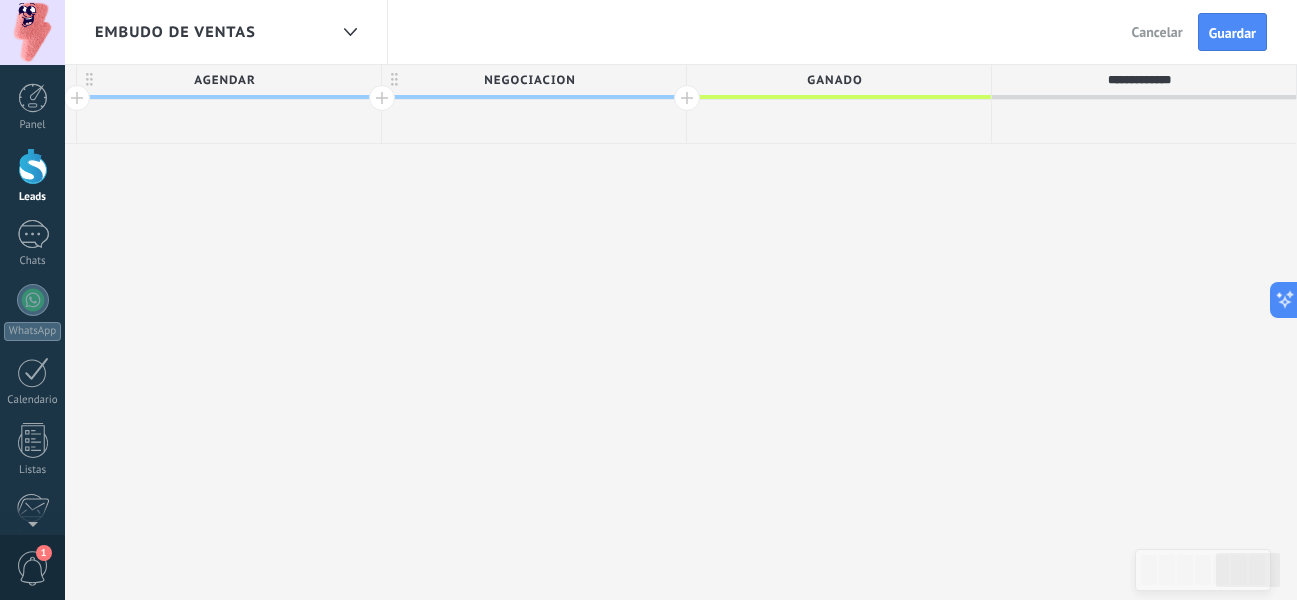 click on "**********" at bounding box center (1139, 80) 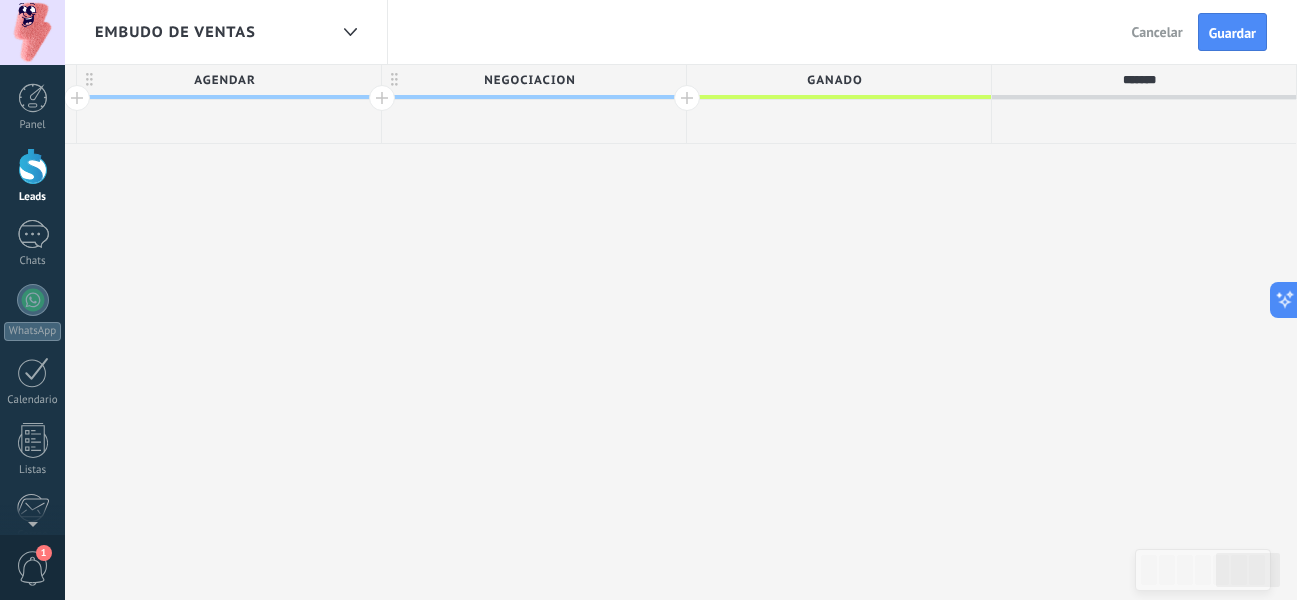 type on "*******" 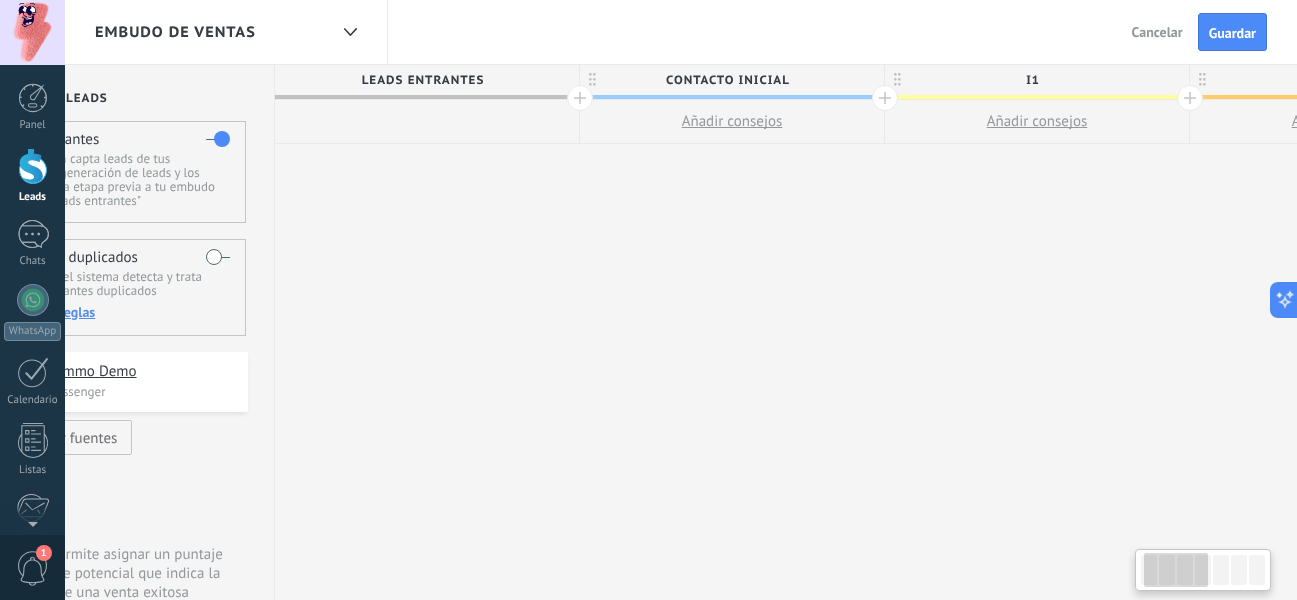 scroll, scrollTop: 0, scrollLeft: 114, axis: horizontal 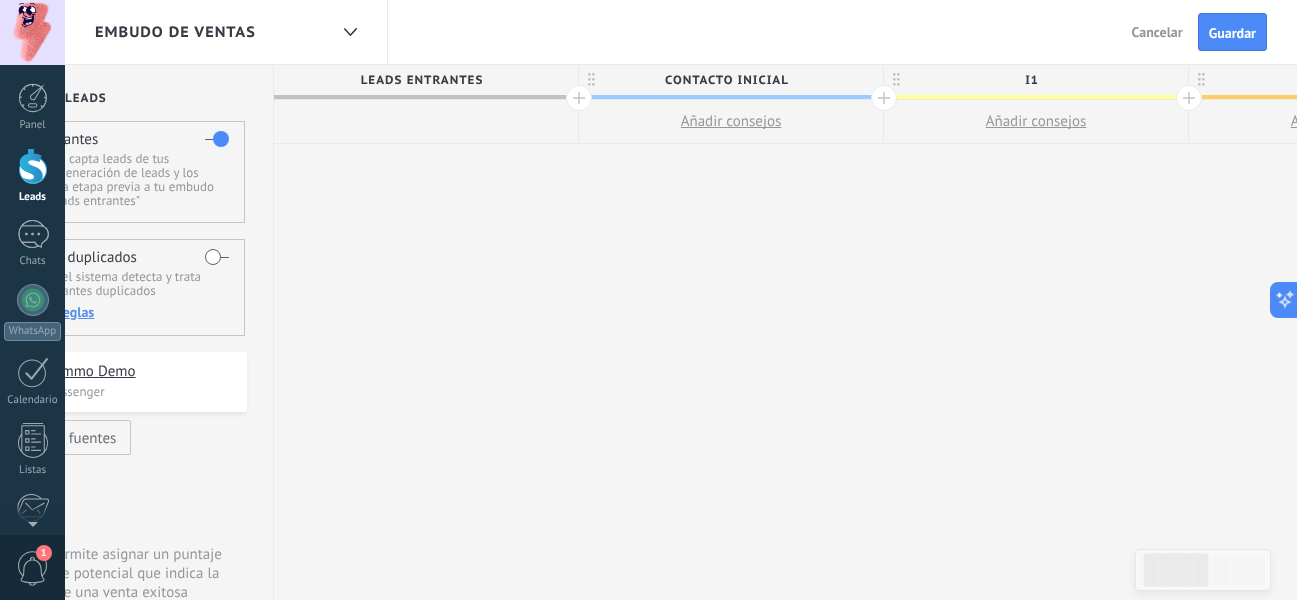 click at bounding box center (426, 122) 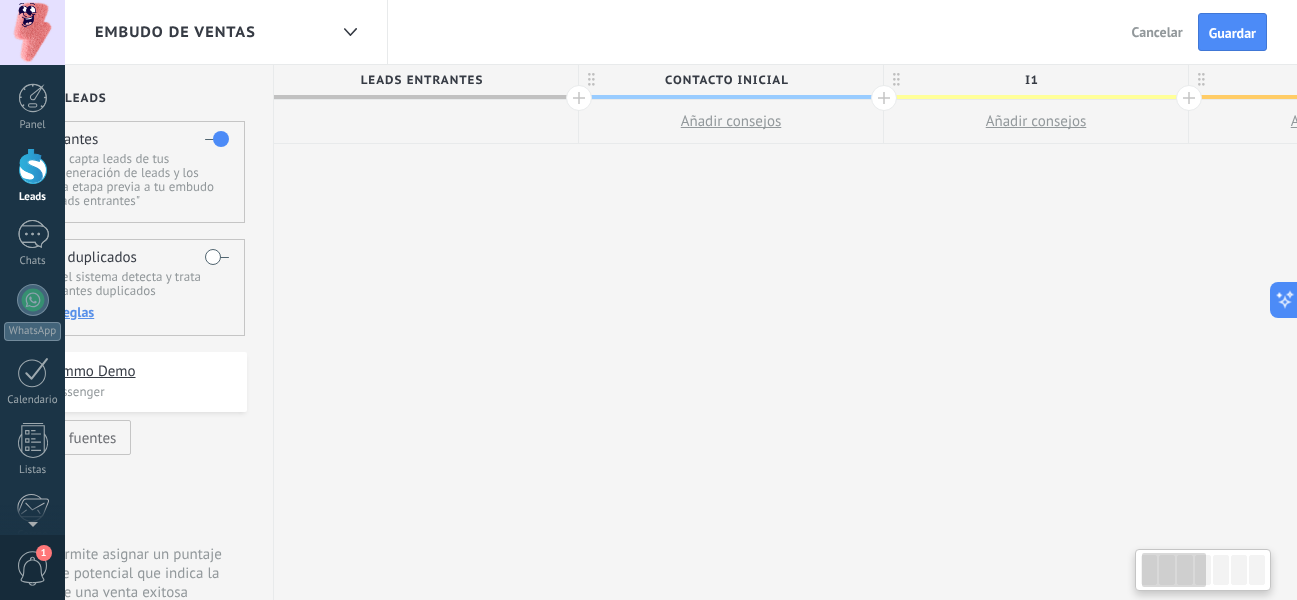 scroll, scrollTop: 0, scrollLeft: 0, axis: both 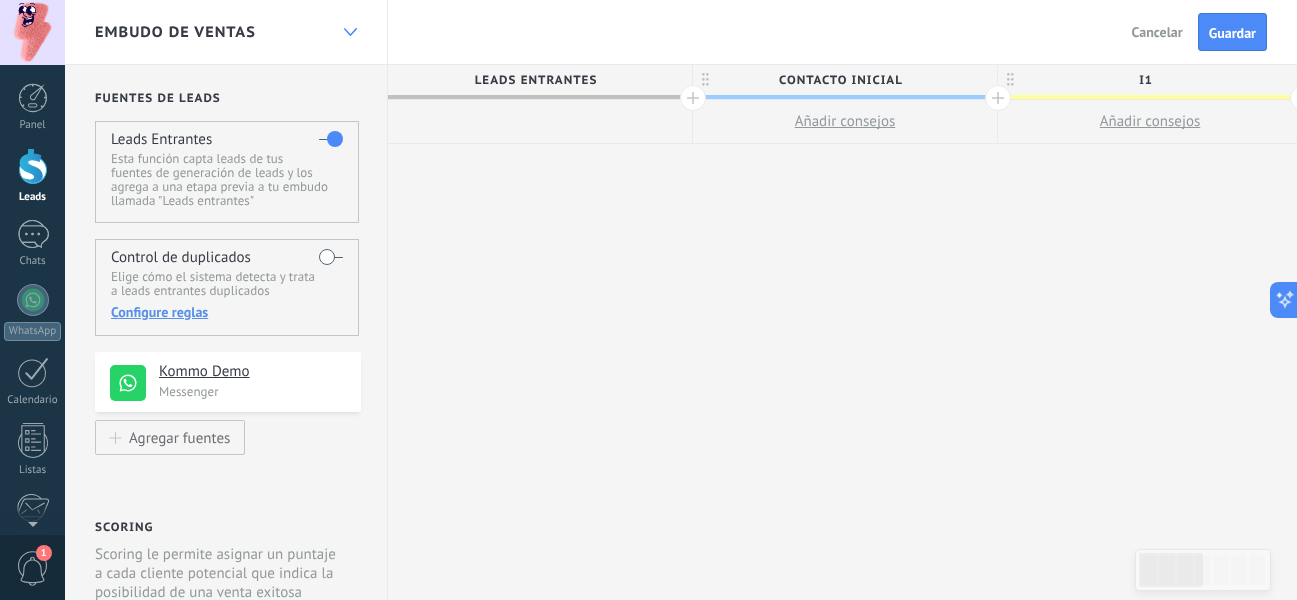 click at bounding box center [350, 32] 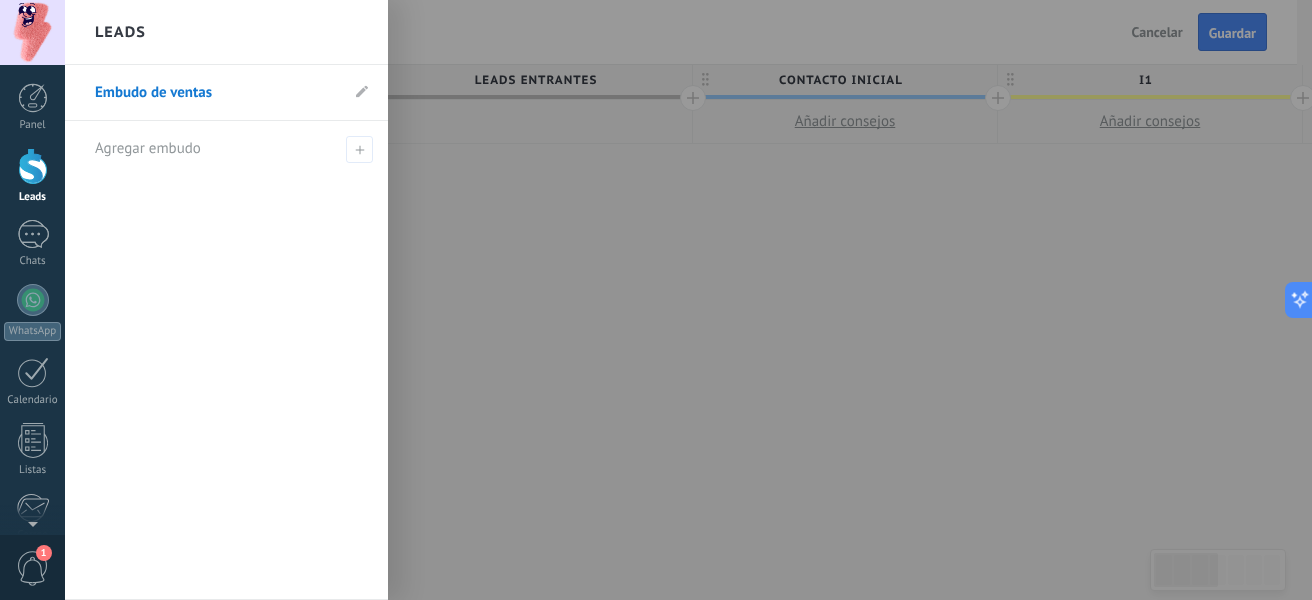 click at bounding box center [721, 300] 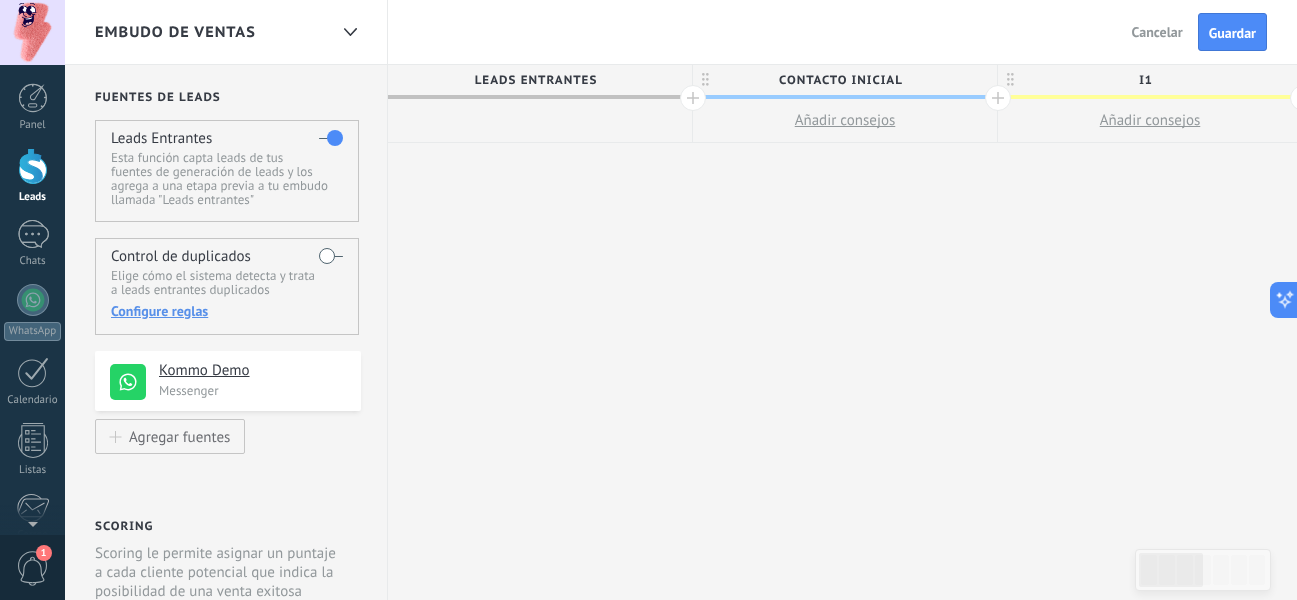 scroll, scrollTop: 0, scrollLeft: 0, axis: both 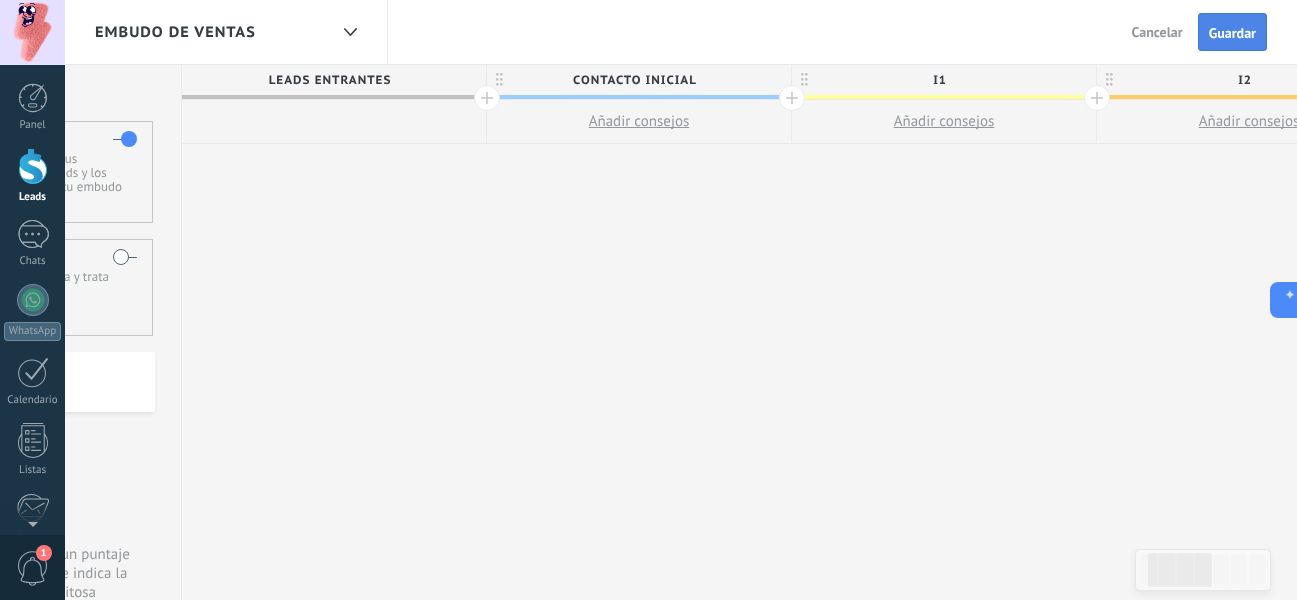 click on "Guardar" at bounding box center [1232, 33] 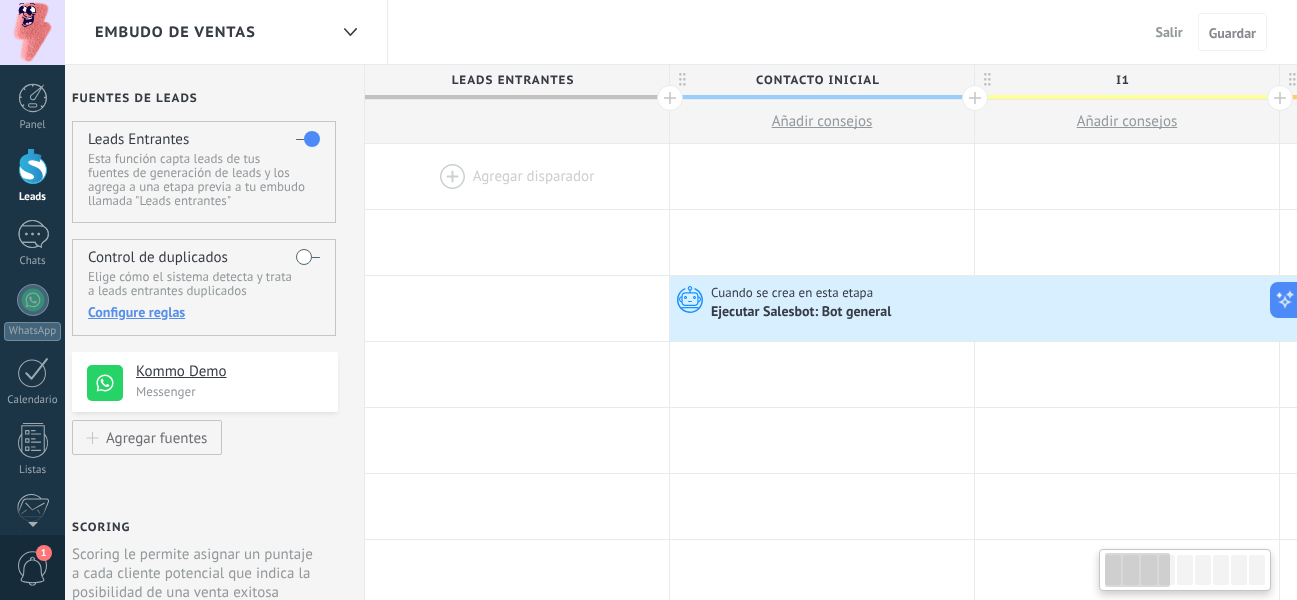 scroll, scrollTop: 0, scrollLeft: 0, axis: both 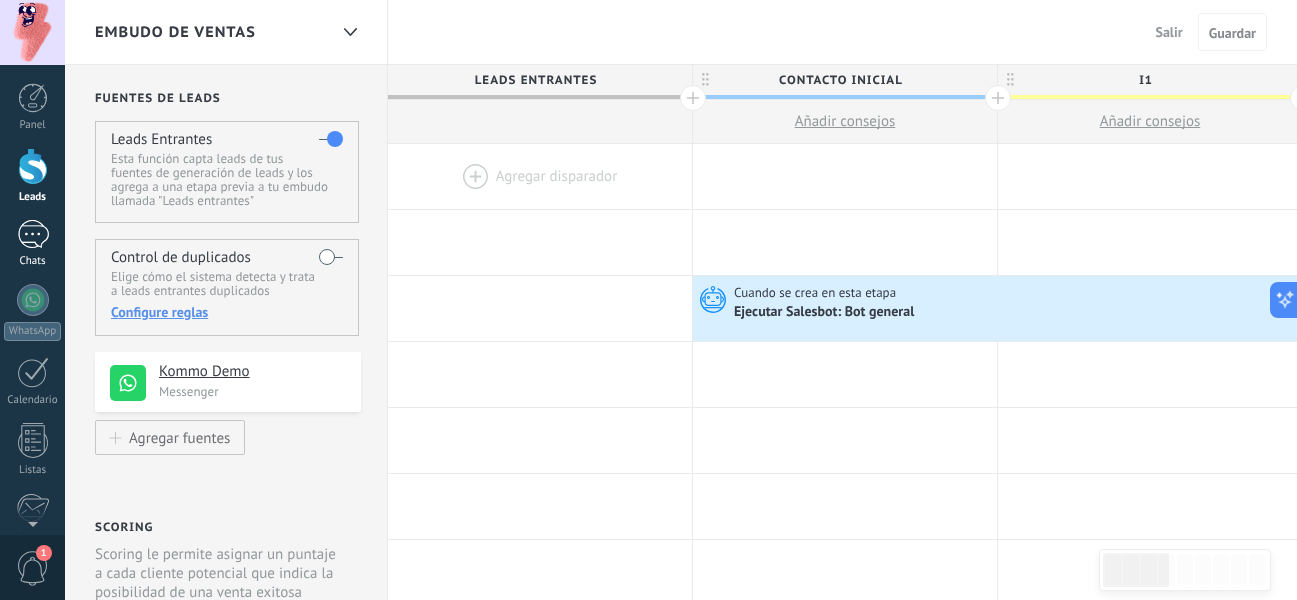 click at bounding box center [33, 234] 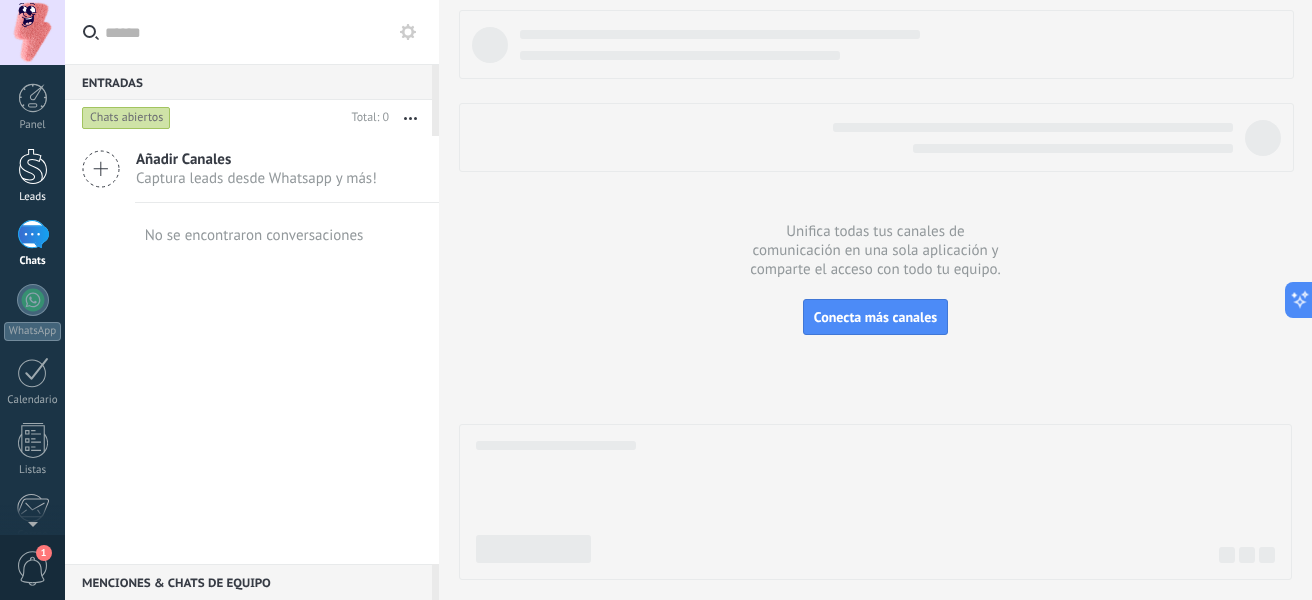 click at bounding box center (33, 166) 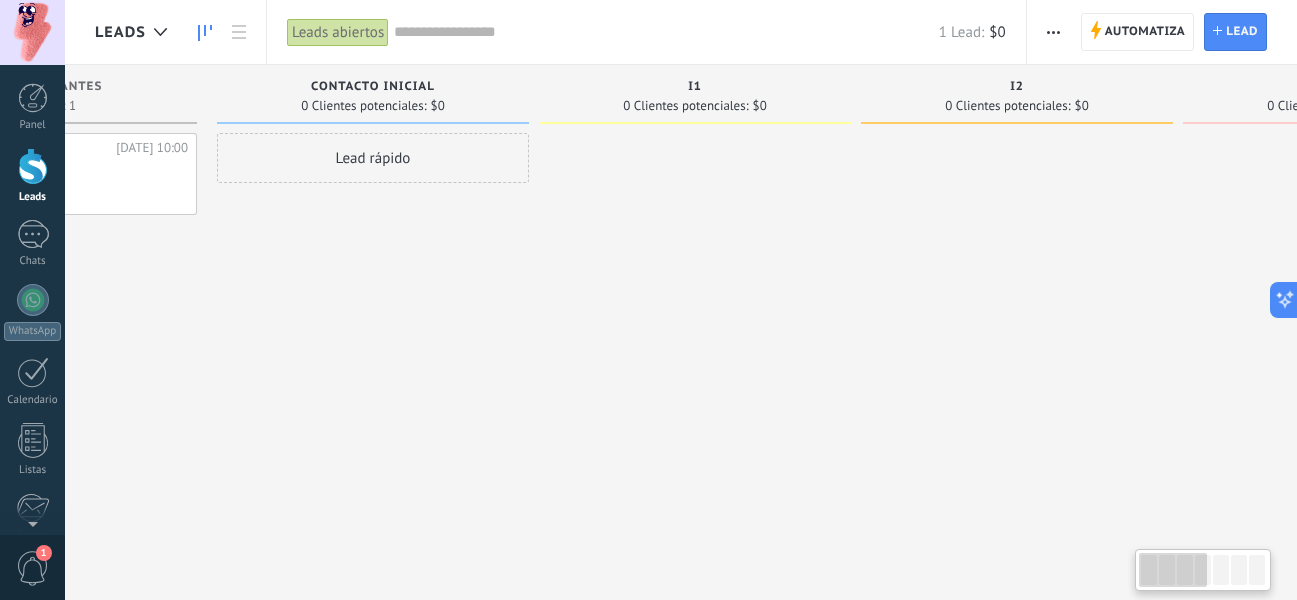 scroll, scrollTop: 0, scrollLeft: 0, axis: both 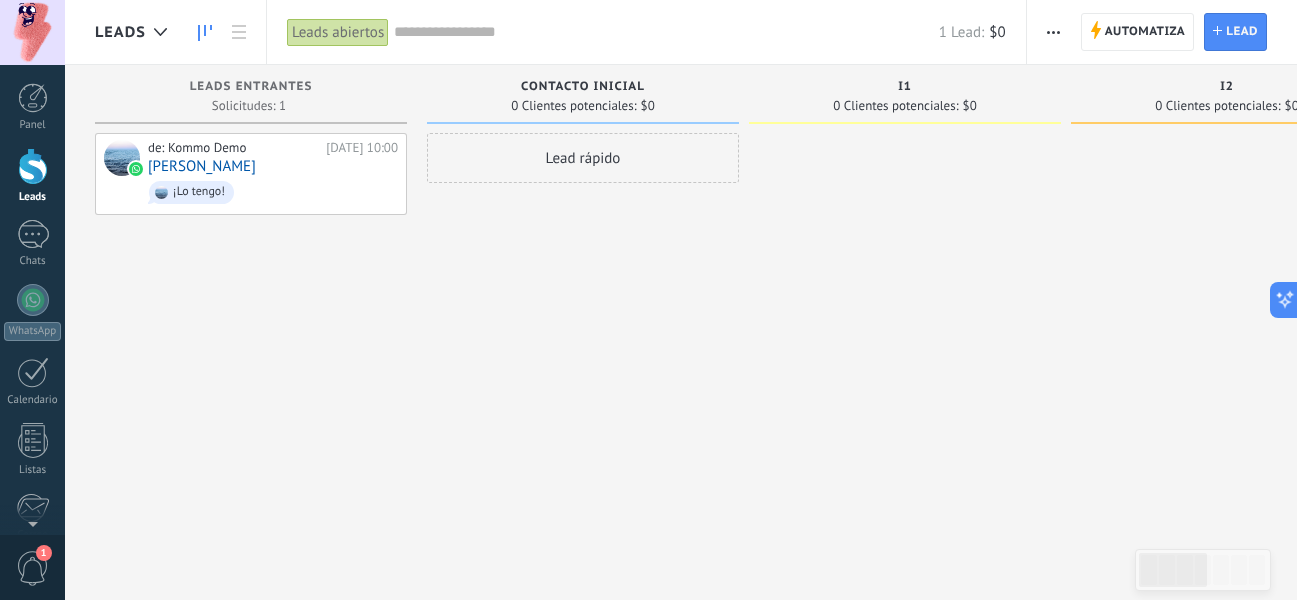 click on "Lead rápido" at bounding box center [583, 158] 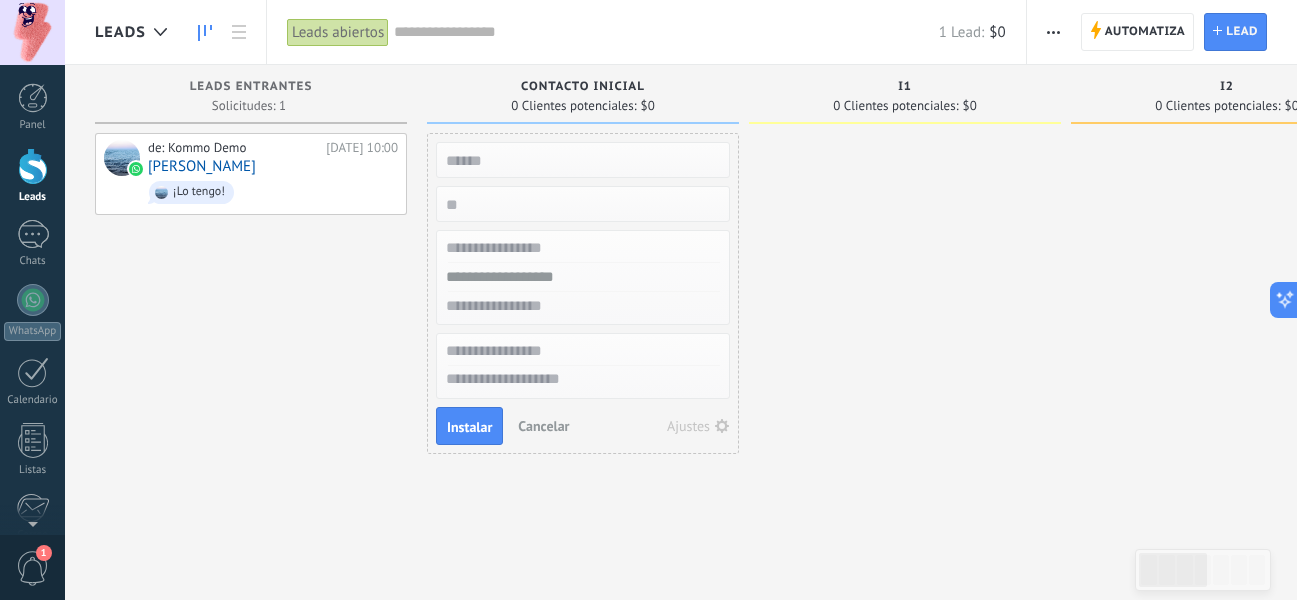 click on "Instalar Cancelar Ajustes" at bounding box center [583, 293] 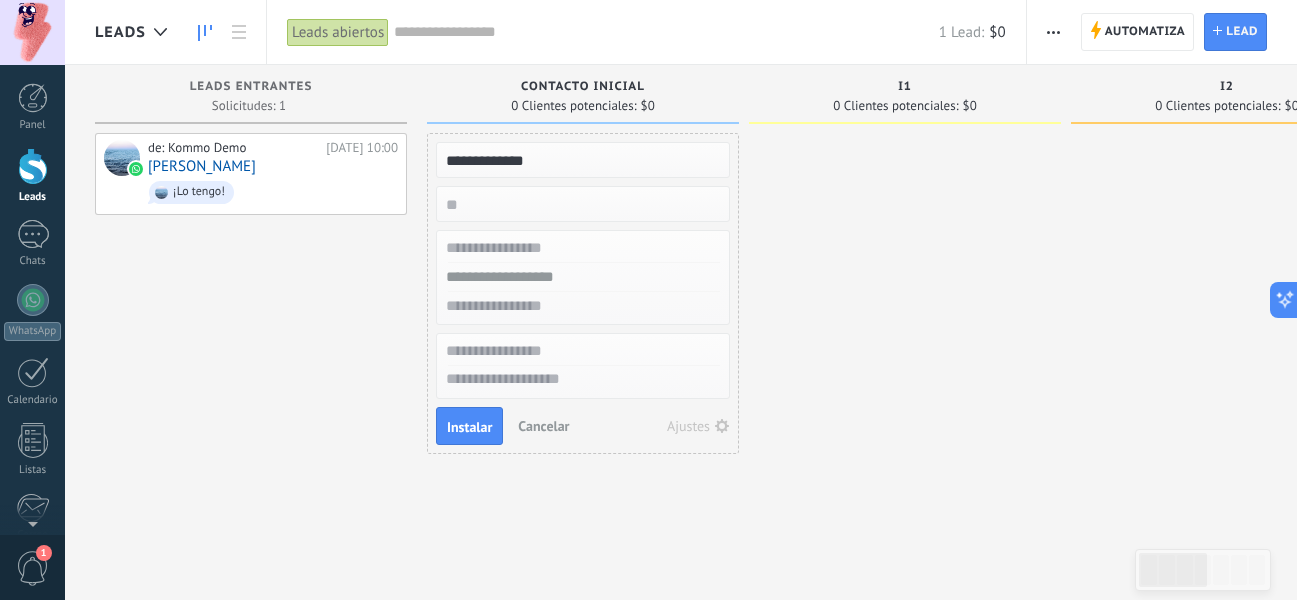 type on "**********" 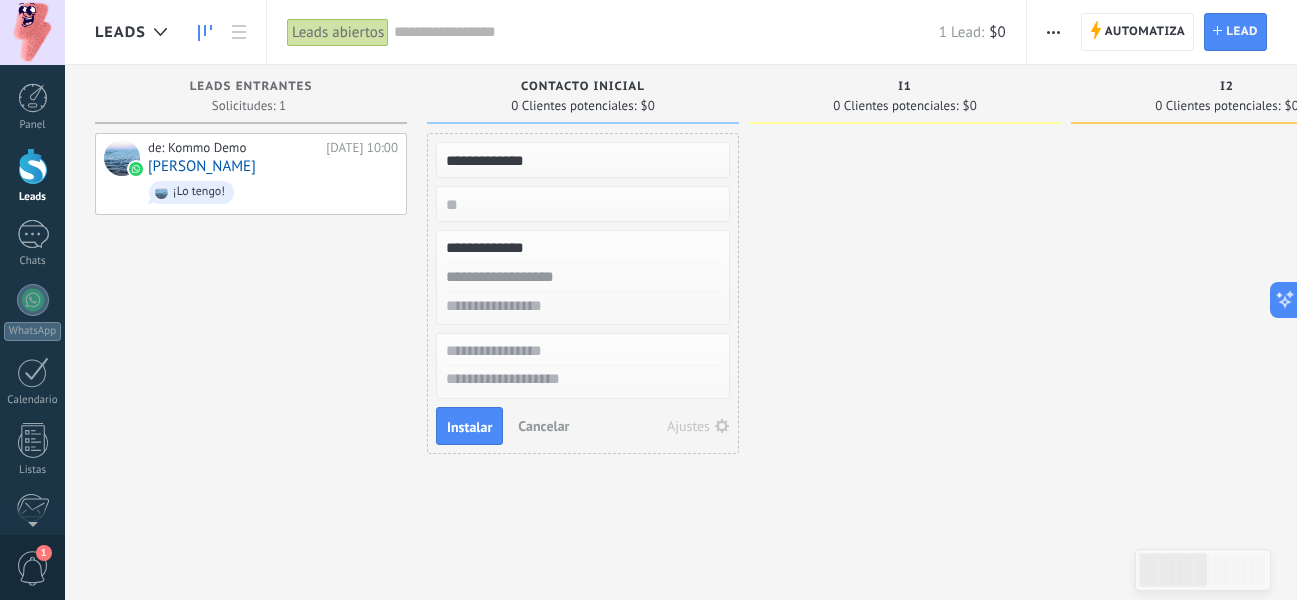 type on "**********" 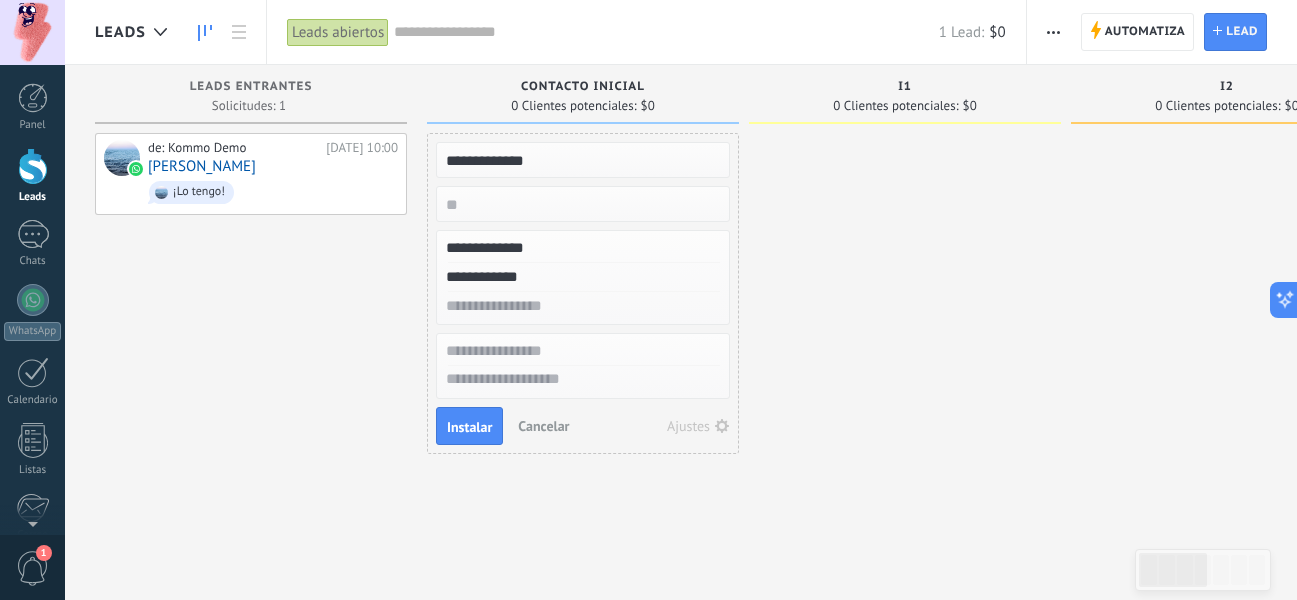type on "**********" 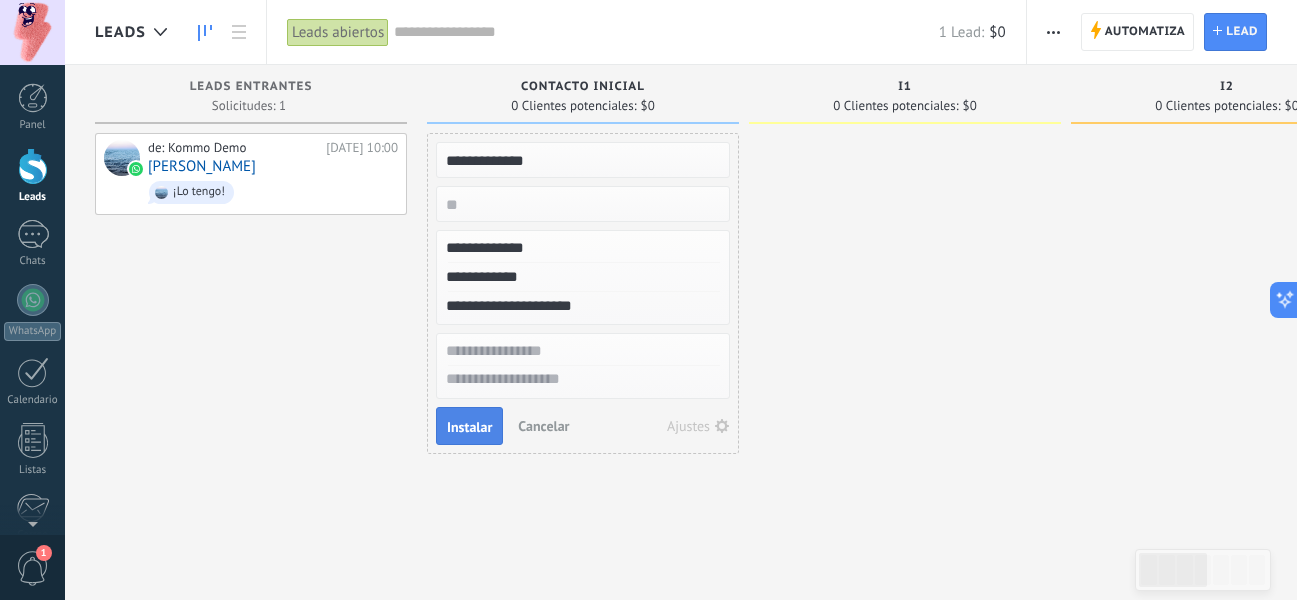 type on "**********" 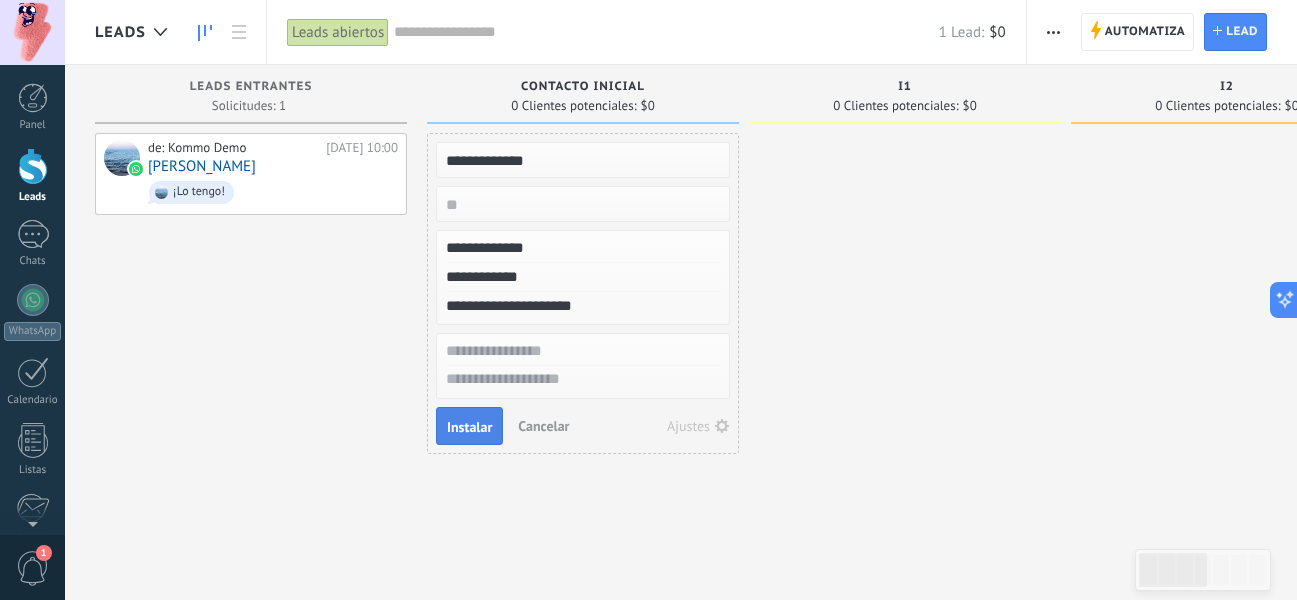 click on "Instalar" at bounding box center (469, 427) 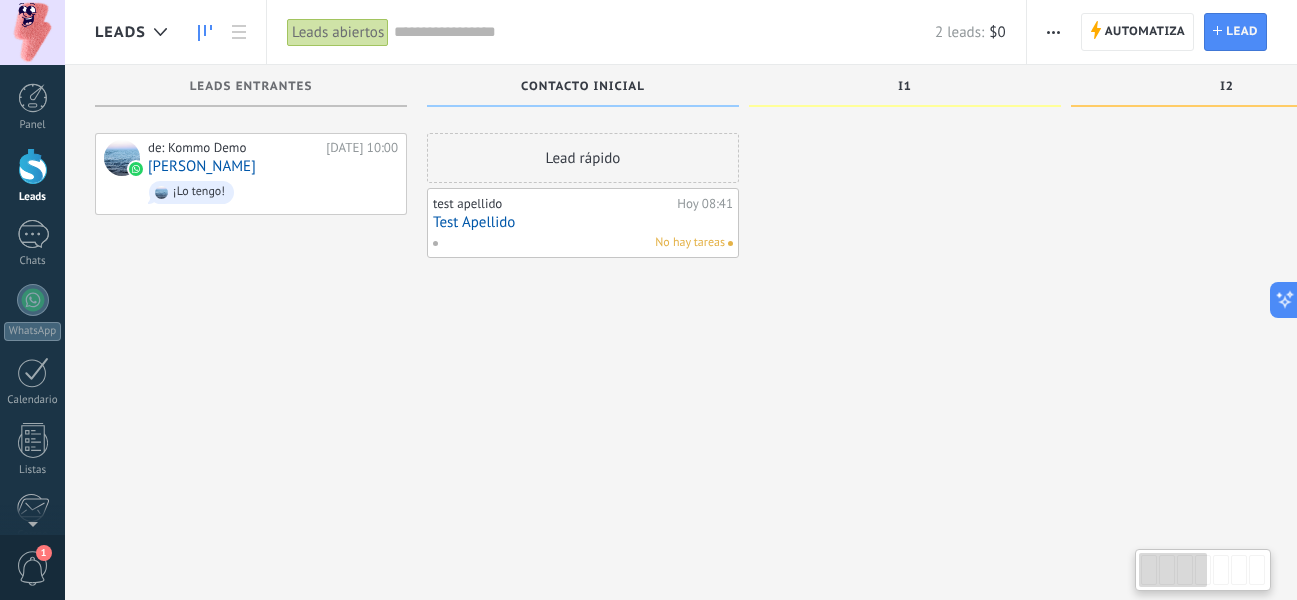 scroll, scrollTop: 34, scrollLeft: 0, axis: vertical 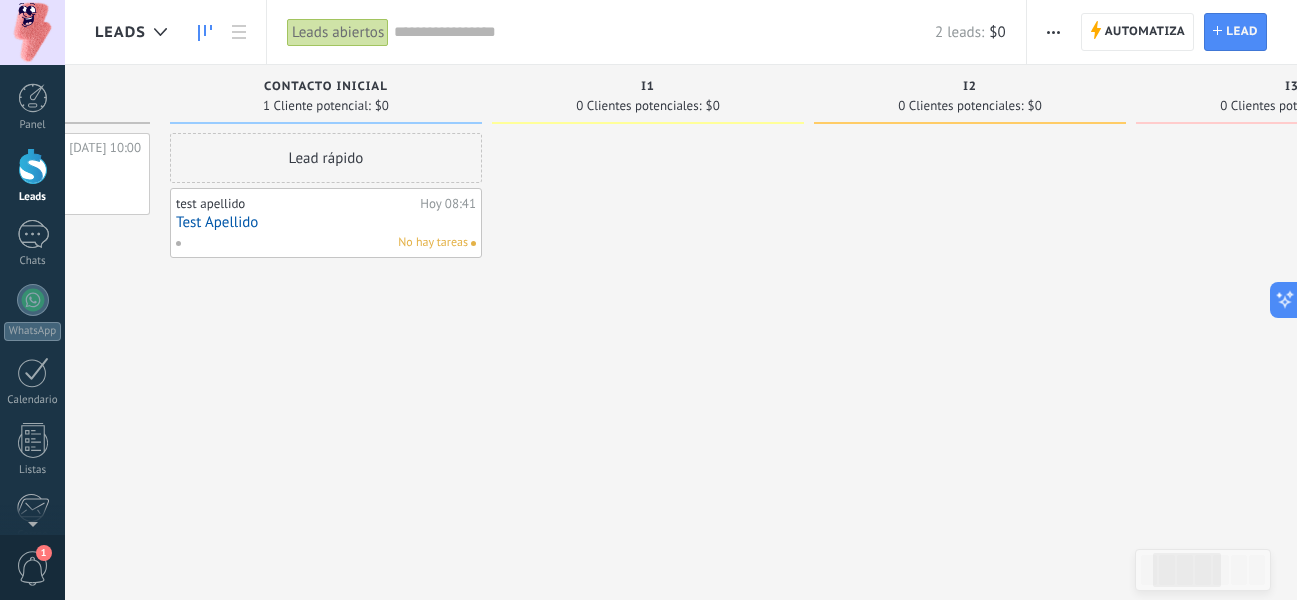 click on "test apellido [DATE] 08:41 Test Apellido No hay tareas" at bounding box center [326, 223] 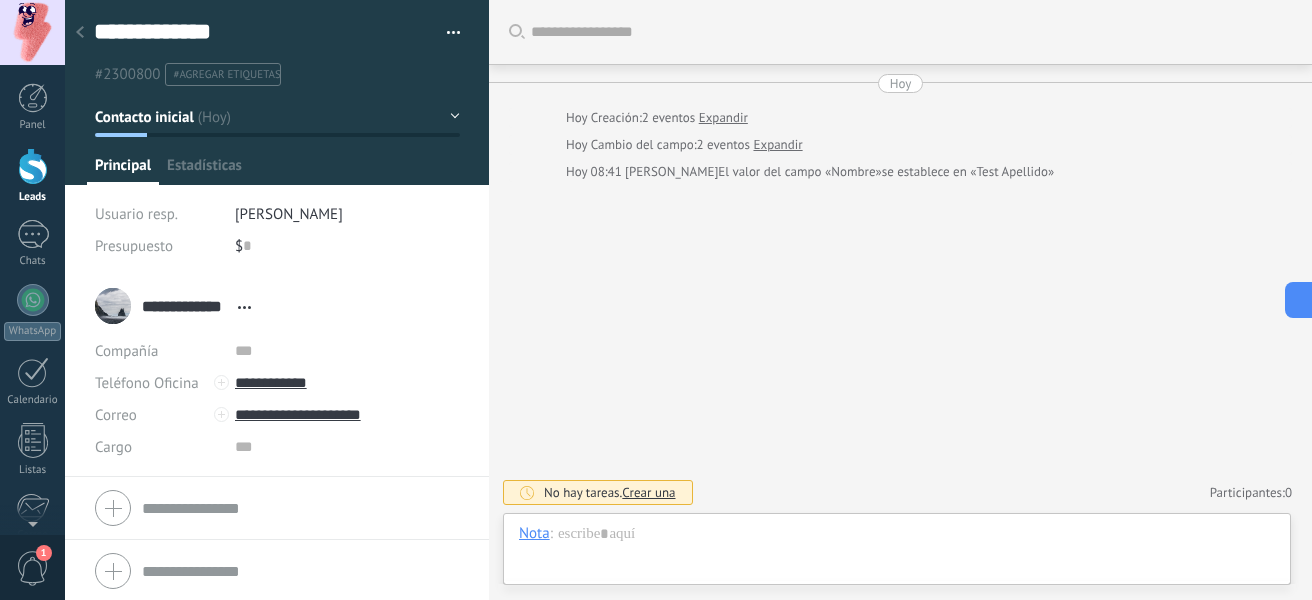 scroll, scrollTop: 30, scrollLeft: 0, axis: vertical 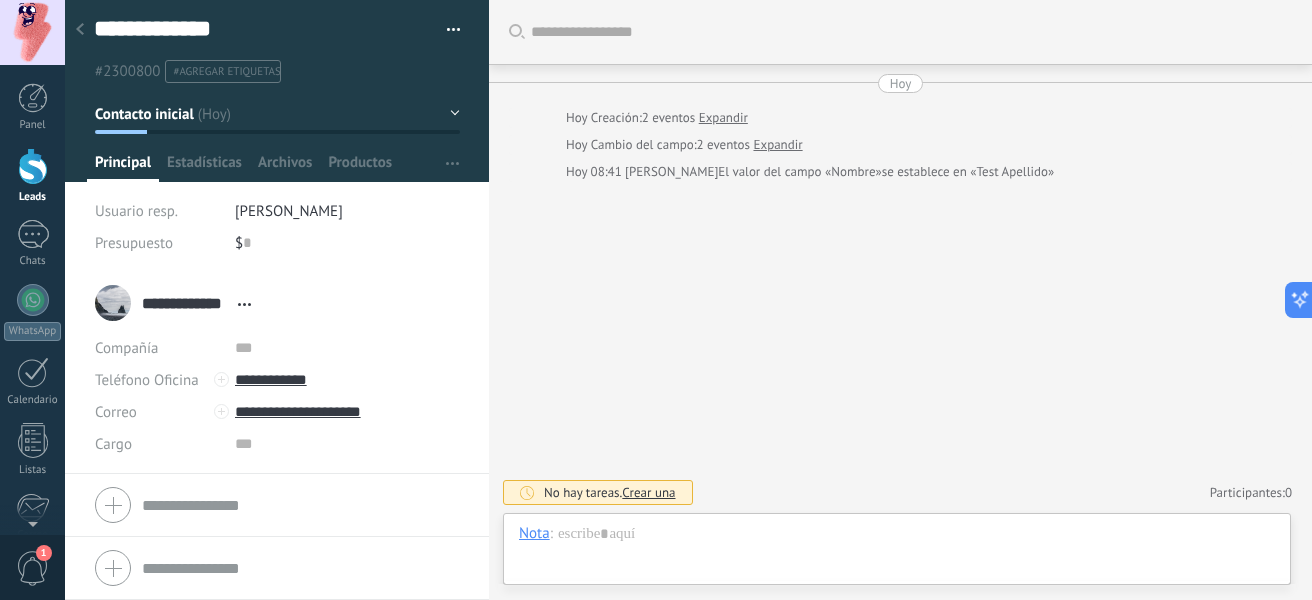 click on "**********" at bounding box center (277, 303) 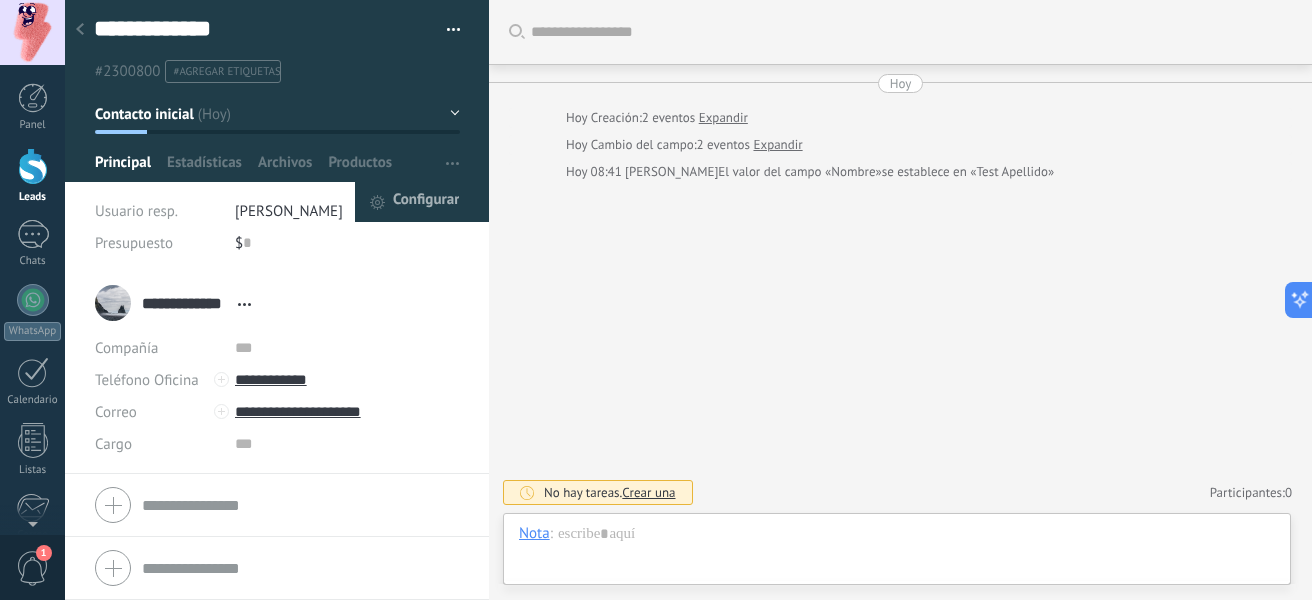 click on "Configurar" at bounding box center (426, 202) 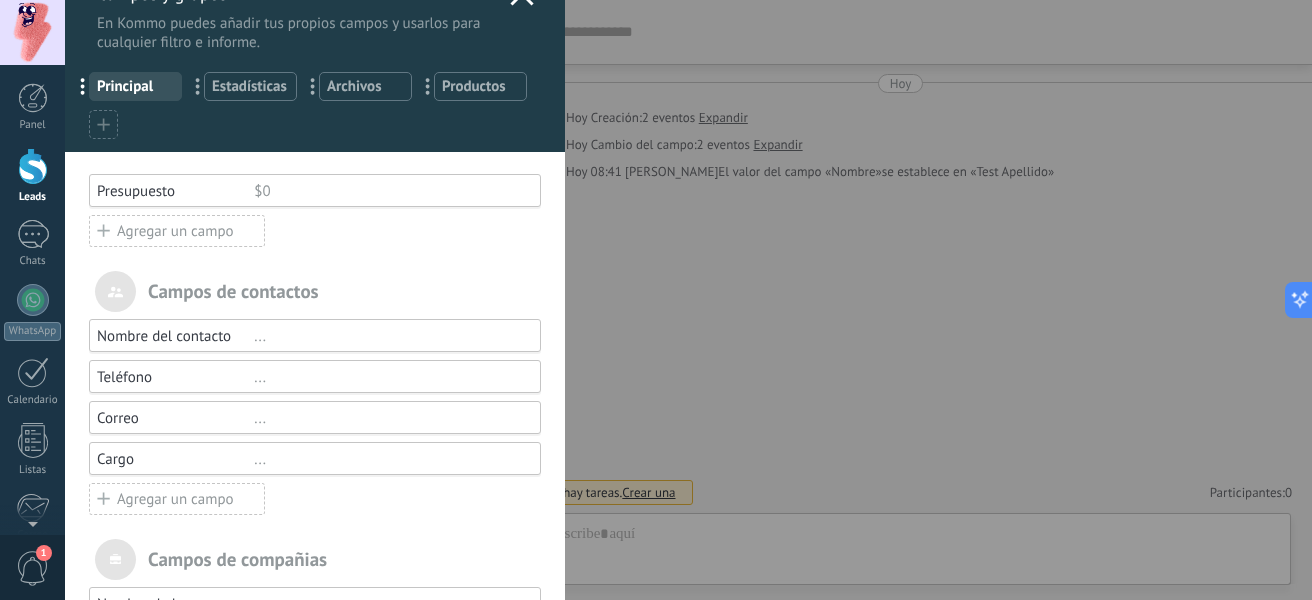 scroll, scrollTop: 41, scrollLeft: 0, axis: vertical 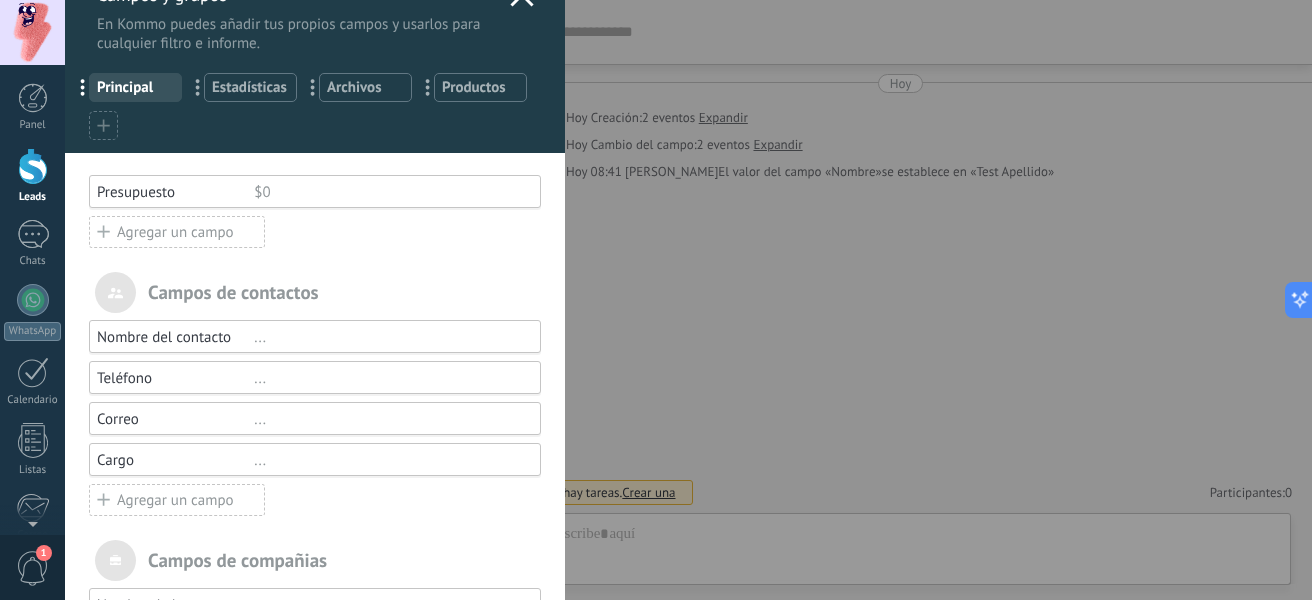 click on "Presupuesto $0" at bounding box center [315, 191] 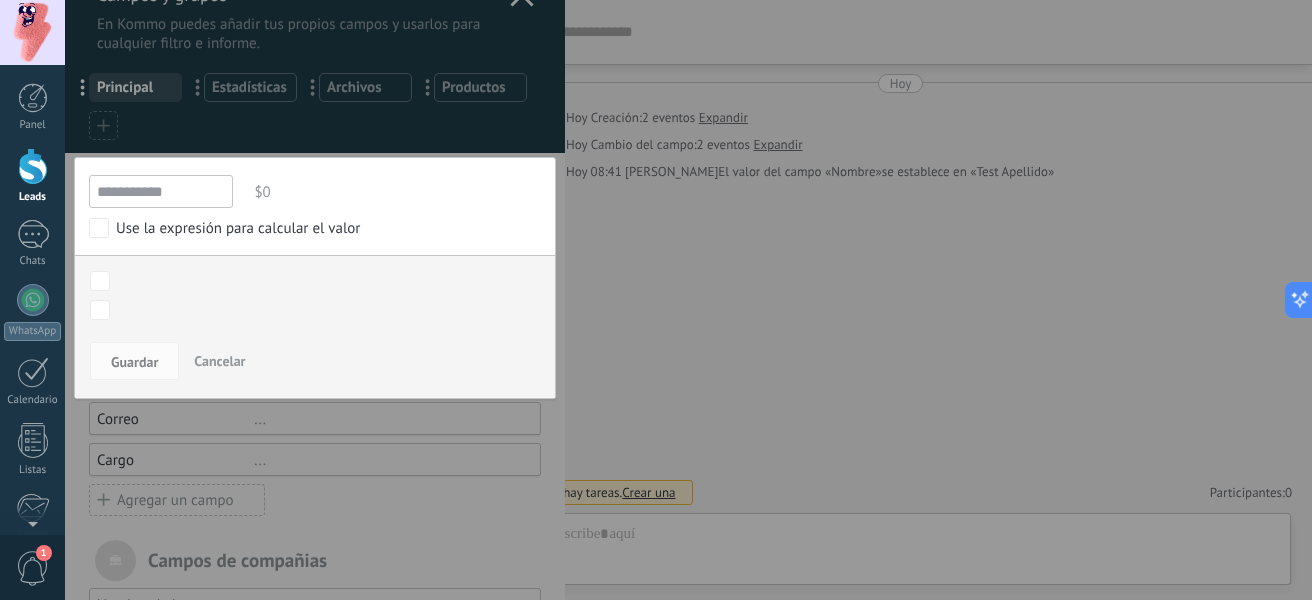 click at bounding box center (315, 410) 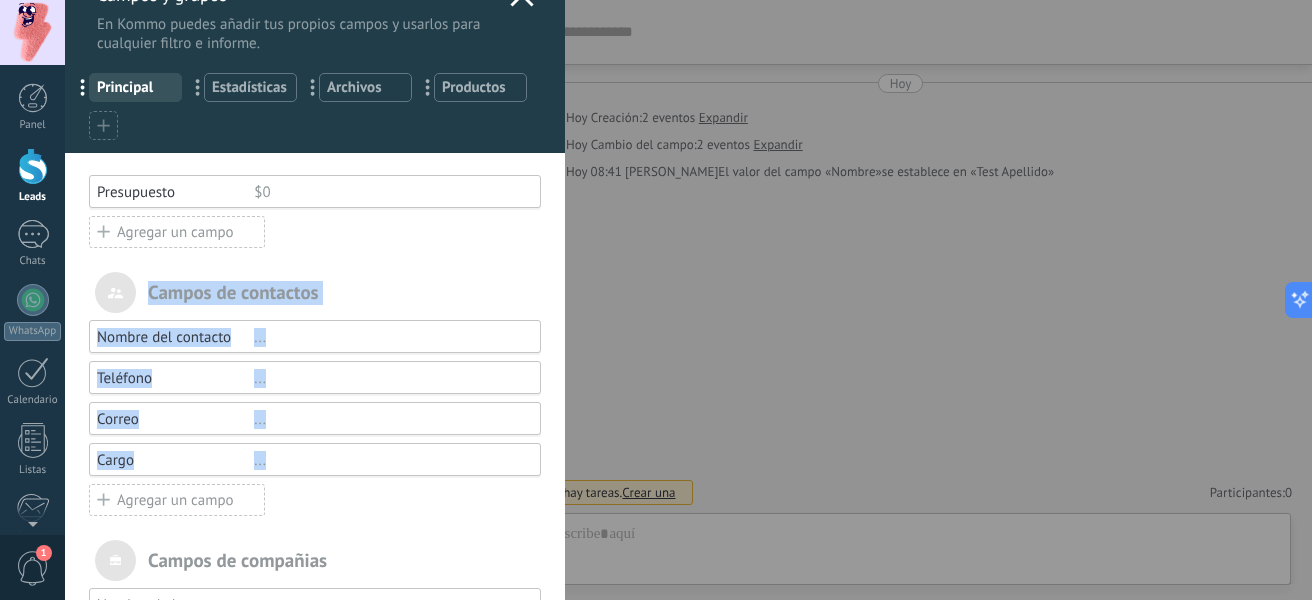 drag, startPoint x: 432, startPoint y: 474, endPoint x: 364, endPoint y: 255, distance: 229.3142 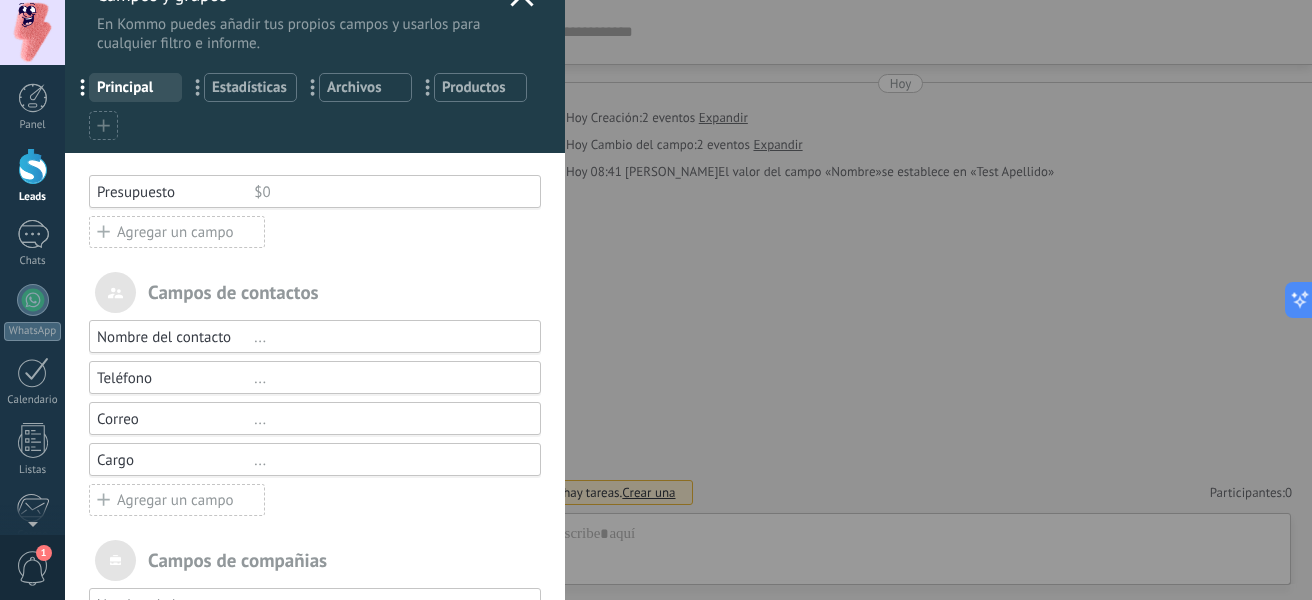 click on "Usted ha alcanzado la cantidad máxima de los campos añadidos en la tarifa Periodo de prueba Presupuesto $0 Agregar un campo utm_content ... utm_medium ... utm_campaign ... utm_source ... utm_term ... utm_referrer ... referrer ... gclientid ... gclid ... fbclid ... Add meta Campos de contactos Nombre del contacto ... Teléfono ... Correo ... Cargo ... Agregar un campo Campos de compañias Nombre de la compañía ... Teléfono ... Correo ... Página web ... Dirección ... Agregar un campo" at bounding box center (315, 507) 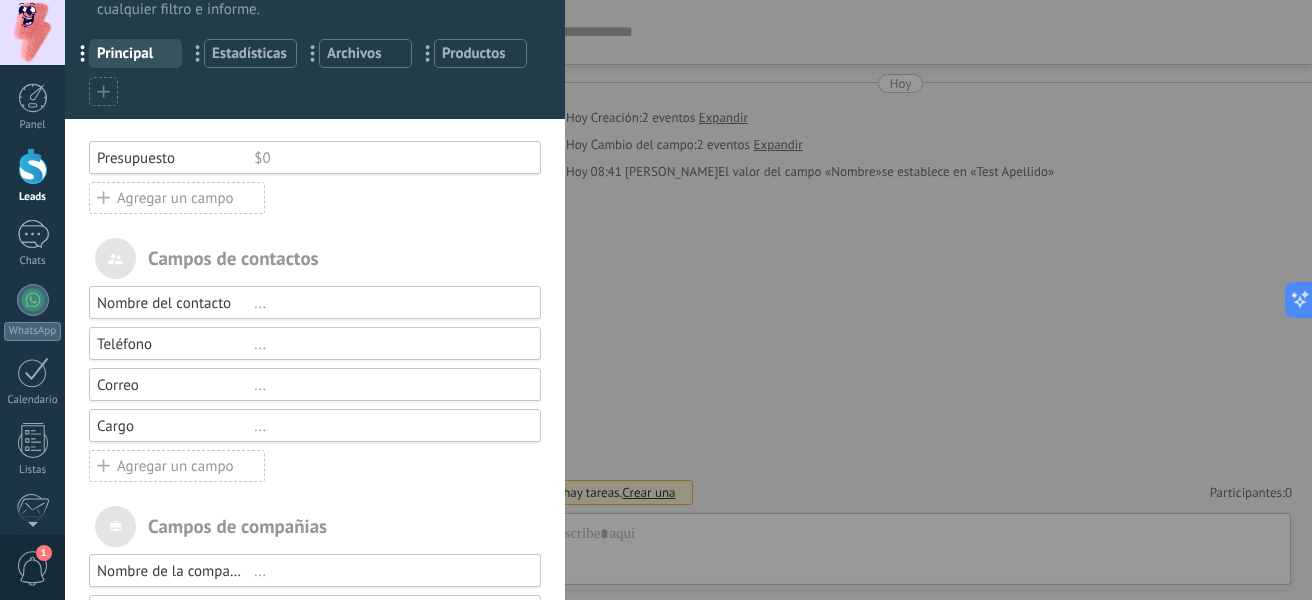 scroll, scrollTop: 74, scrollLeft: 0, axis: vertical 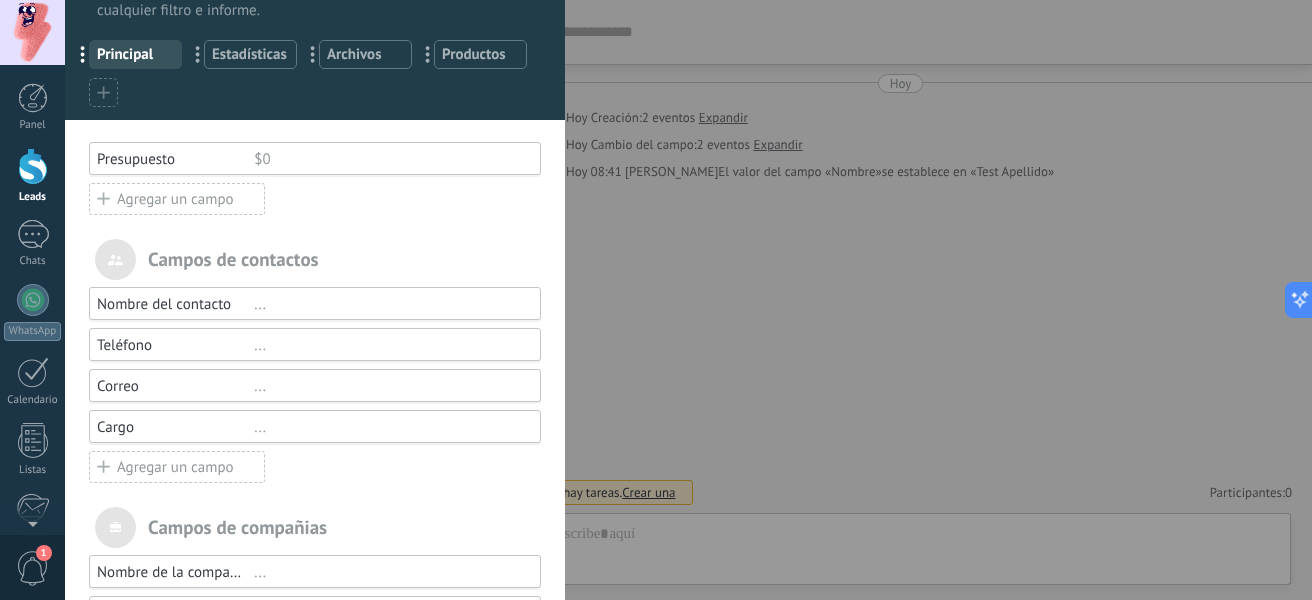 click on "Agregar un campo" at bounding box center (177, 199) 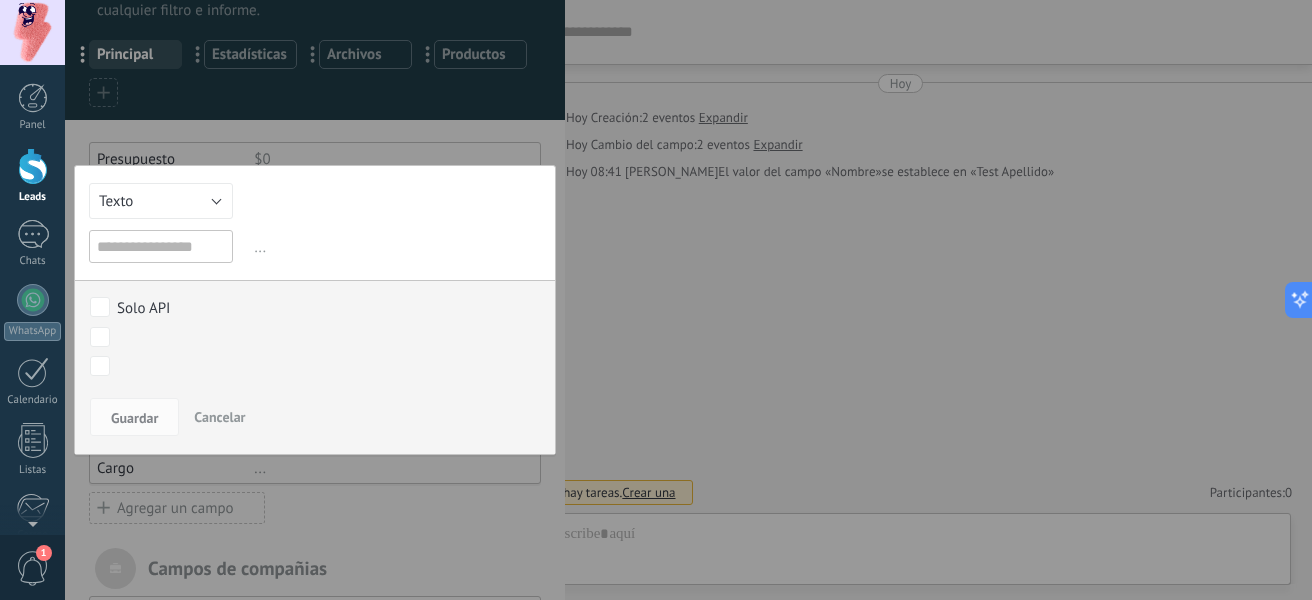 click at bounding box center [161, 246] 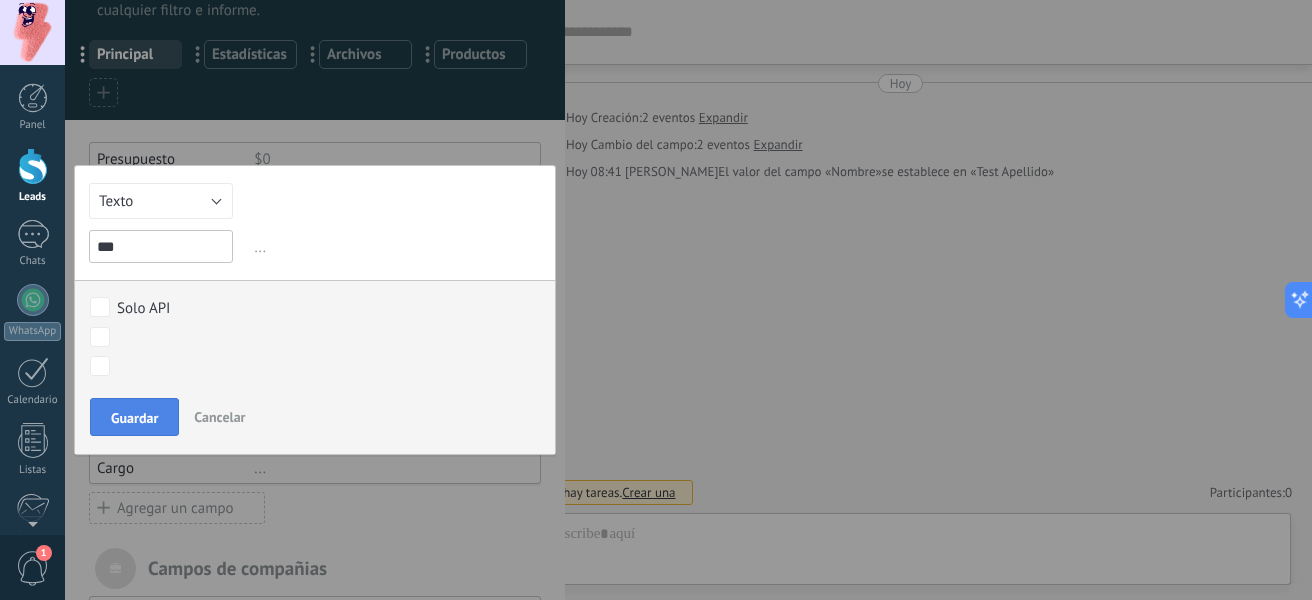 type on "***" 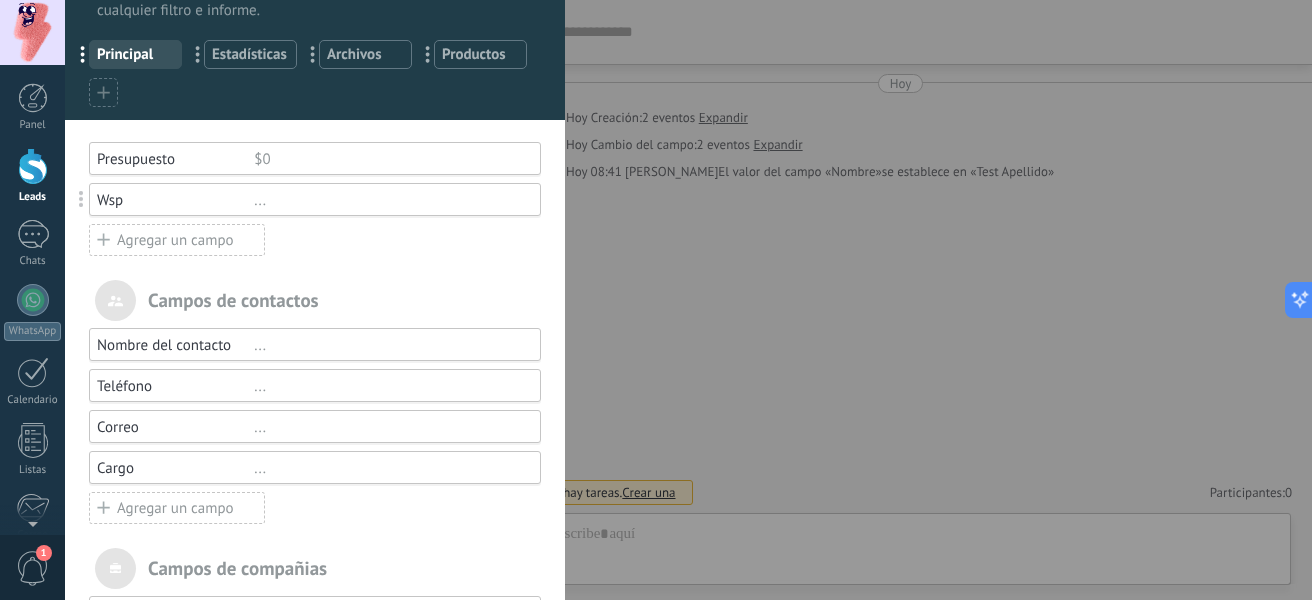 click on "Wsp ..." at bounding box center (315, 199) 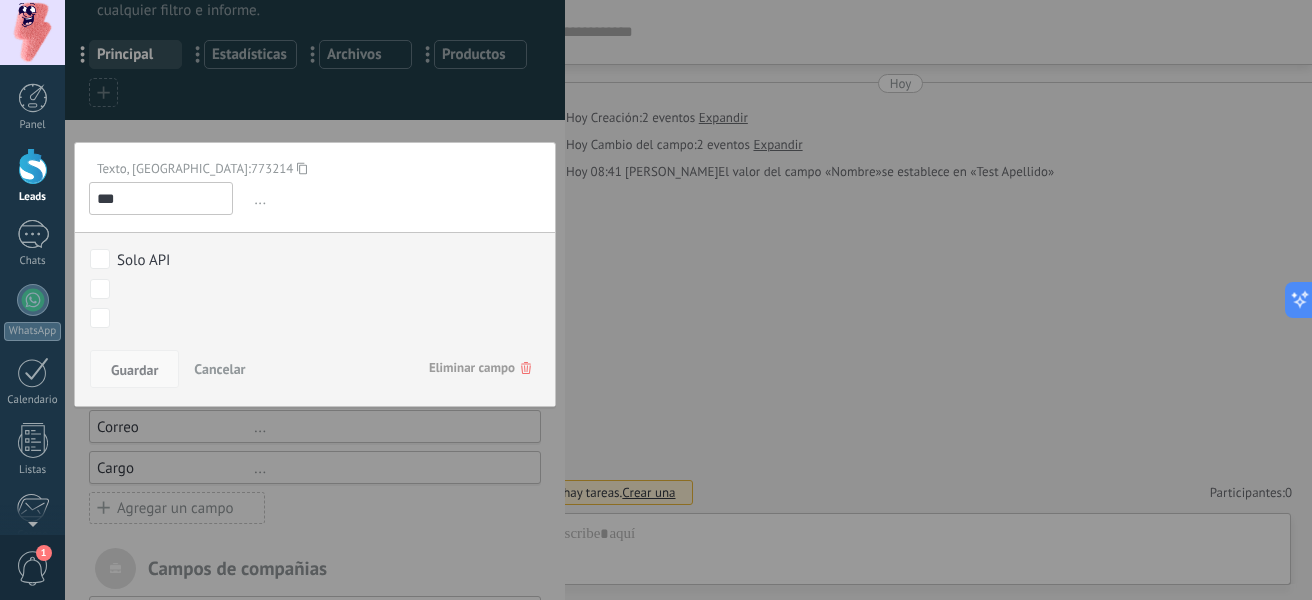 click on "Guardar" at bounding box center [134, 370] 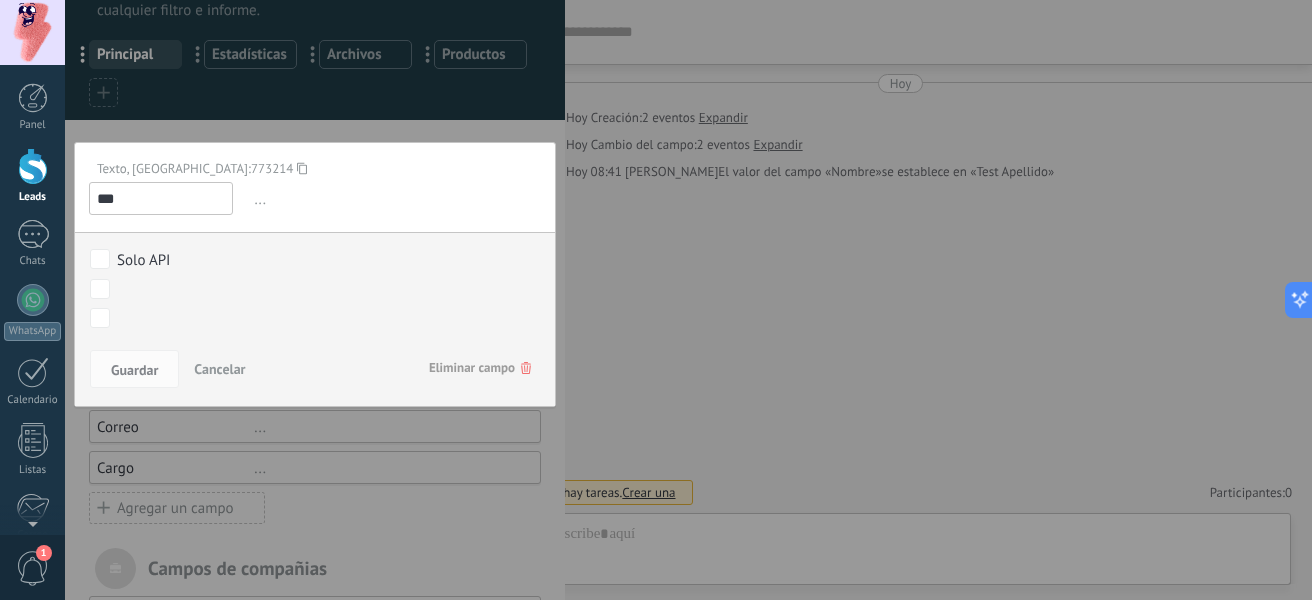 click at bounding box center (315, 398) 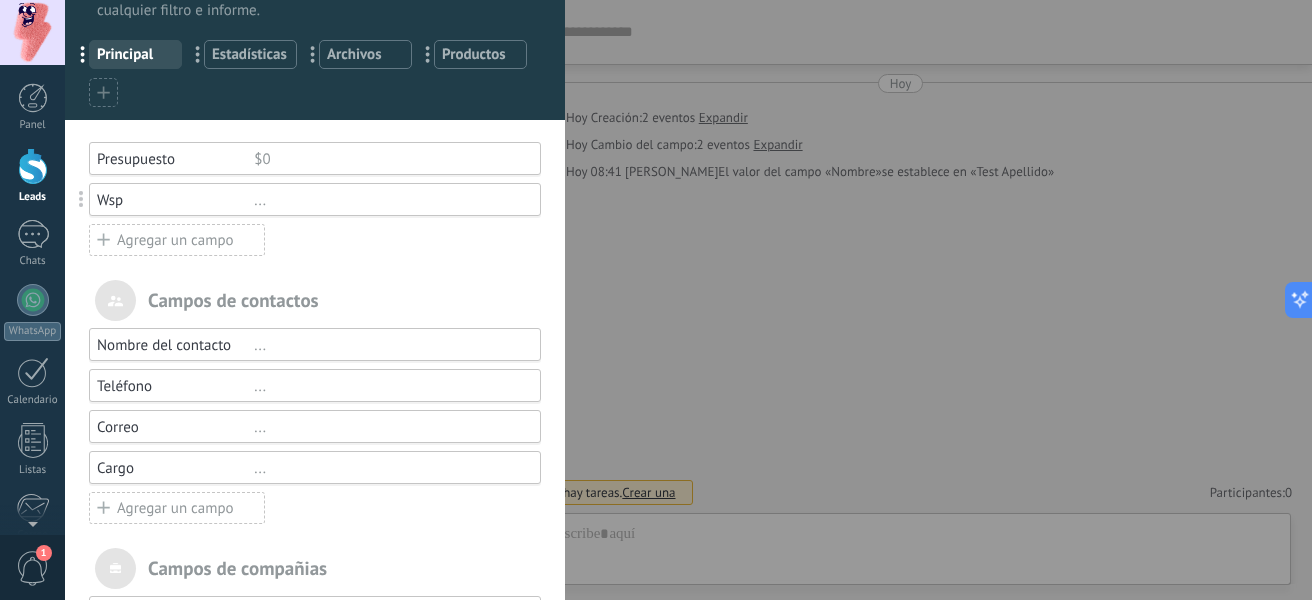 click on "Agregar un campo" at bounding box center [177, 240] 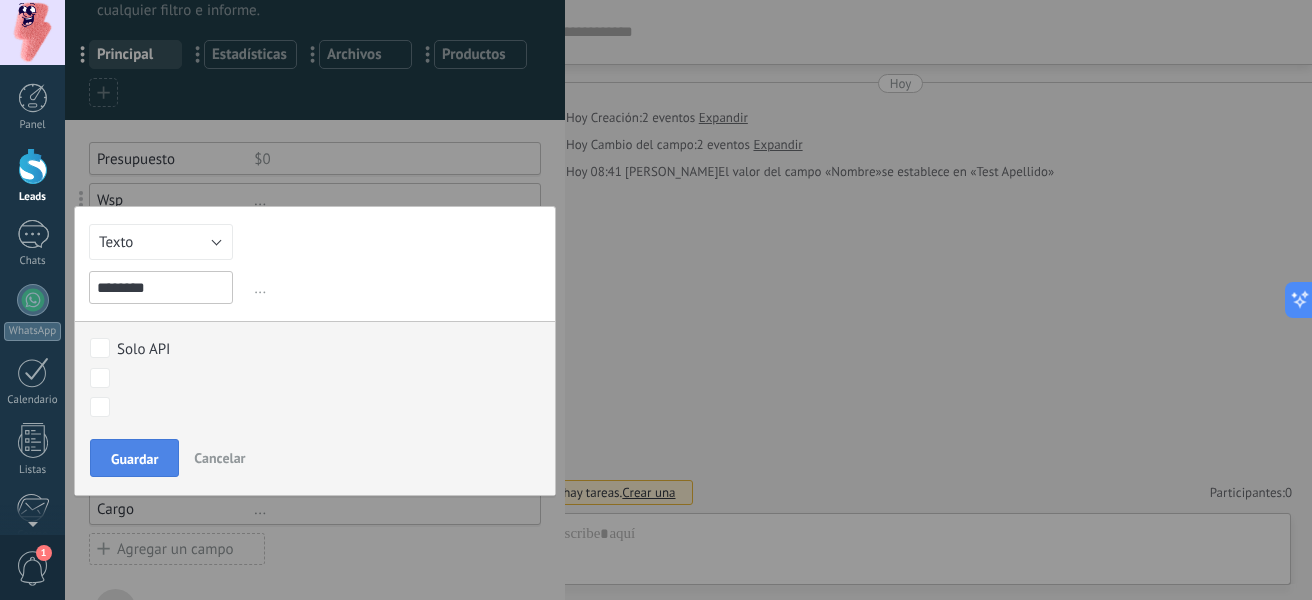 type on "********" 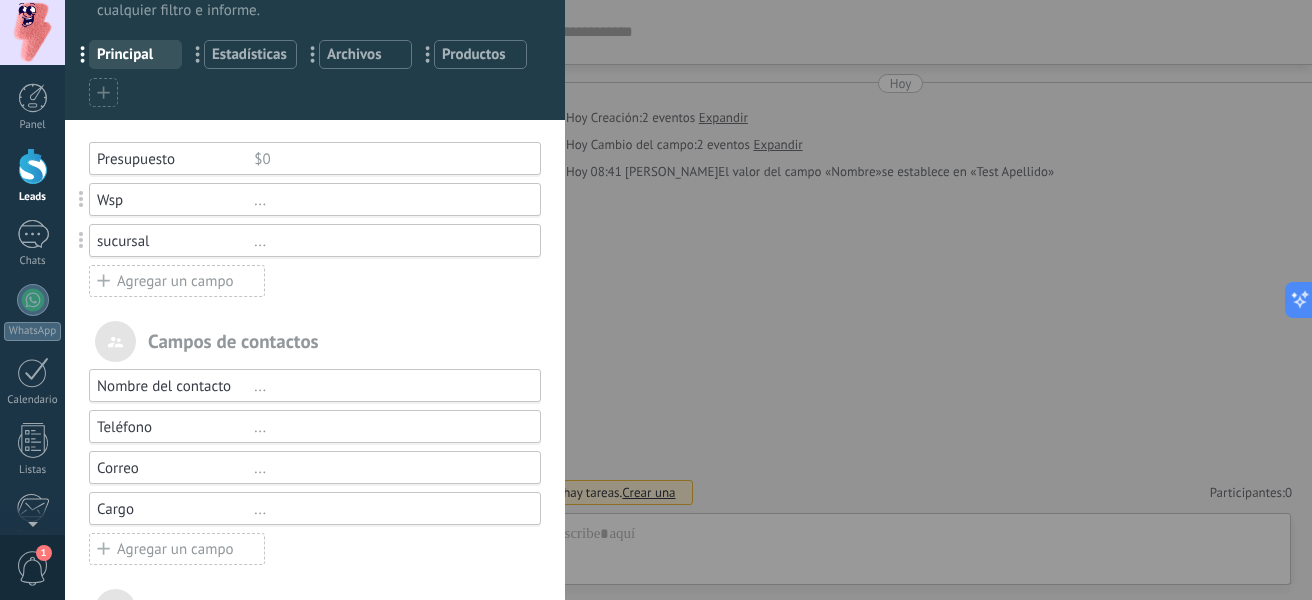 click on "Agregar un campo" at bounding box center (177, 281) 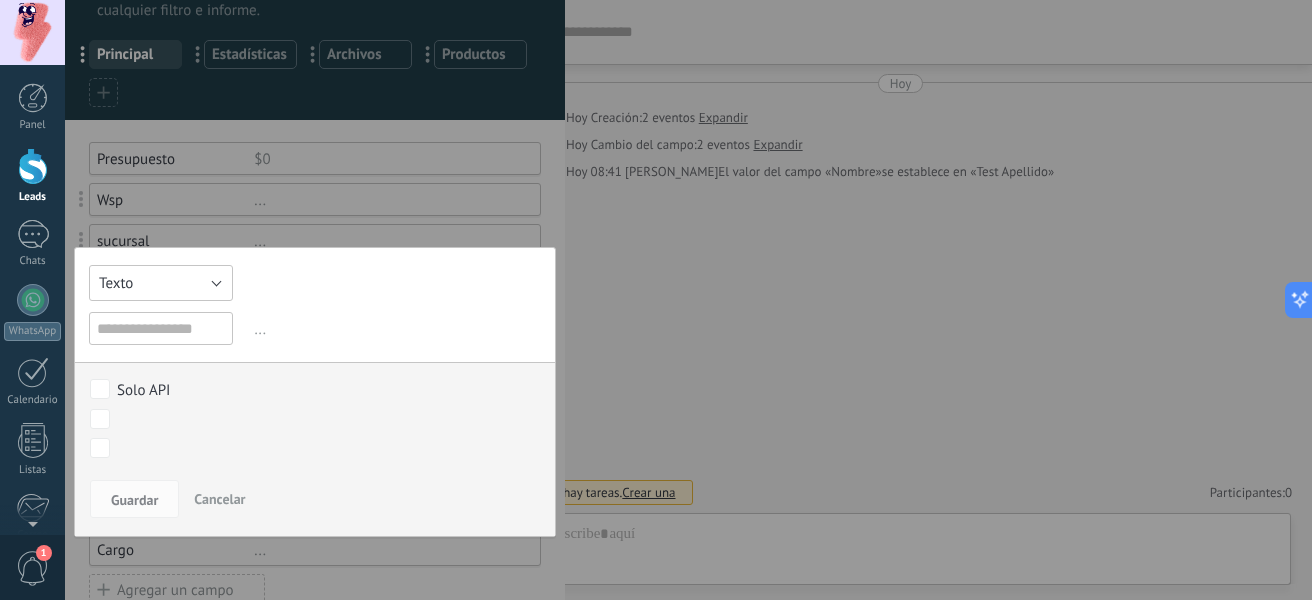 drag, startPoint x: 143, startPoint y: 281, endPoint x: 167, endPoint y: 275, distance: 24.738634 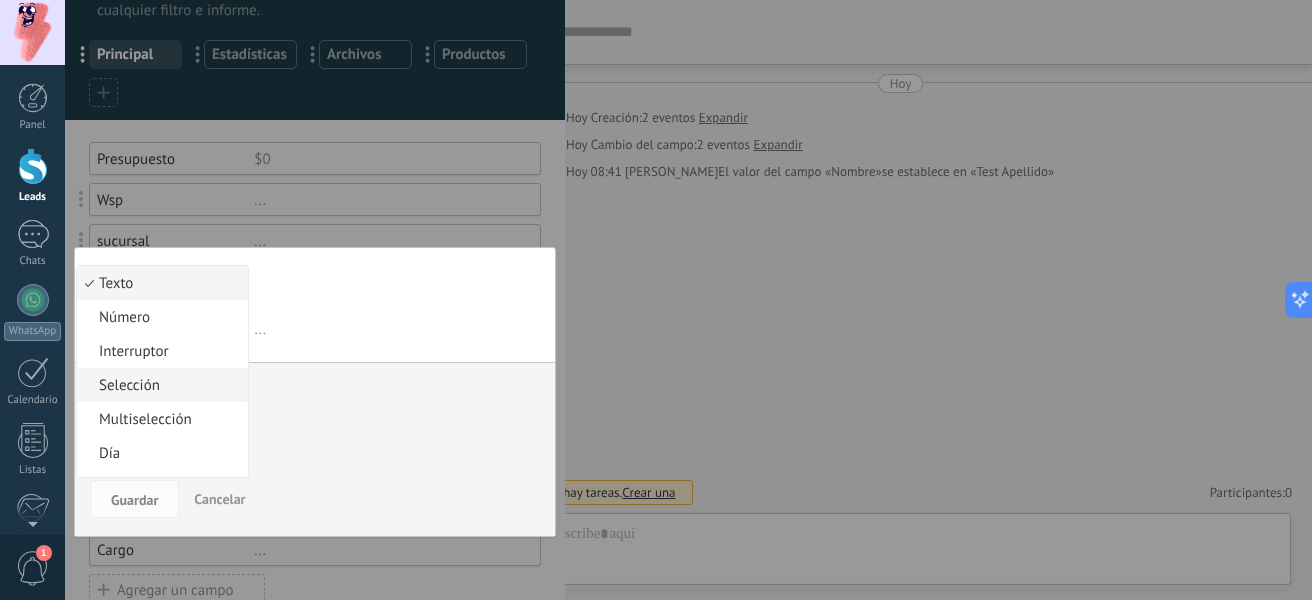 click on "Selección" at bounding box center [159, 385] 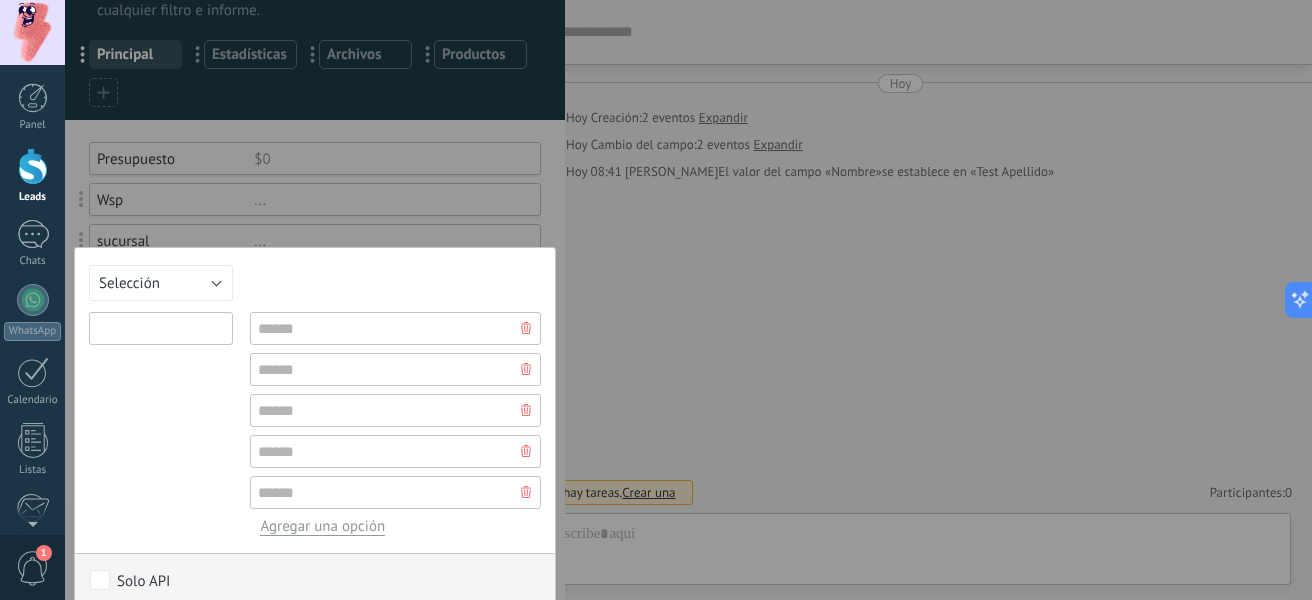 click at bounding box center (161, 328) 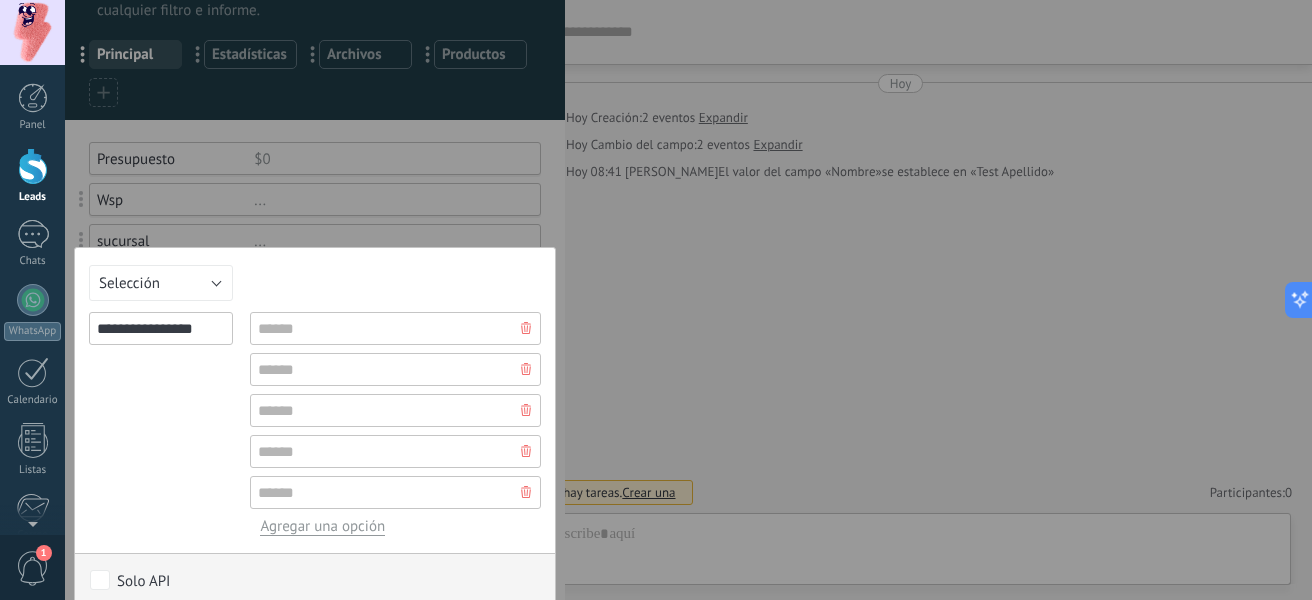 type on "**********" 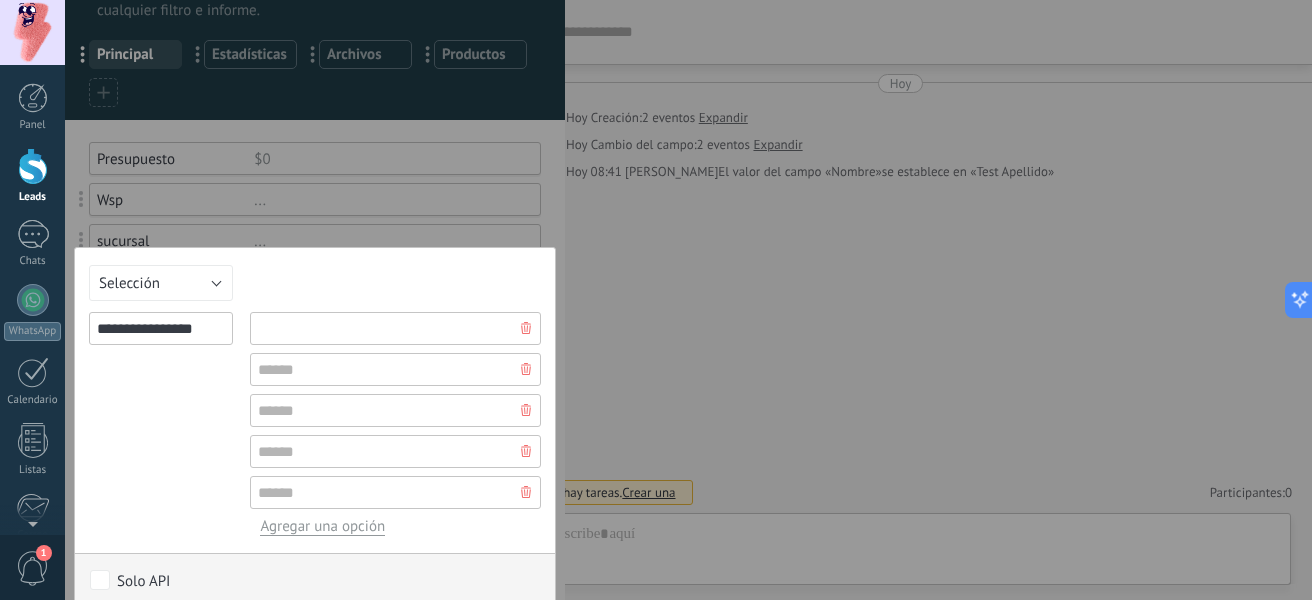 click at bounding box center [395, 328] 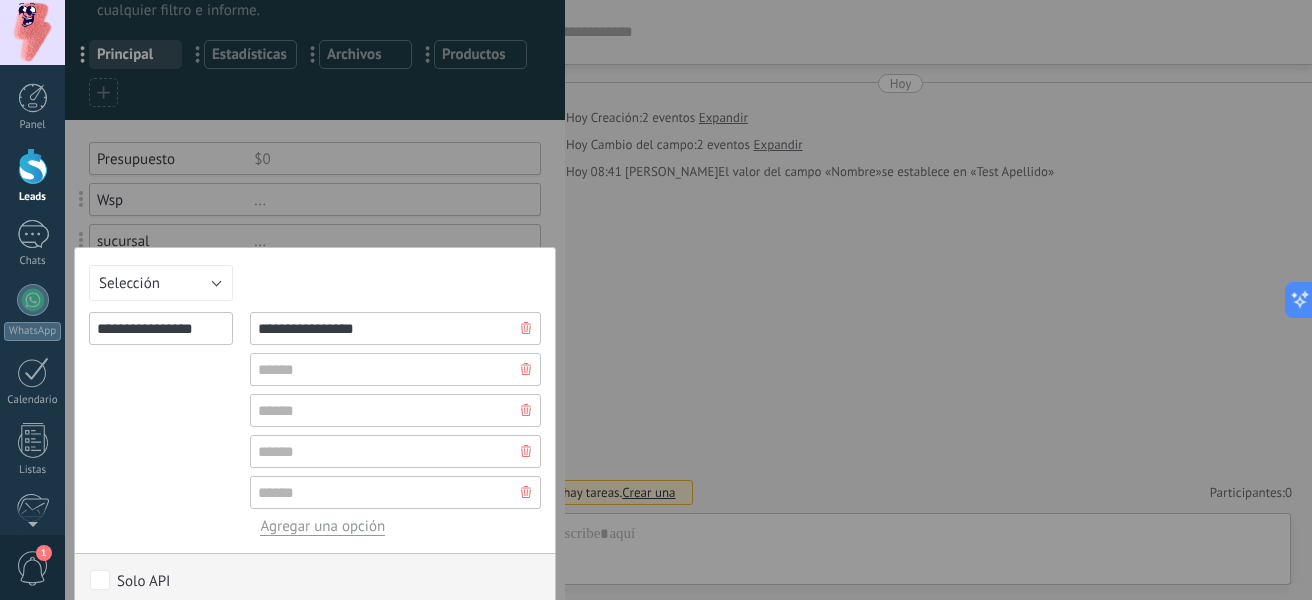 type on "**********" 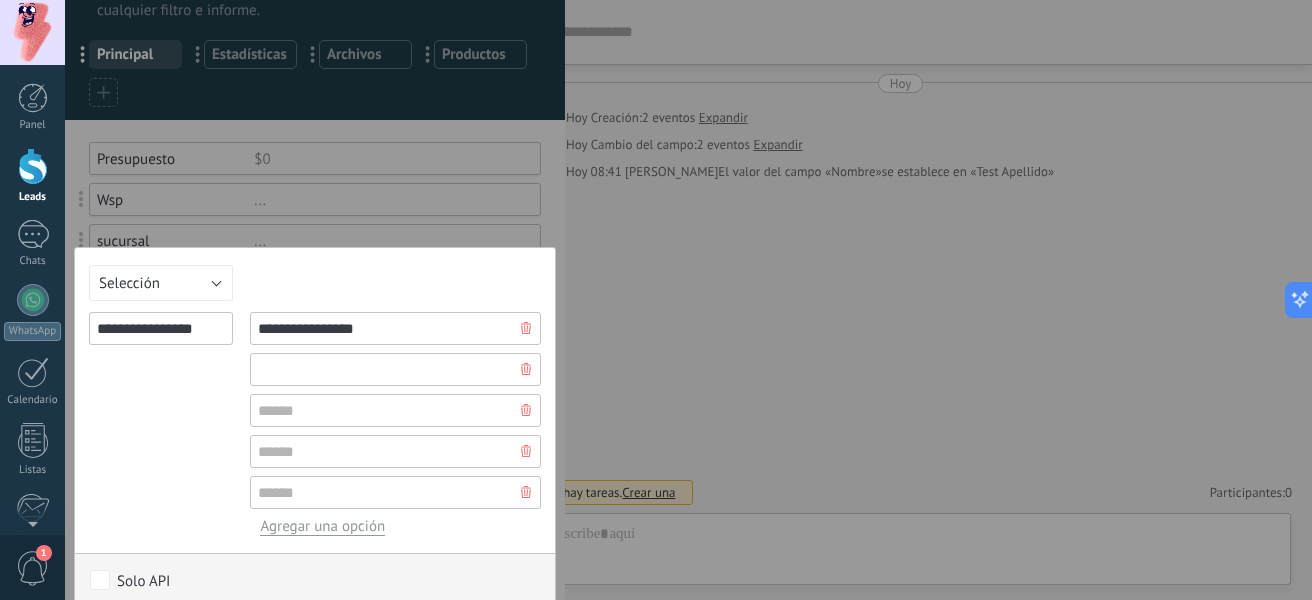 click at bounding box center (395, 369) 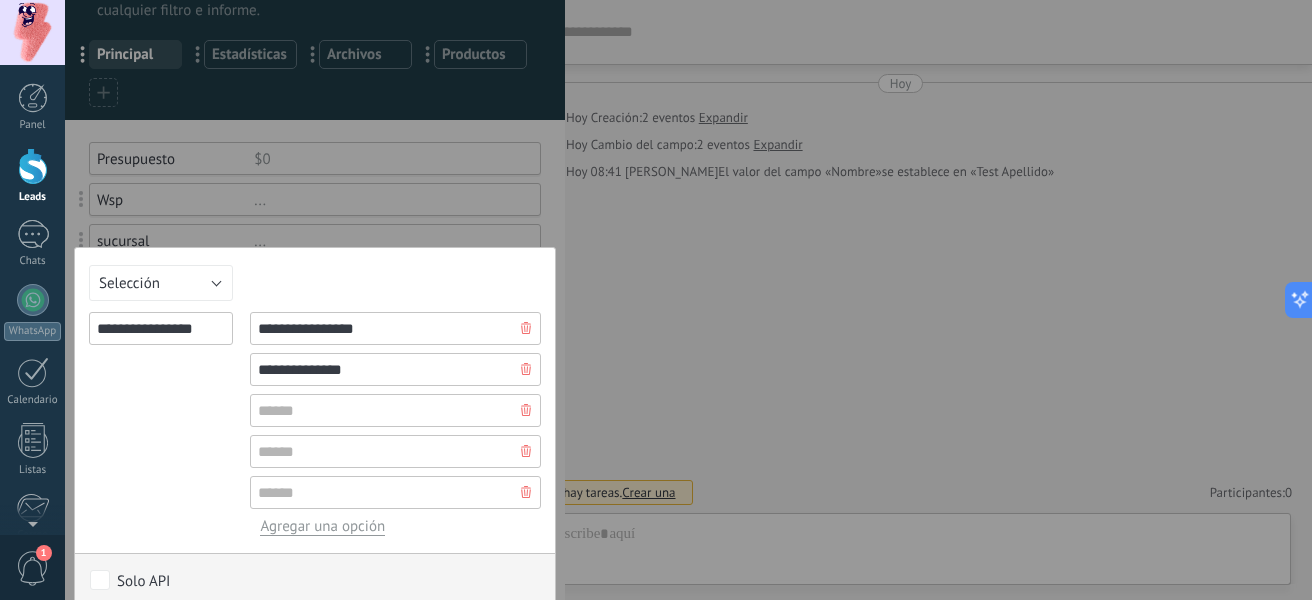 type on "**********" 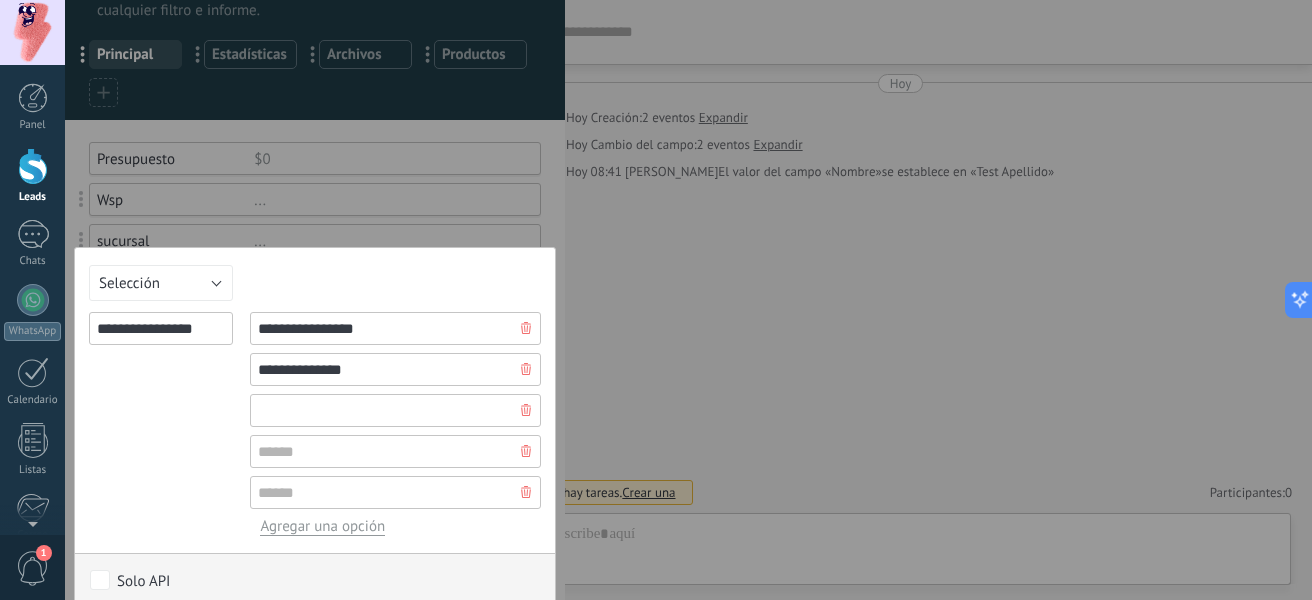 click at bounding box center [395, 410] 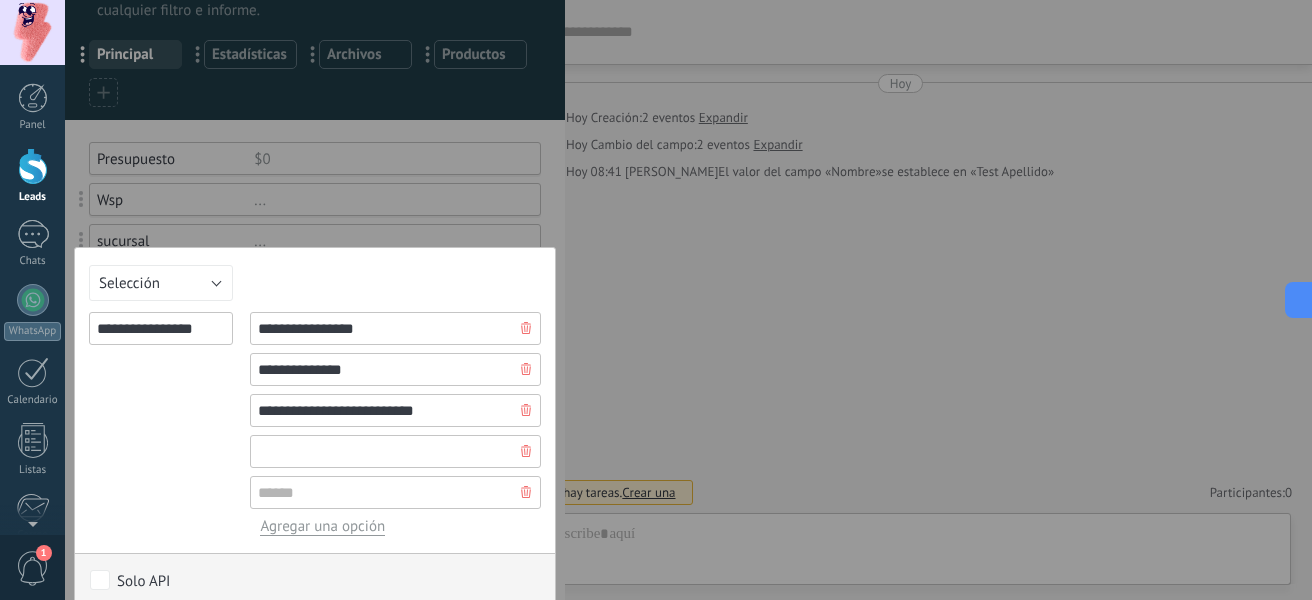 click at bounding box center [395, 451] 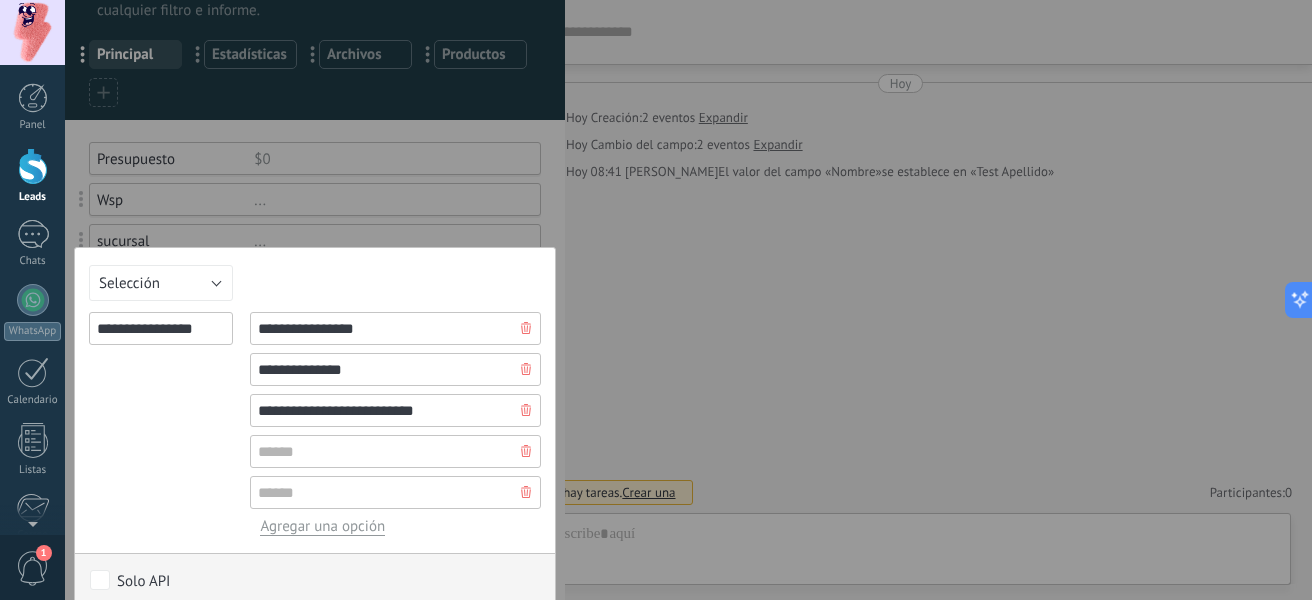 drag, startPoint x: 258, startPoint y: 417, endPoint x: 439, endPoint y: 408, distance: 181.22362 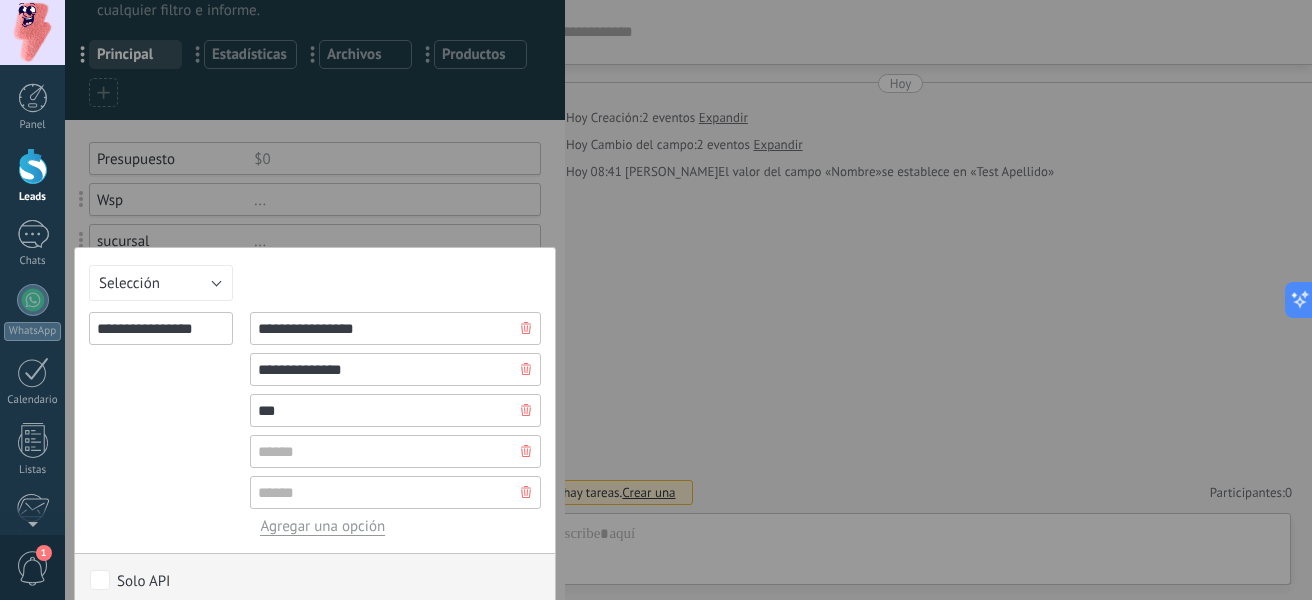 type on "**********" 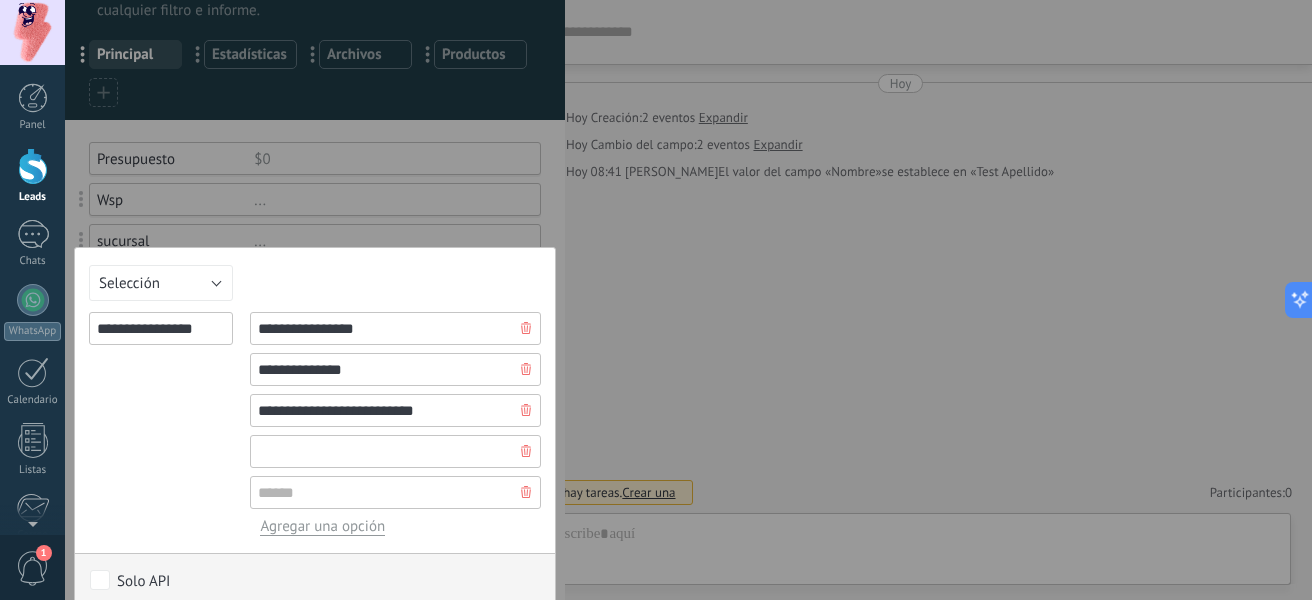 click at bounding box center (395, 451) 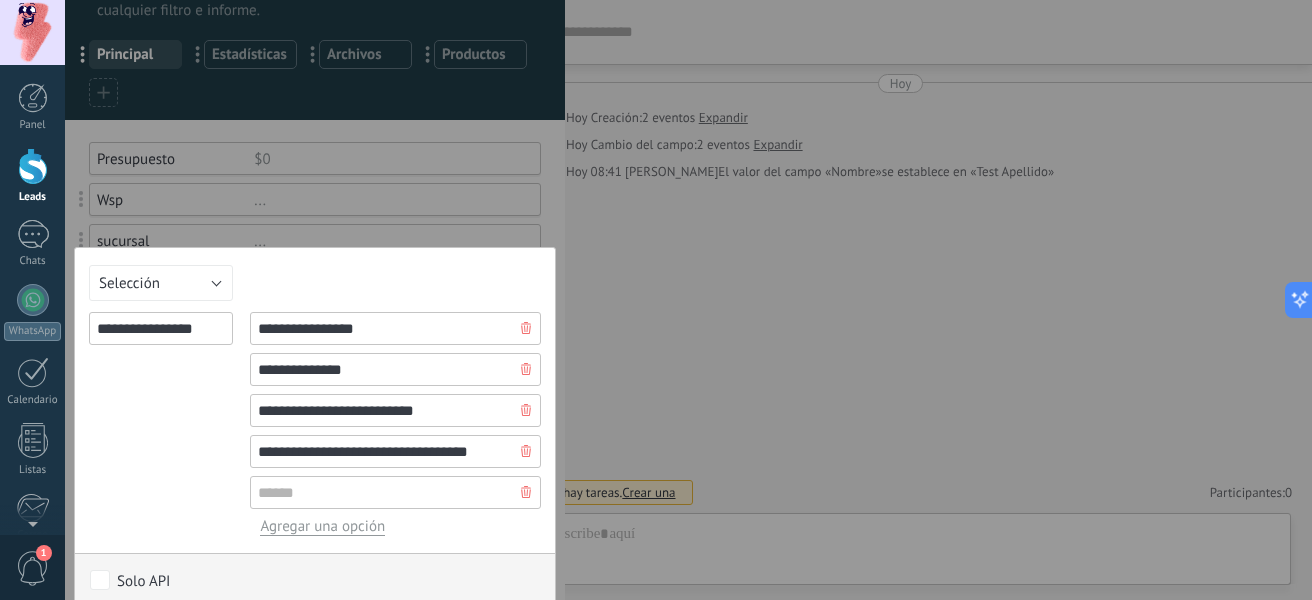 type on "**********" 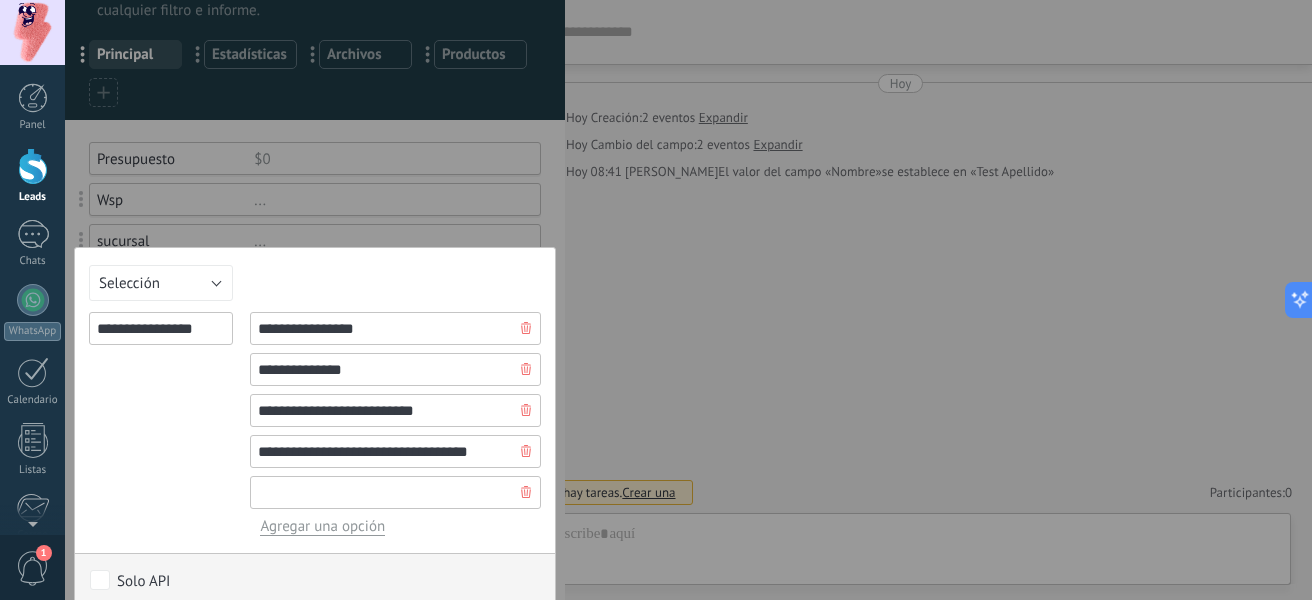 click at bounding box center (395, 492) 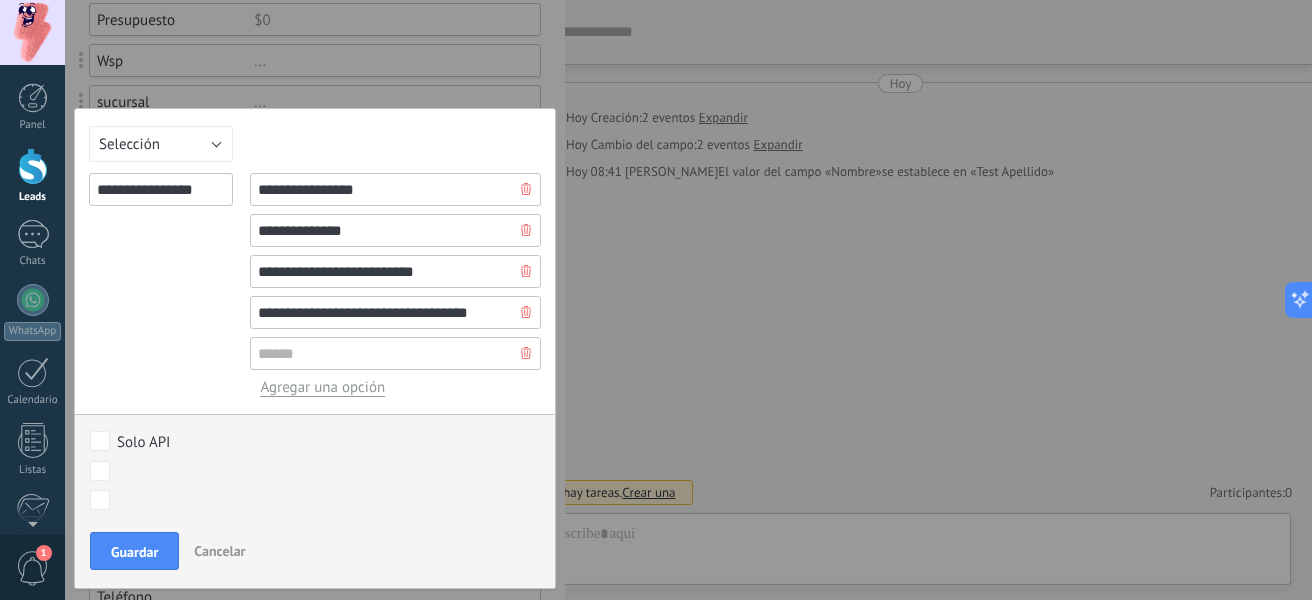 scroll, scrollTop: 216, scrollLeft: 0, axis: vertical 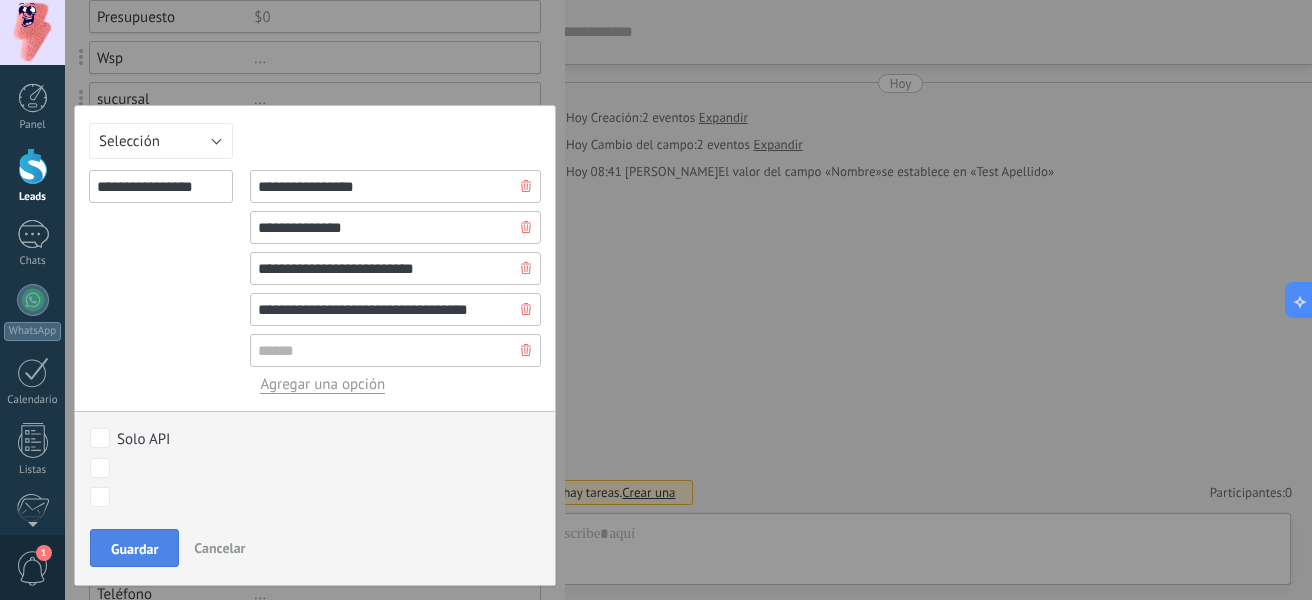 click on "Guardar" at bounding box center [134, 548] 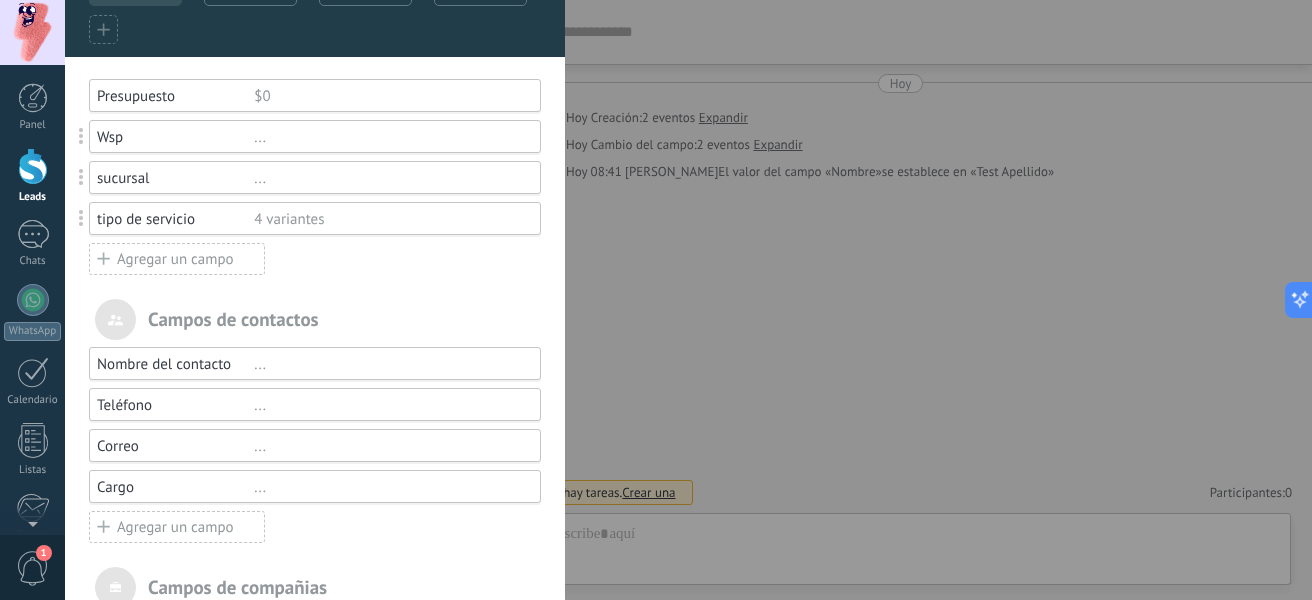 scroll, scrollTop: 0, scrollLeft: 0, axis: both 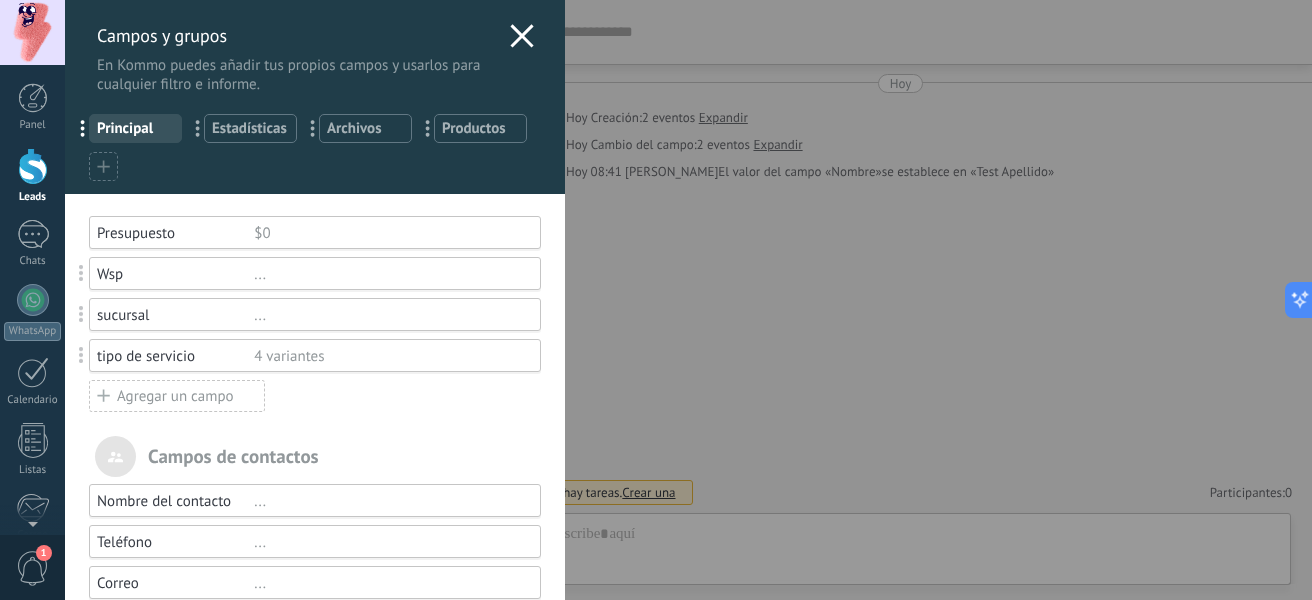 click 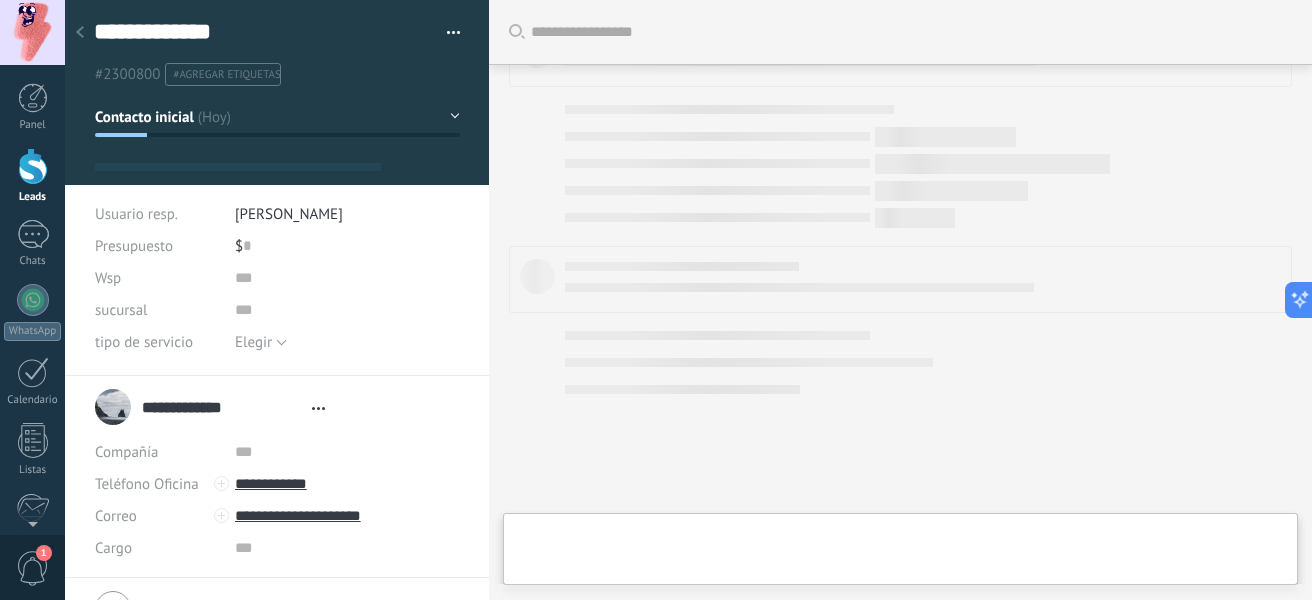 type on "**********" 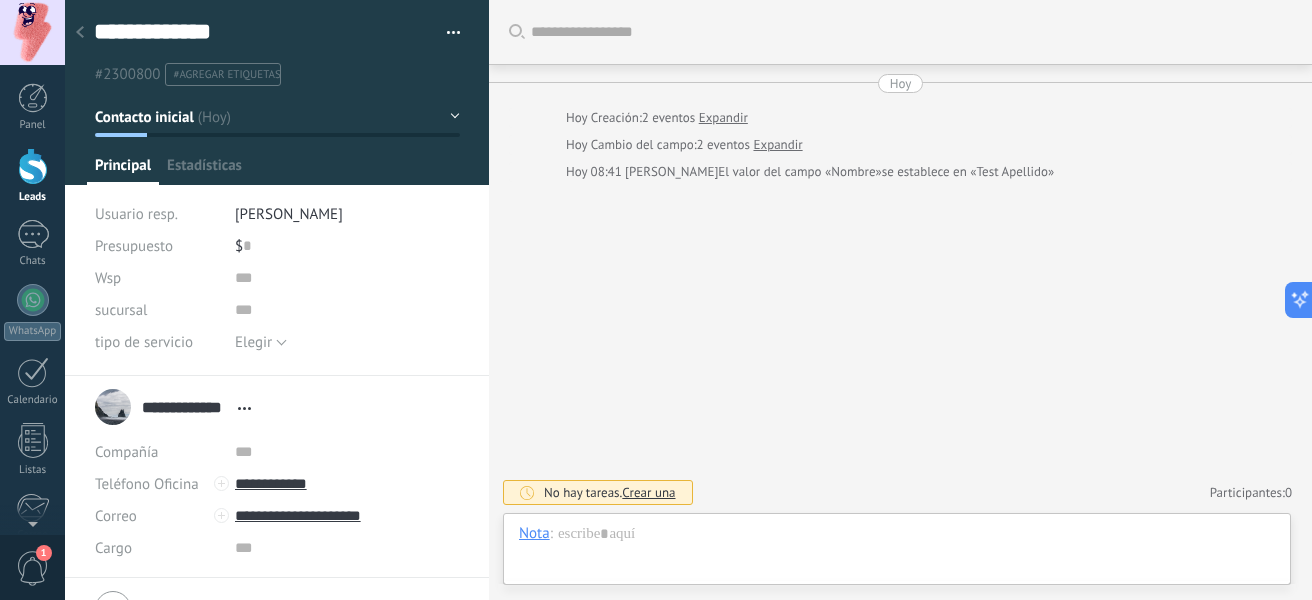 scroll, scrollTop: 30, scrollLeft: 0, axis: vertical 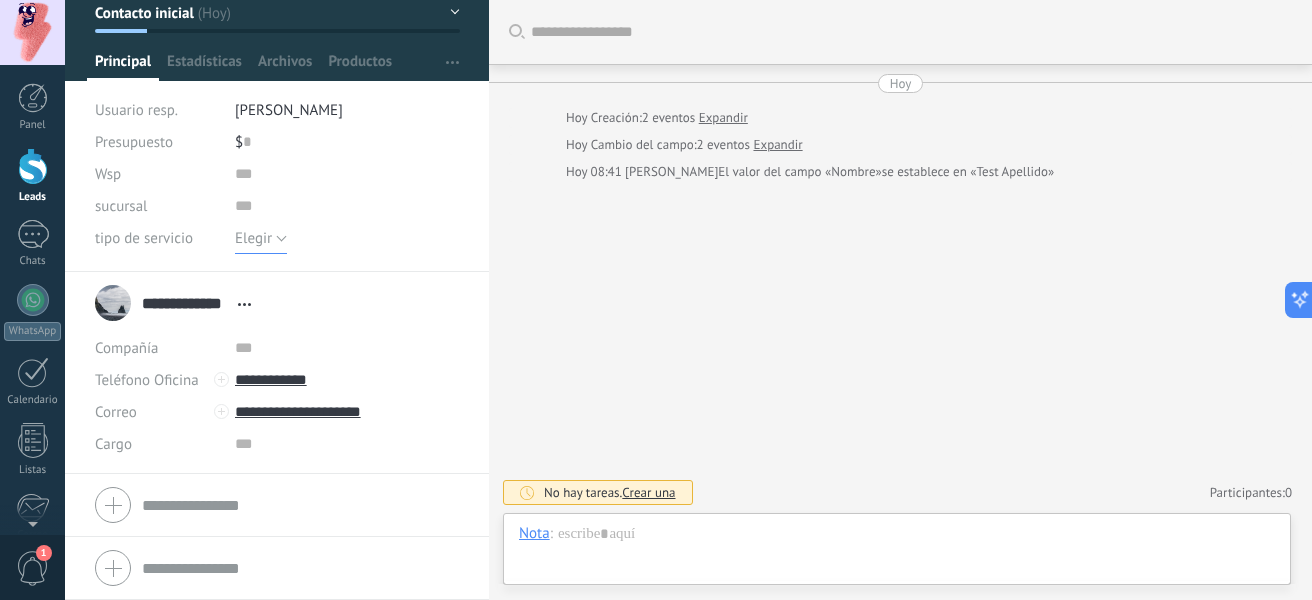 drag, startPoint x: 269, startPoint y: 245, endPoint x: 291, endPoint y: 237, distance: 23.409399 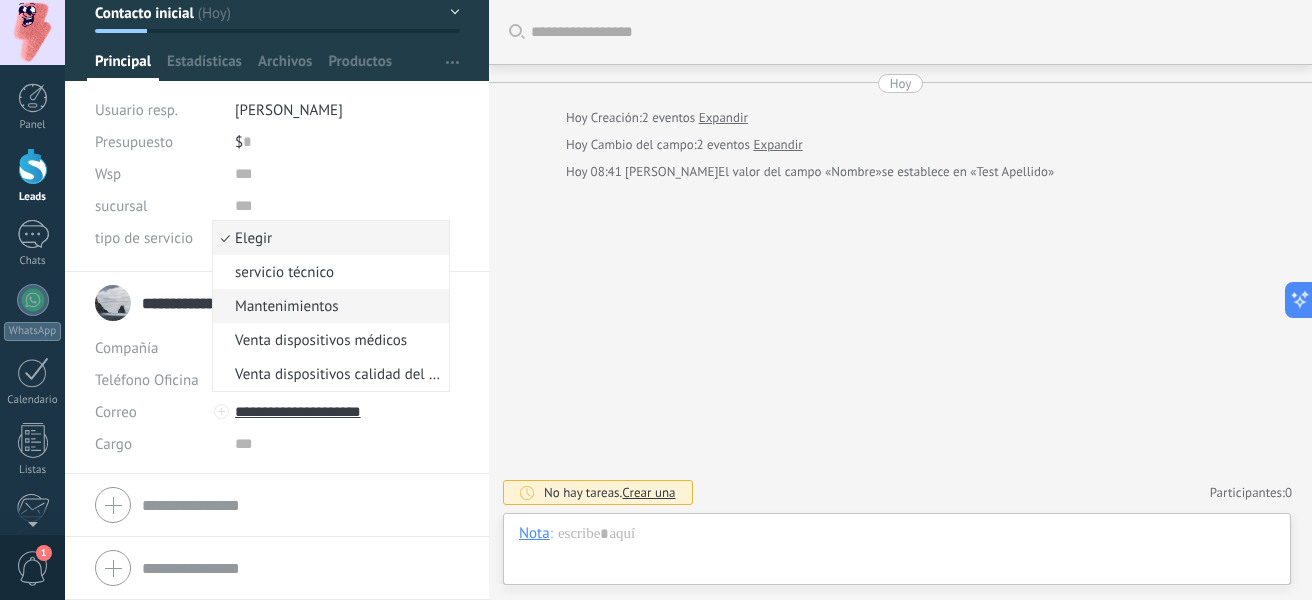 click on "Mantenimientos" at bounding box center (328, 306) 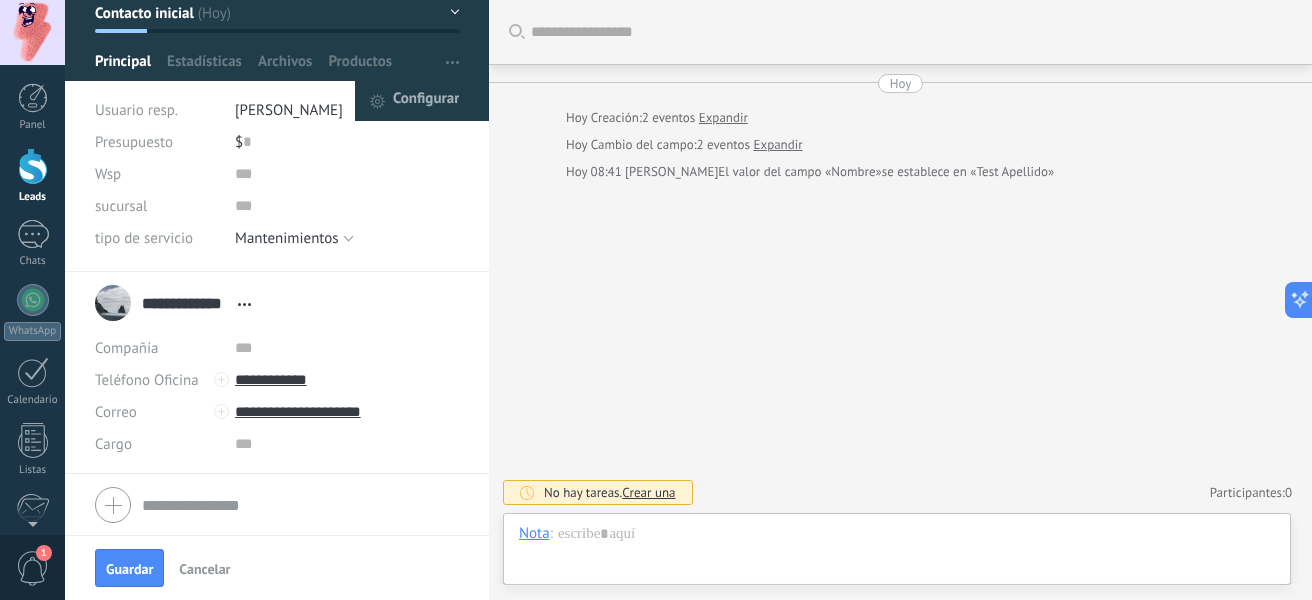click on "Configurar" at bounding box center (426, 101) 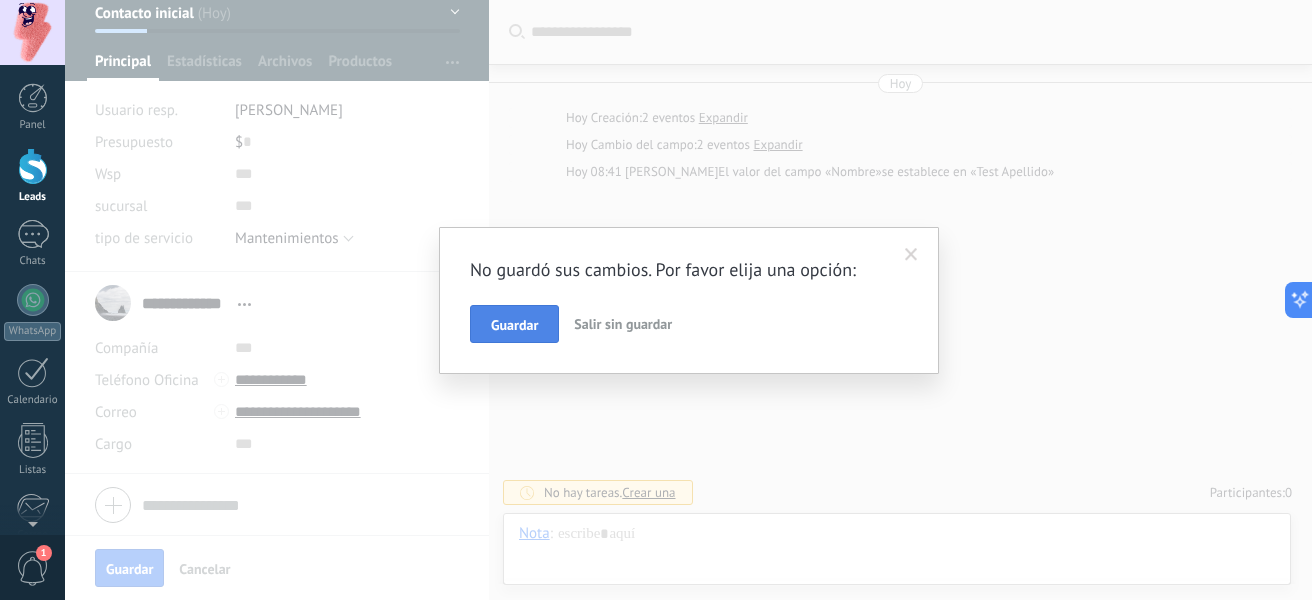 click on "Guardar" at bounding box center (514, 325) 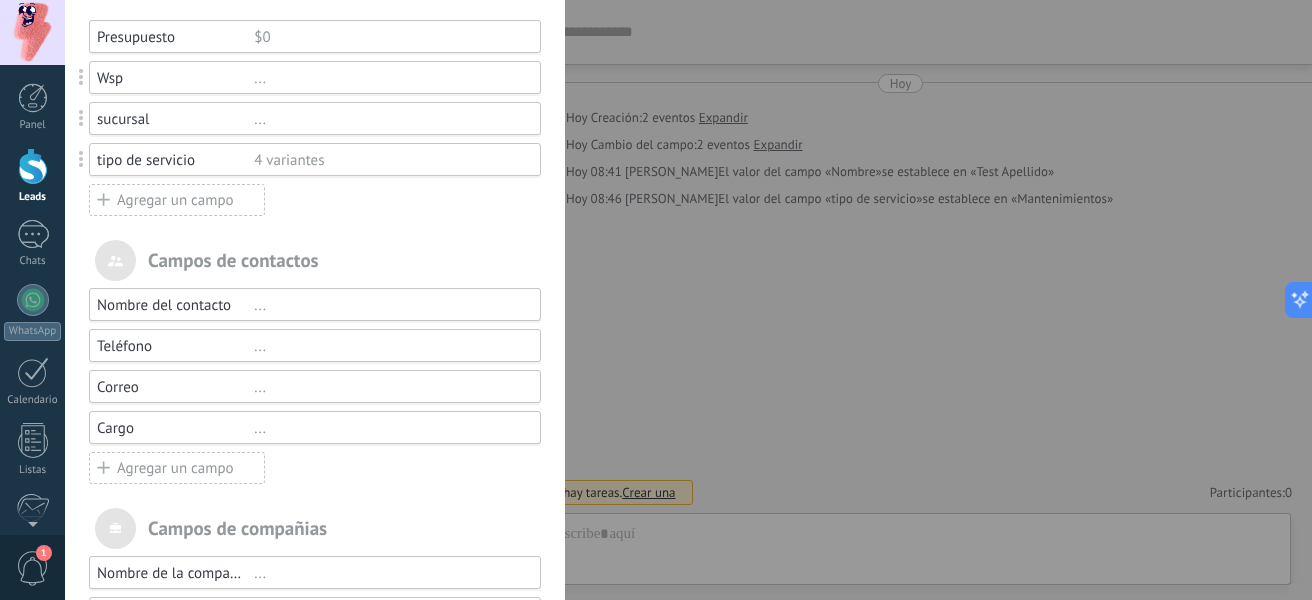 scroll, scrollTop: 210, scrollLeft: 0, axis: vertical 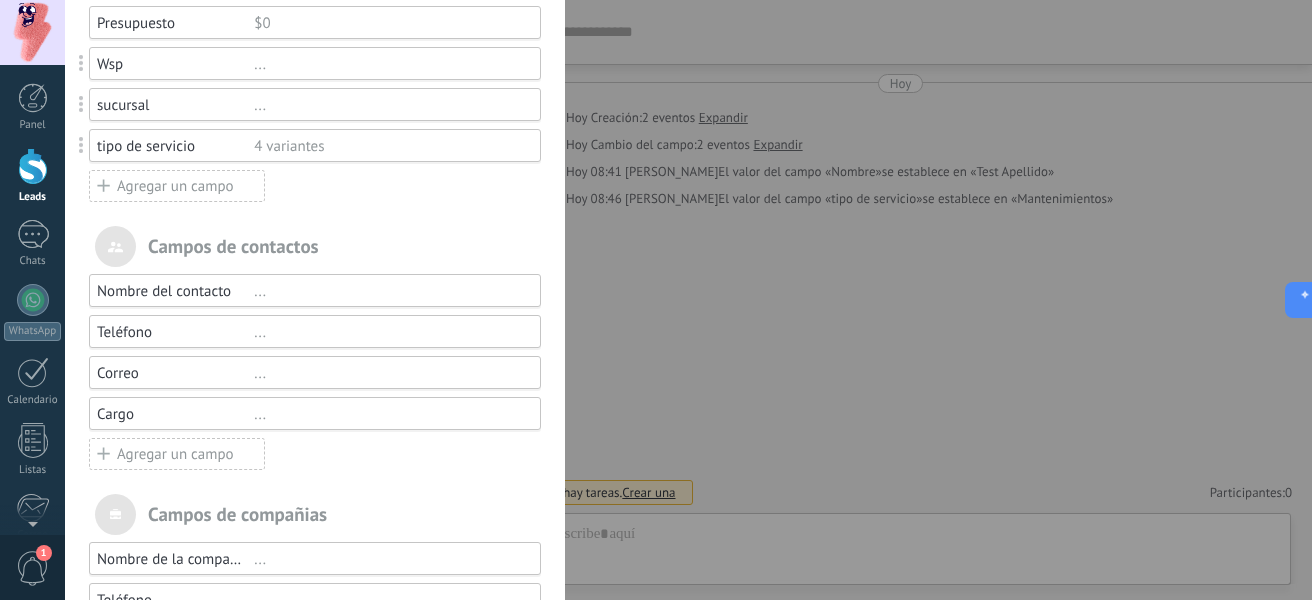 click on "Agregar un campo" at bounding box center [177, 454] 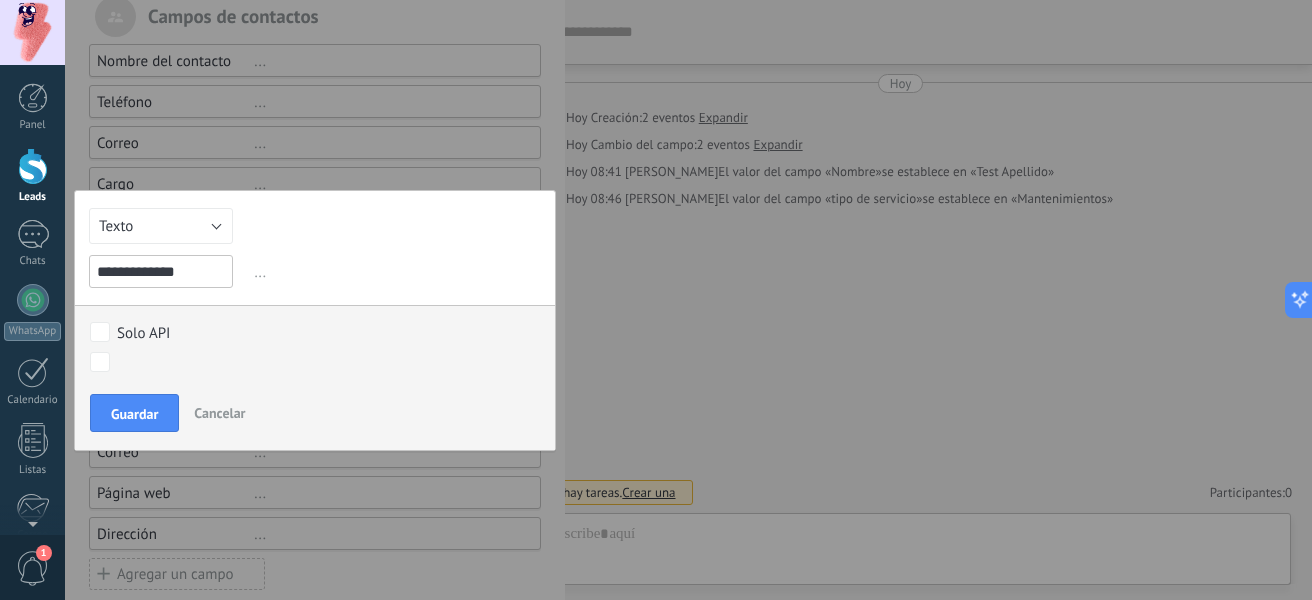 scroll, scrollTop: 464, scrollLeft: 0, axis: vertical 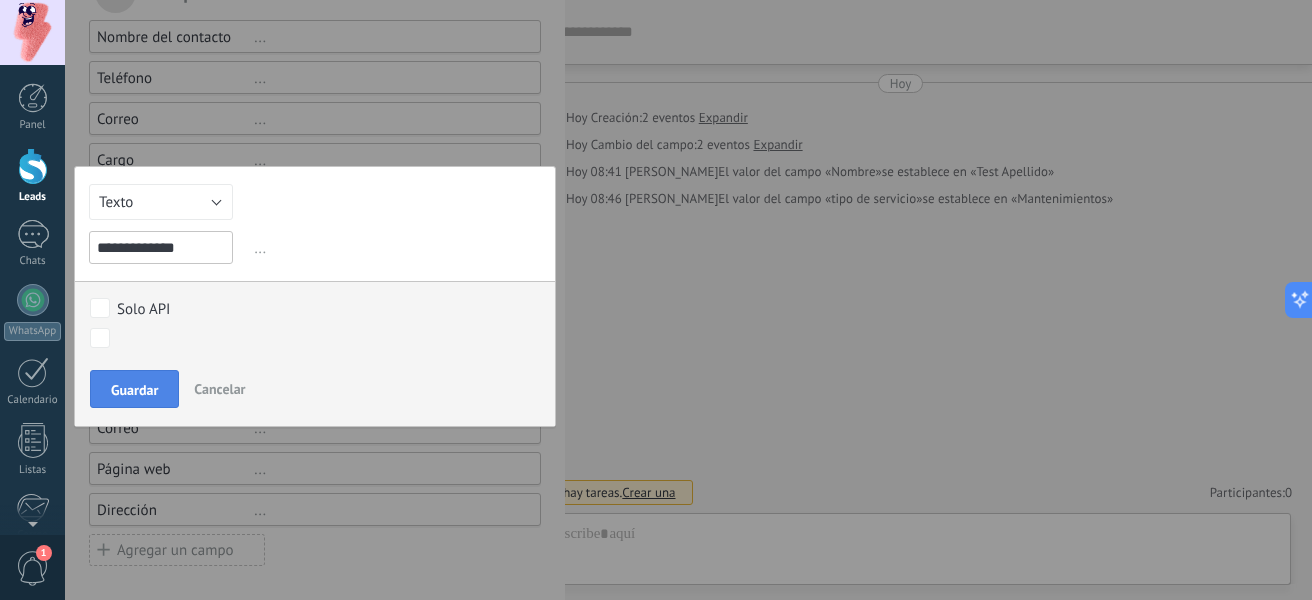 type on "**********" 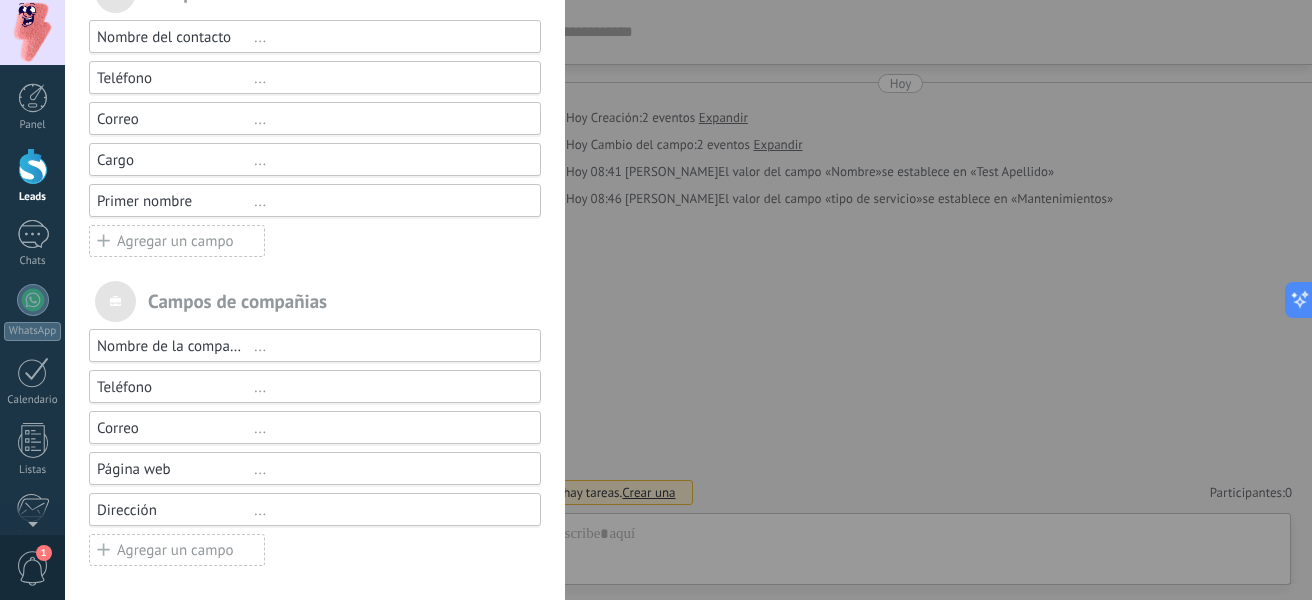 click on "Agregar un campo" at bounding box center (177, 241) 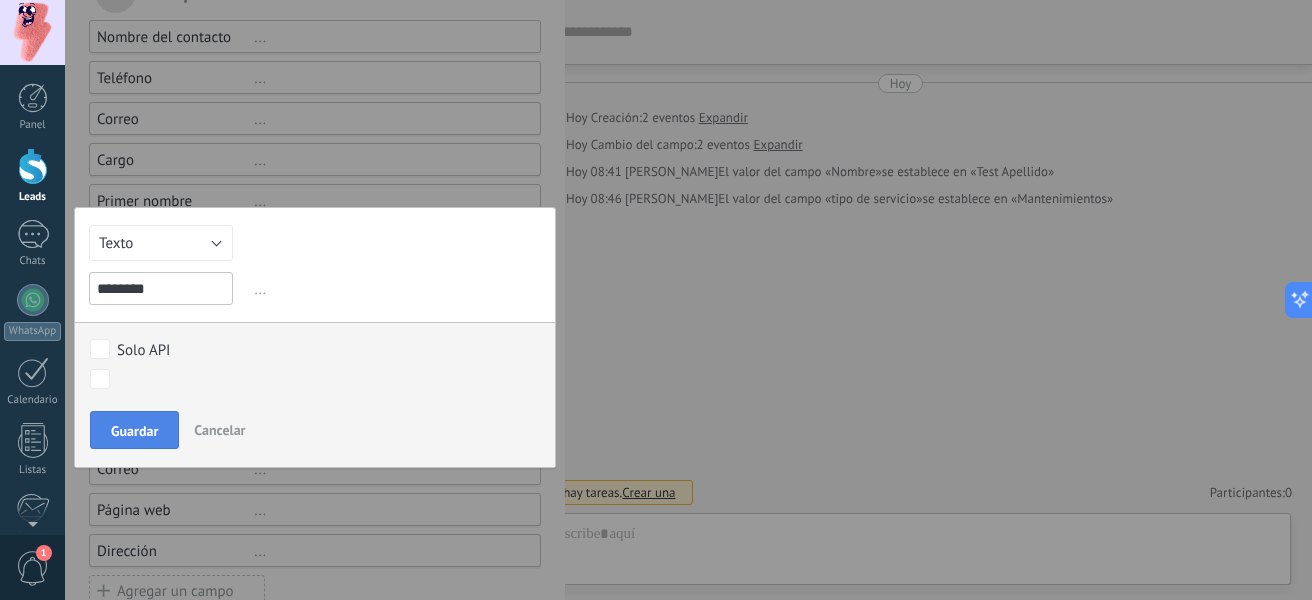 type on "********" 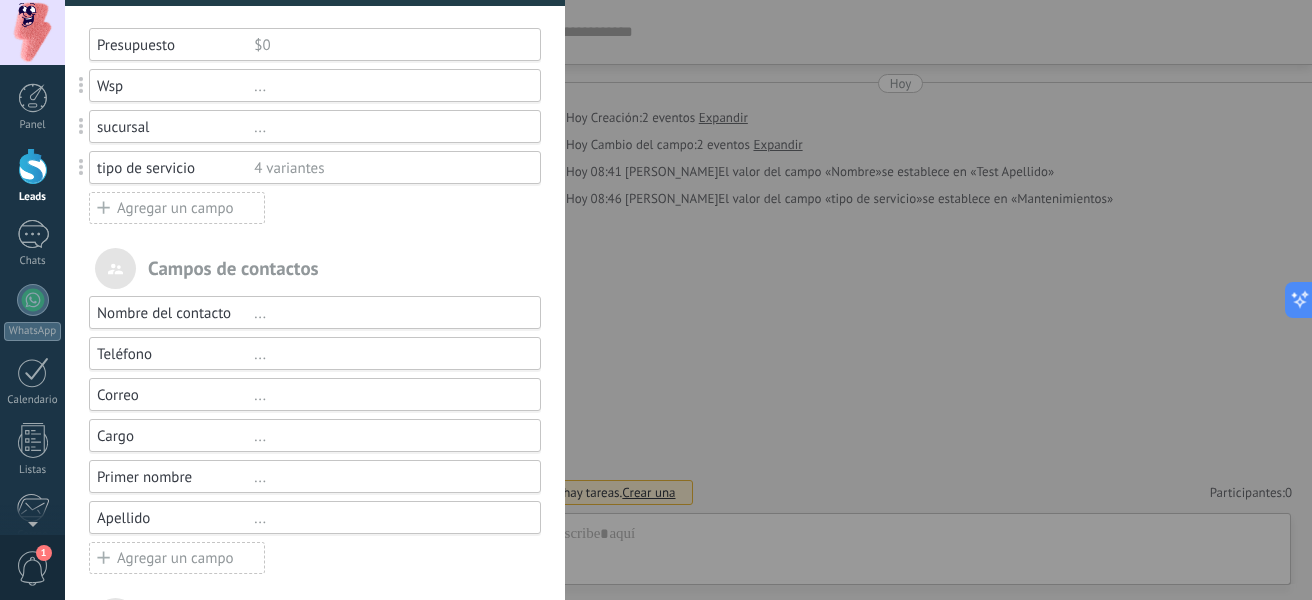 scroll, scrollTop: 187, scrollLeft: 0, axis: vertical 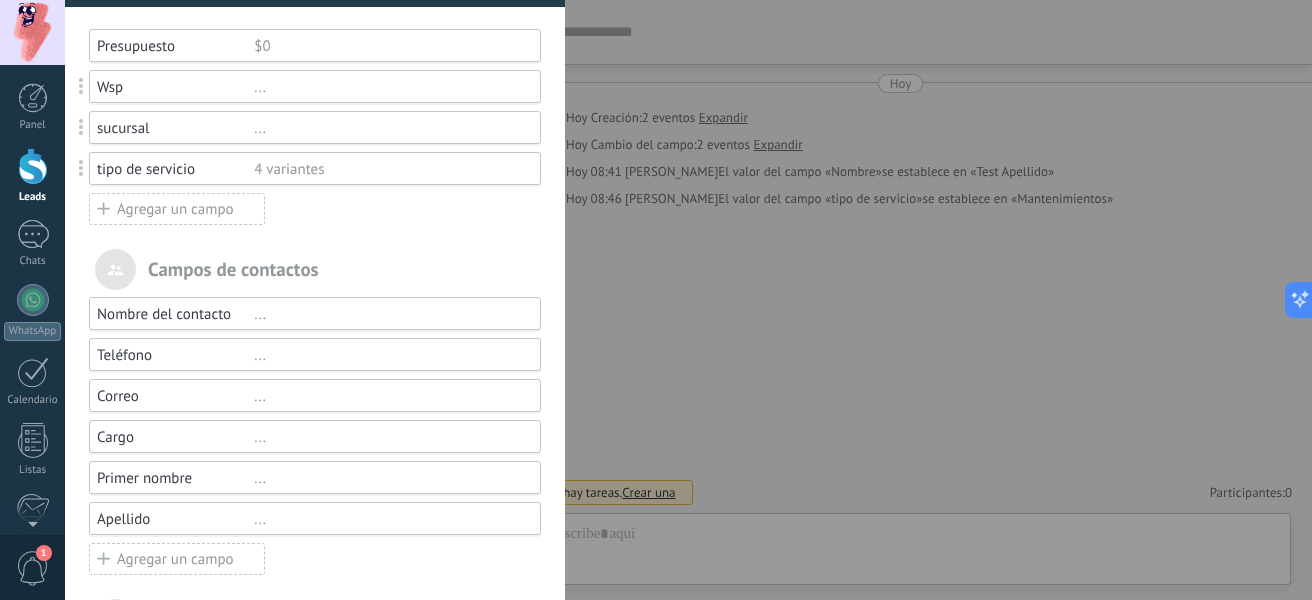 click on "Agregar un campo" at bounding box center (177, 209) 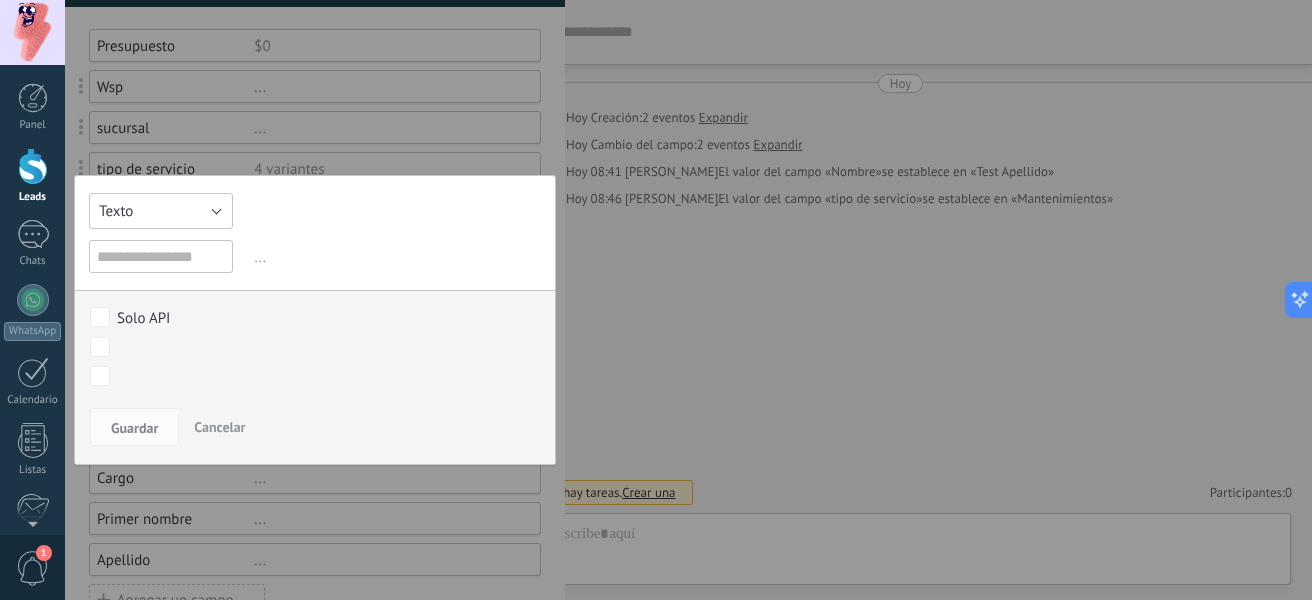click on "Texto" at bounding box center [161, 211] 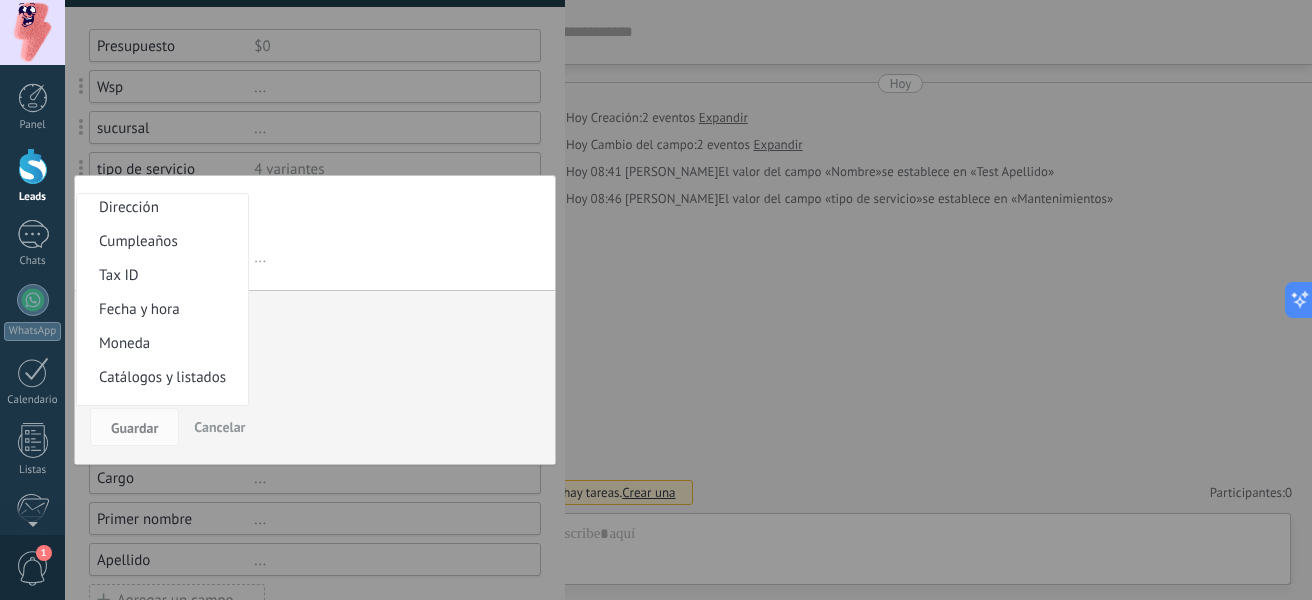 scroll, scrollTop: 345, scrollLeft: 0, axis: vertical 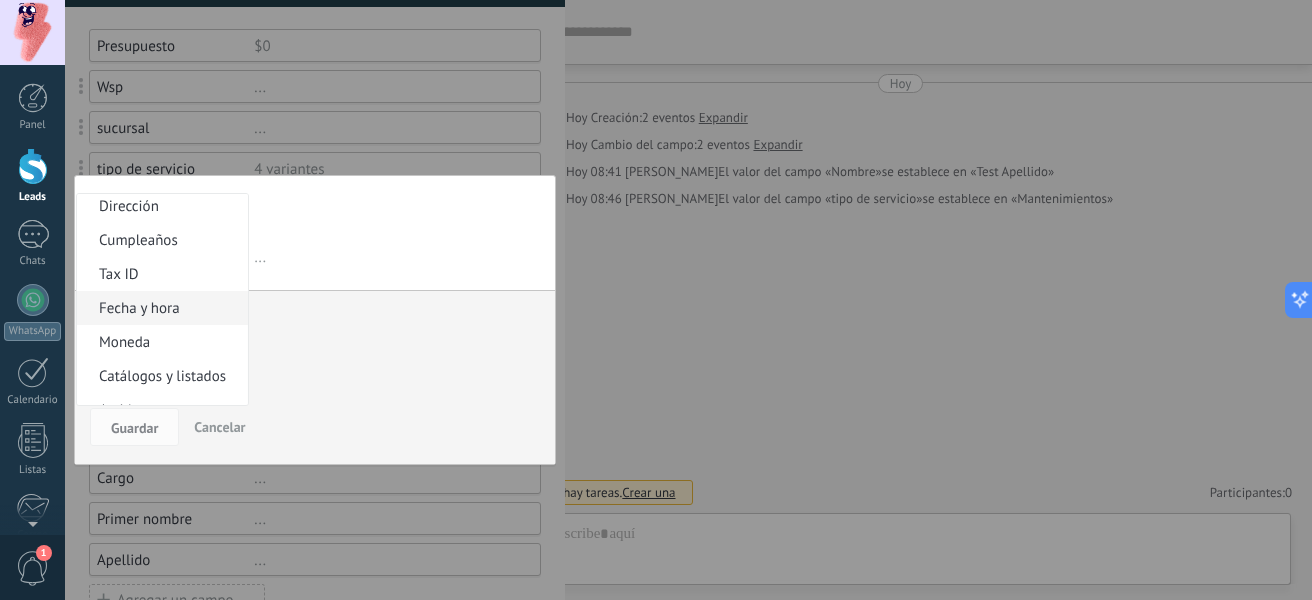 click on "Fecha y hora" at bounding box center [159, 308] 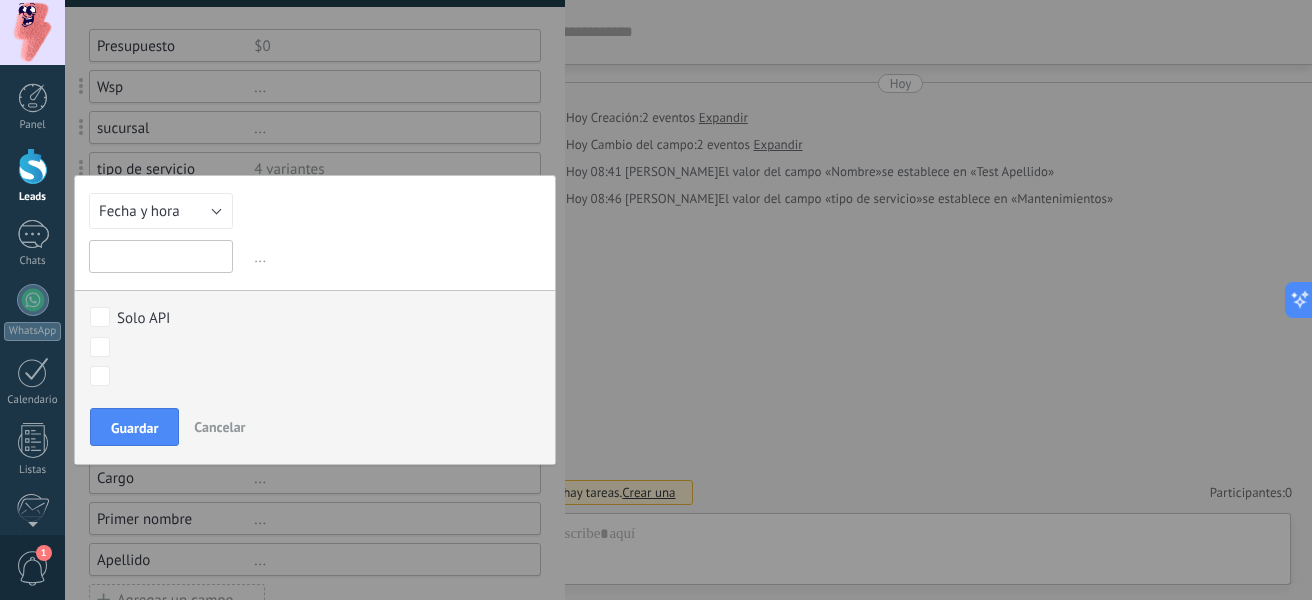 click at bounding box center [161, 256] 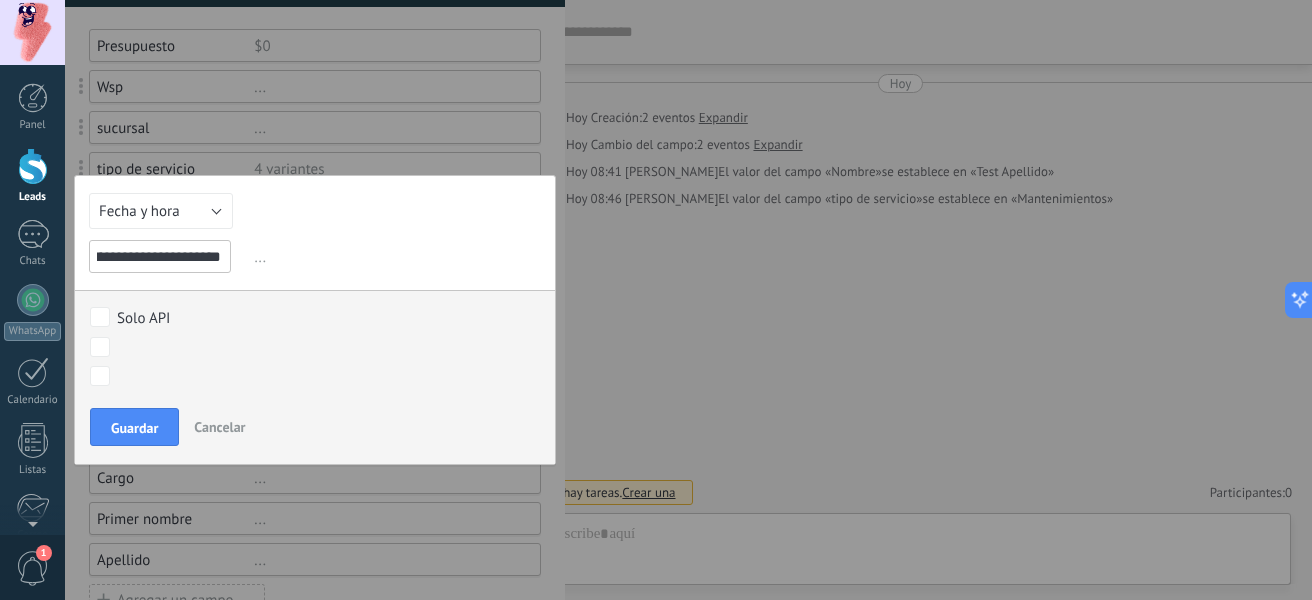 scroll, scrollTop: 0, scrollLeft: 24, axis: horizontal 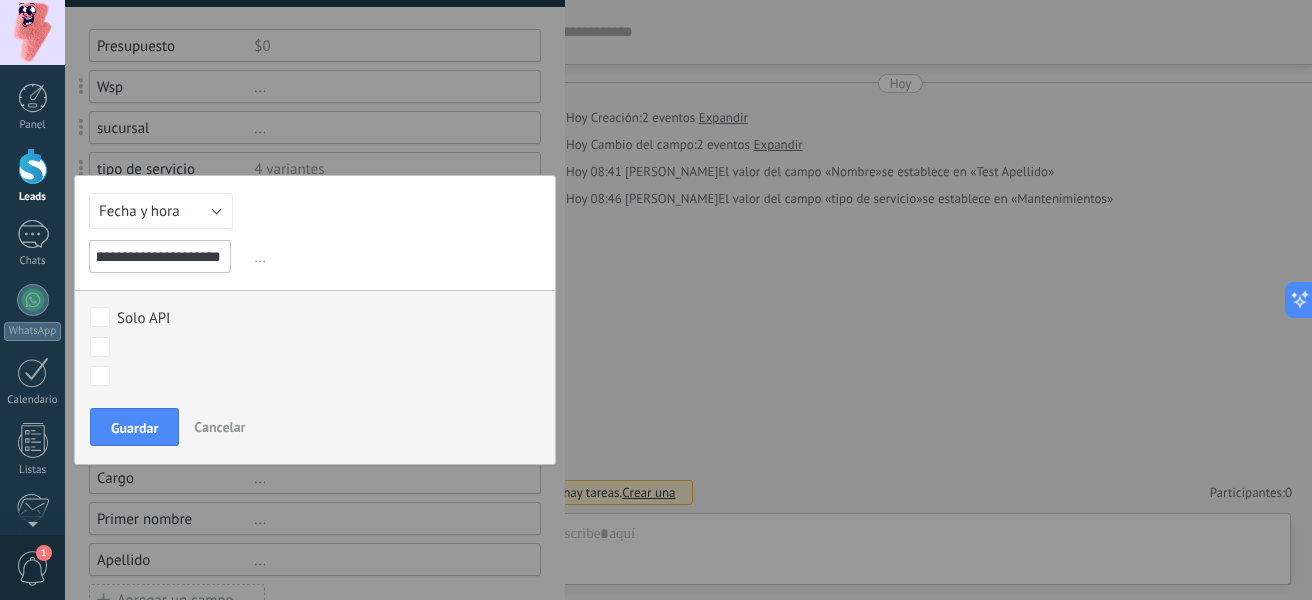 type on "**********" 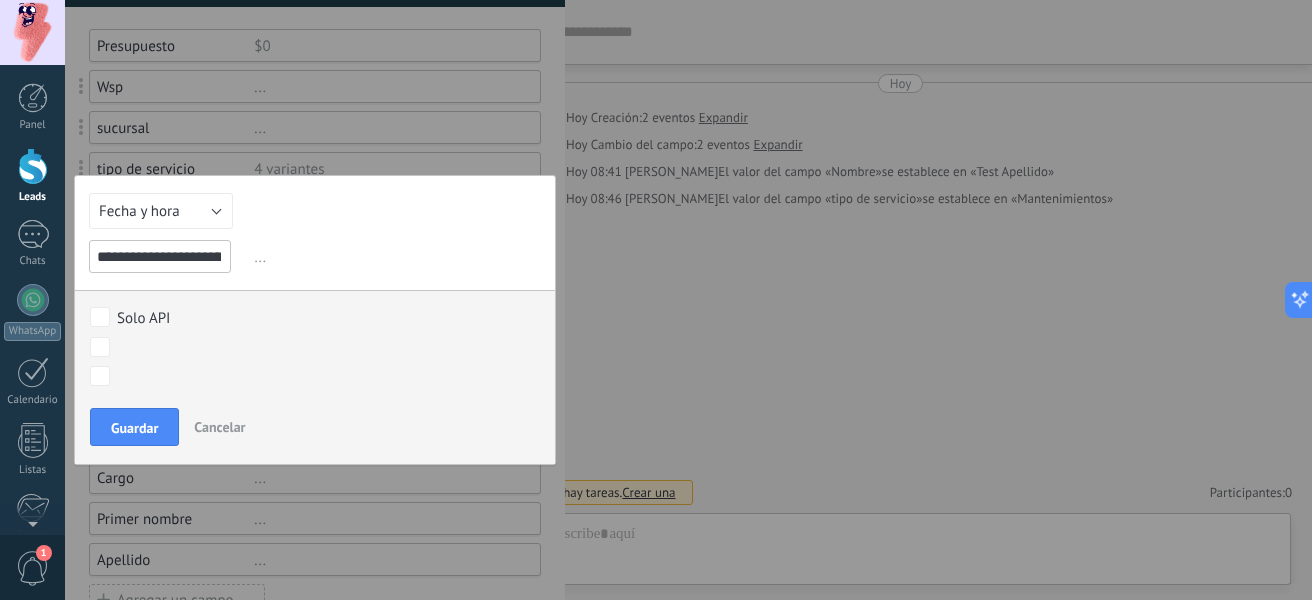 click on "Contacto inicial I1 I2 I3 Agendar negociacion Ganado Perdido" at bounding box center [0, 0] 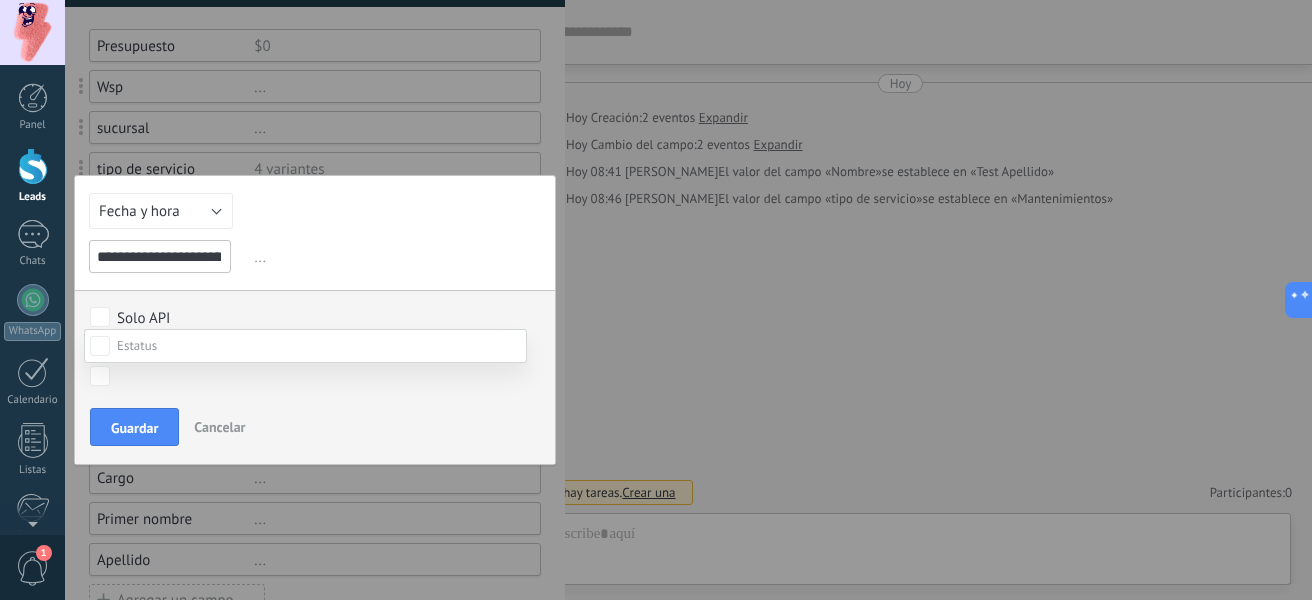 scroll, scrollTop: 167, scrollLeft: 0, axis: vertical 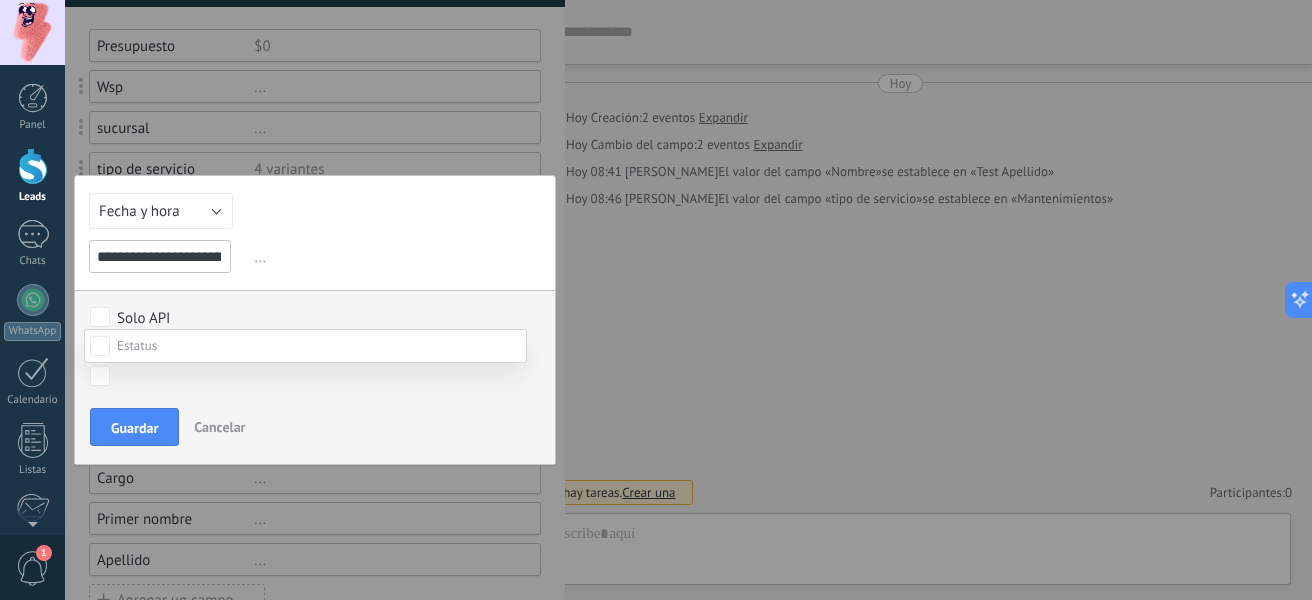 click on "Contacto inicial I1 I2 I3 Agendar negociacion Ganado Perdido" at bounding box center [305, 464] 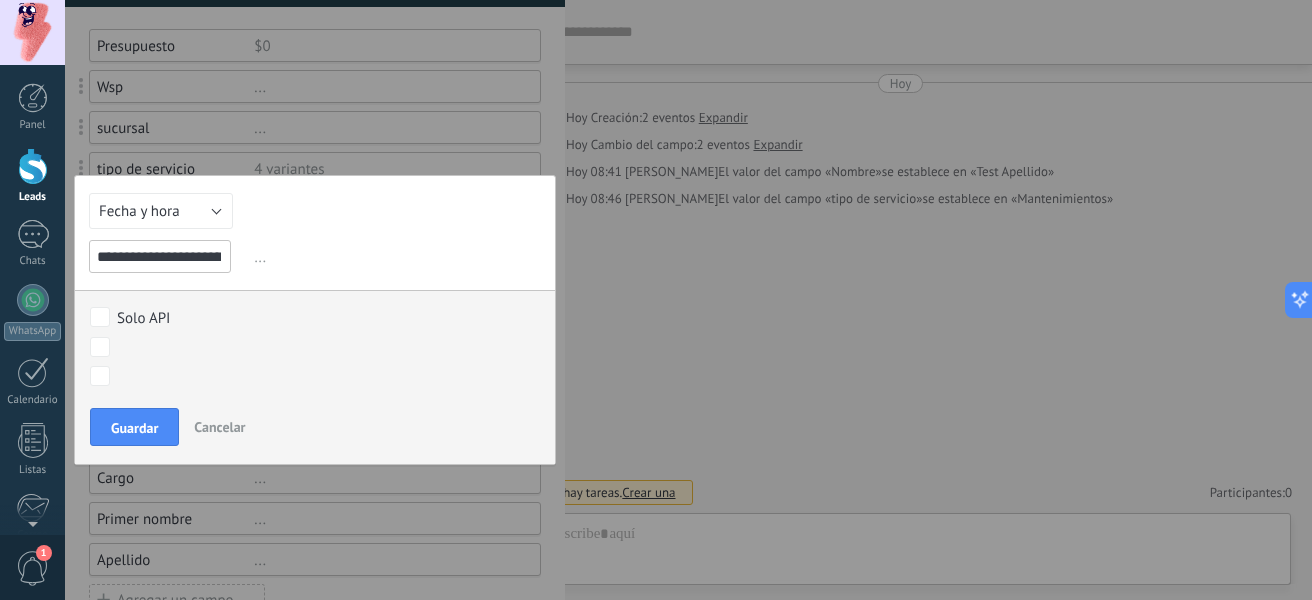 click on "Guardar Cancelar" at bounding box center (315, 432) 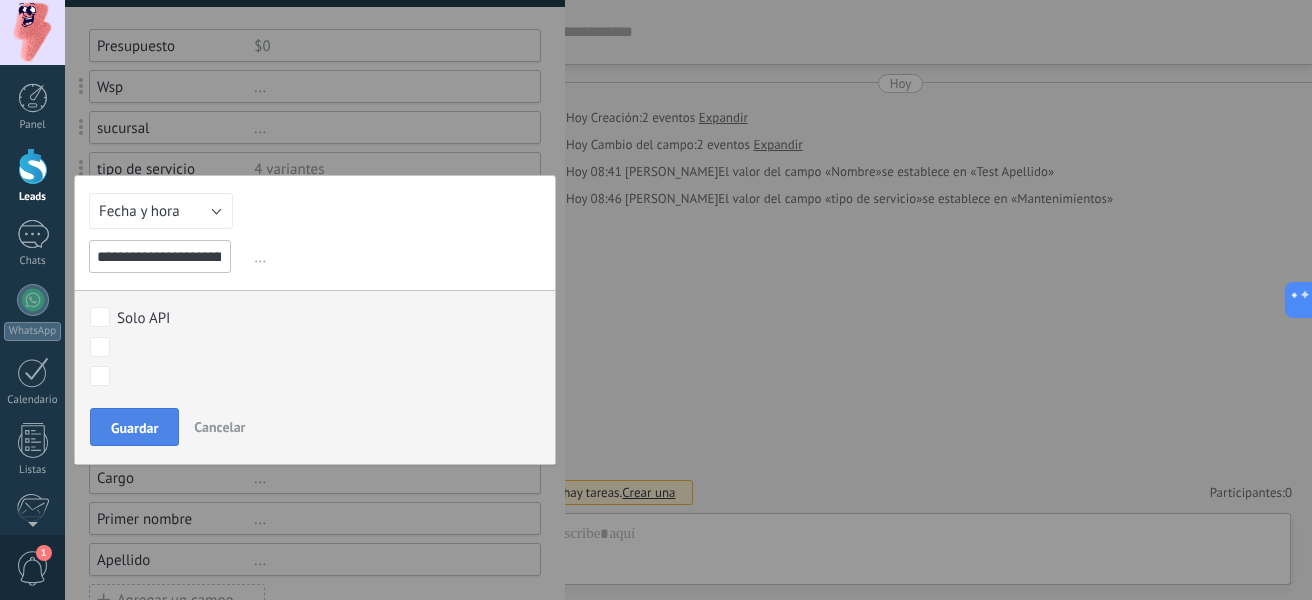 click on "Guardar" at bounding box center (134, 428) 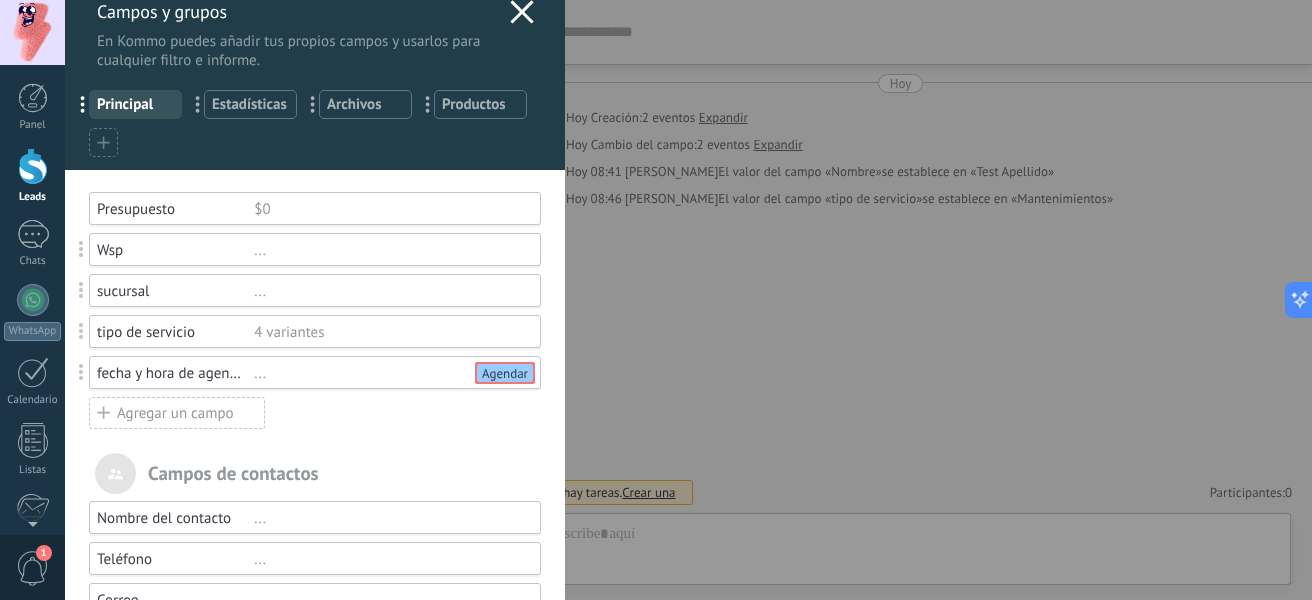 scroll, scrollTop: 20, scrollLeft: 0, axis: vertical 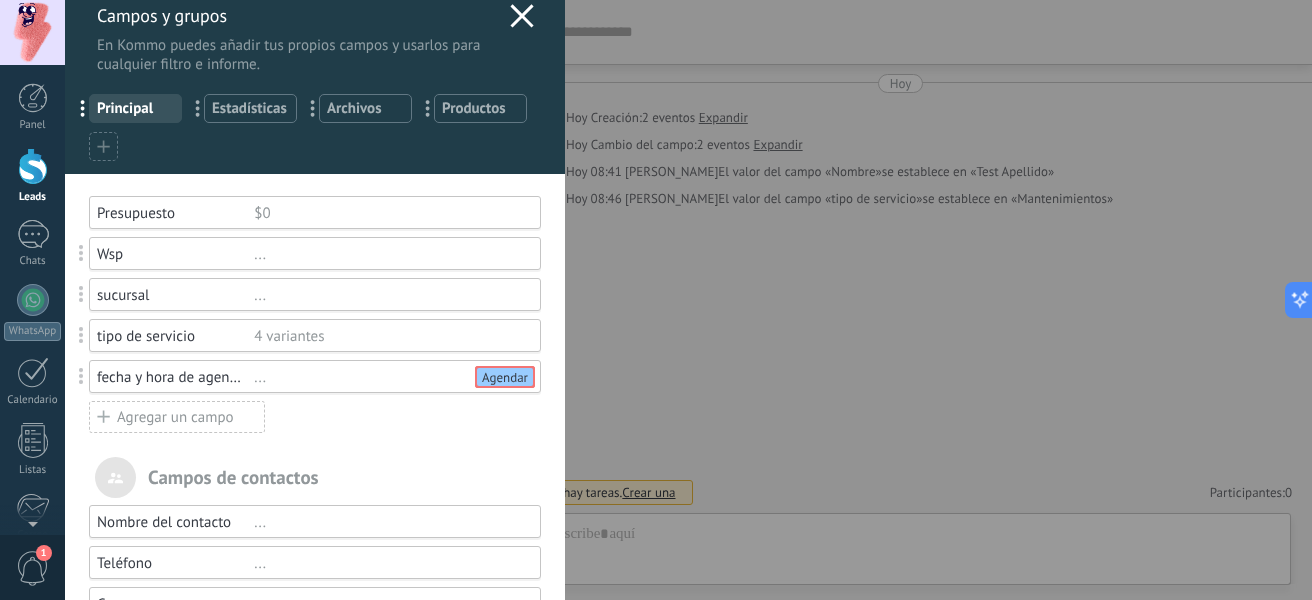 click 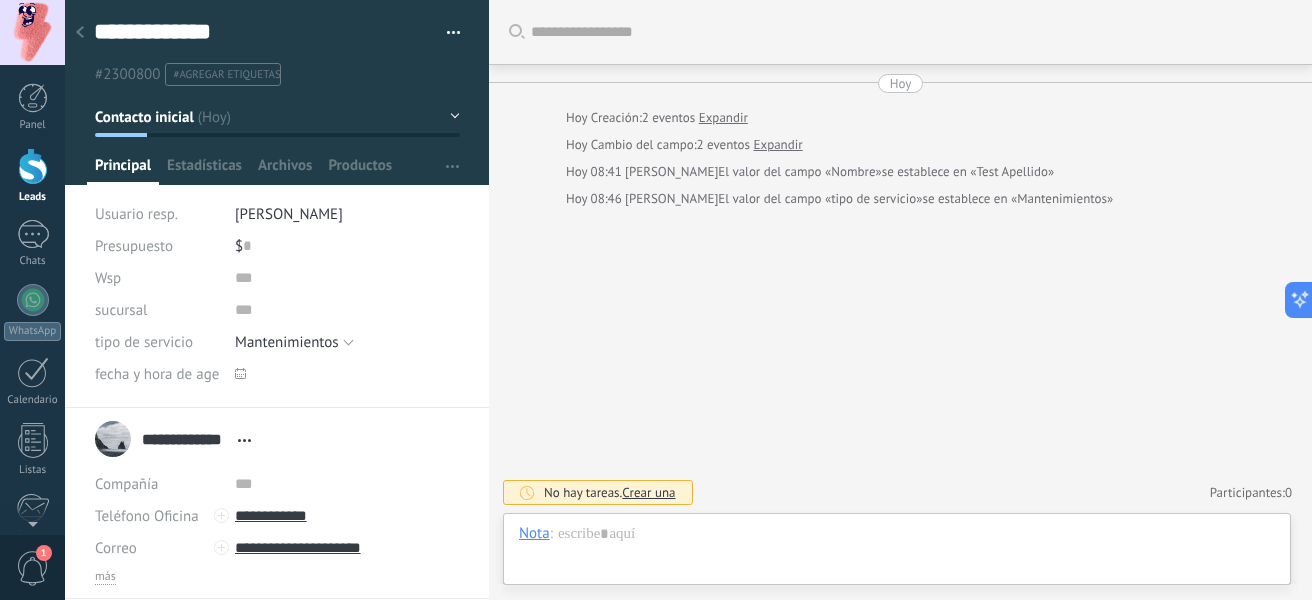 scroll, scrollTop: 30, scrollLeft: 0, axis: vertical 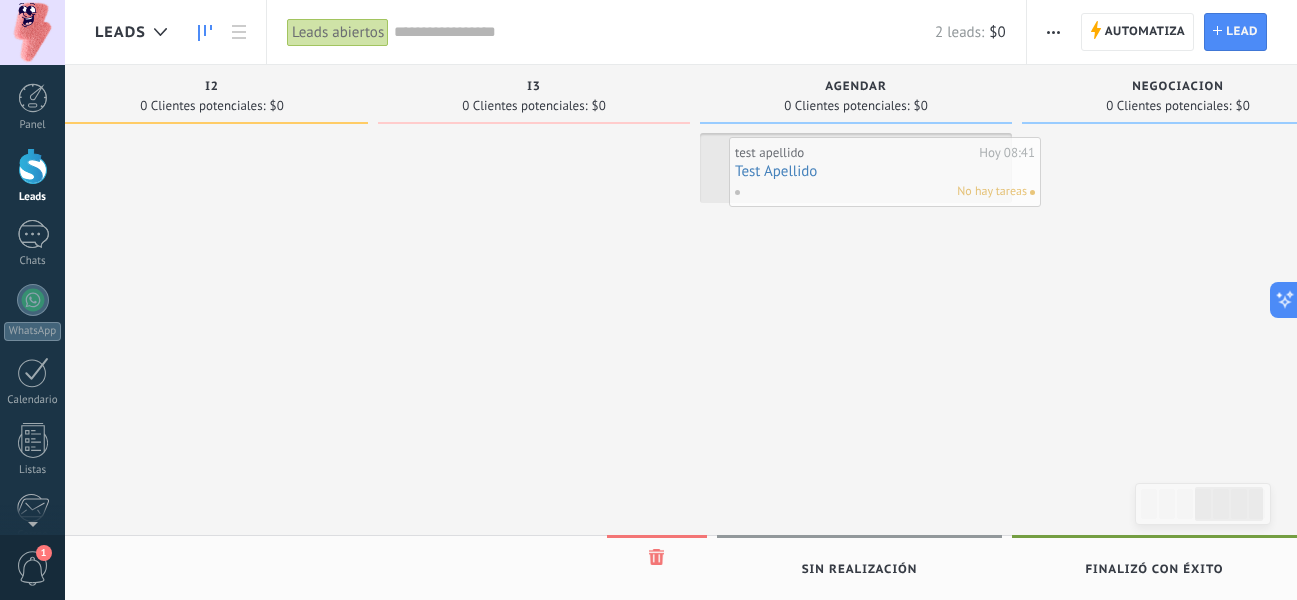 drag, startPoint x: 551, startPoint y: 240, endPoint x: 853, endPoint y: 189, distance: 306.27603 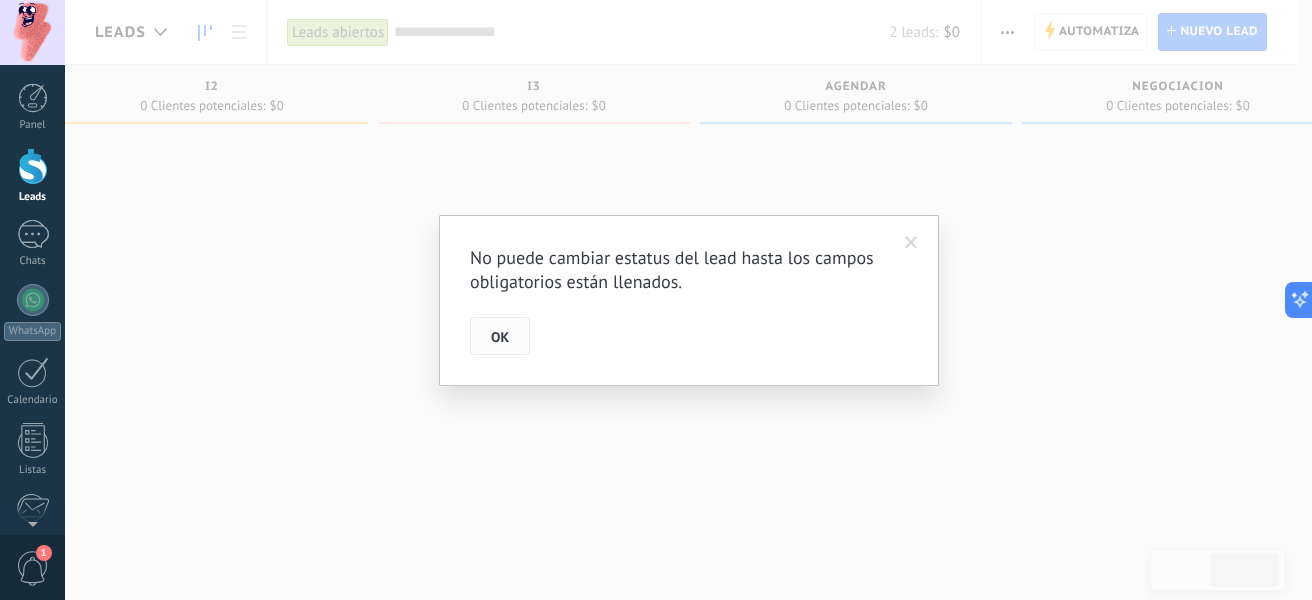 click on "OK" at bounding box center (500, 337) 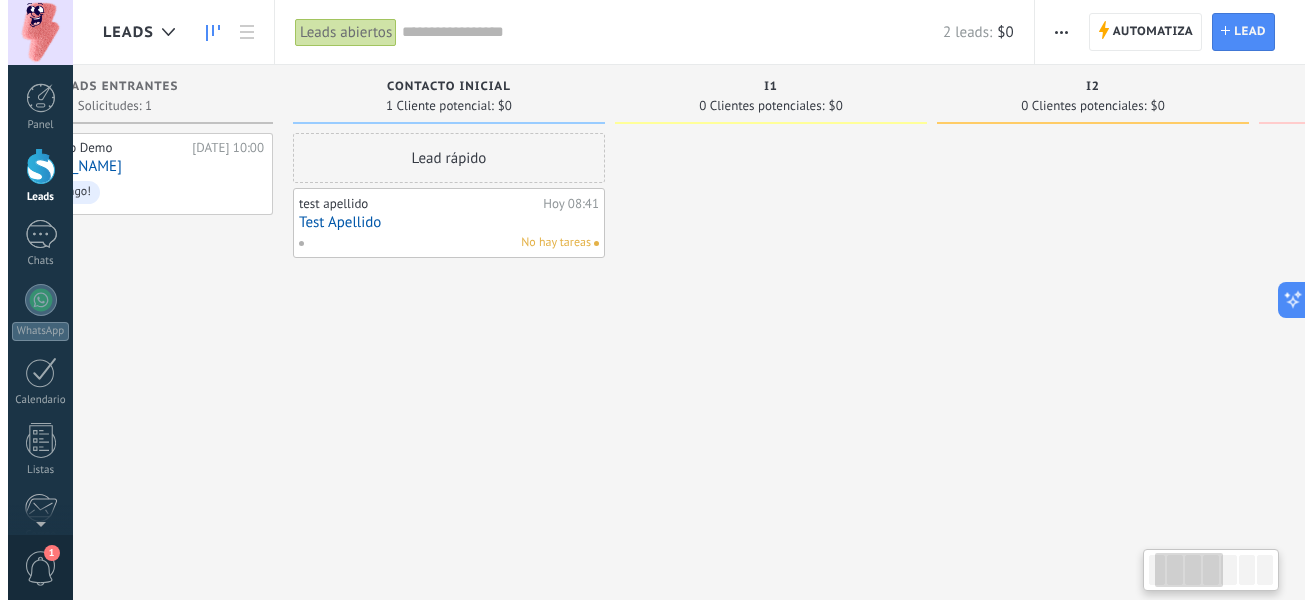 scroll, scrollTop: 0, scrollLeft: 0, axis: both 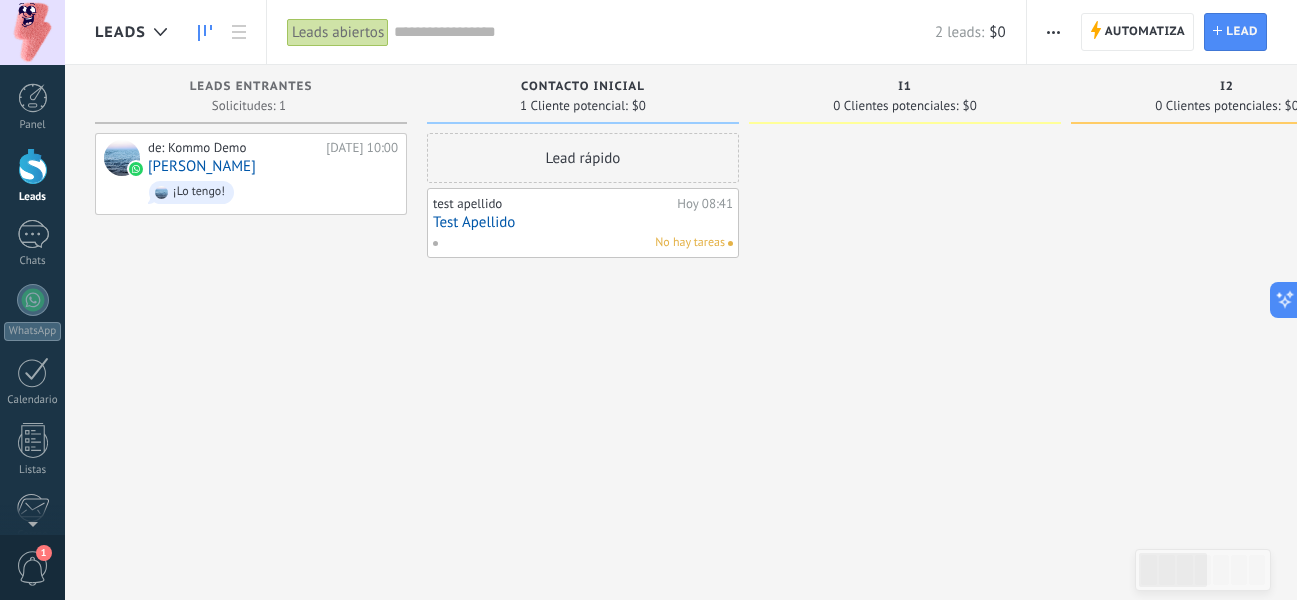 click on "Test Apellido" at bounding box center [583, 222] 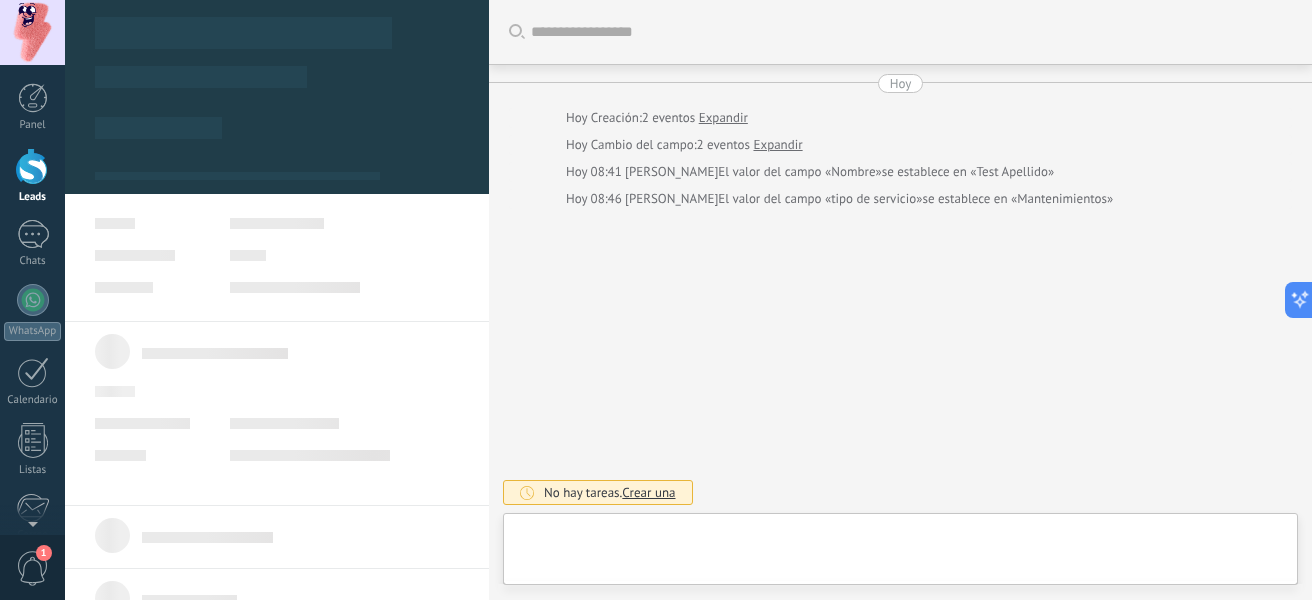 type on "**********" 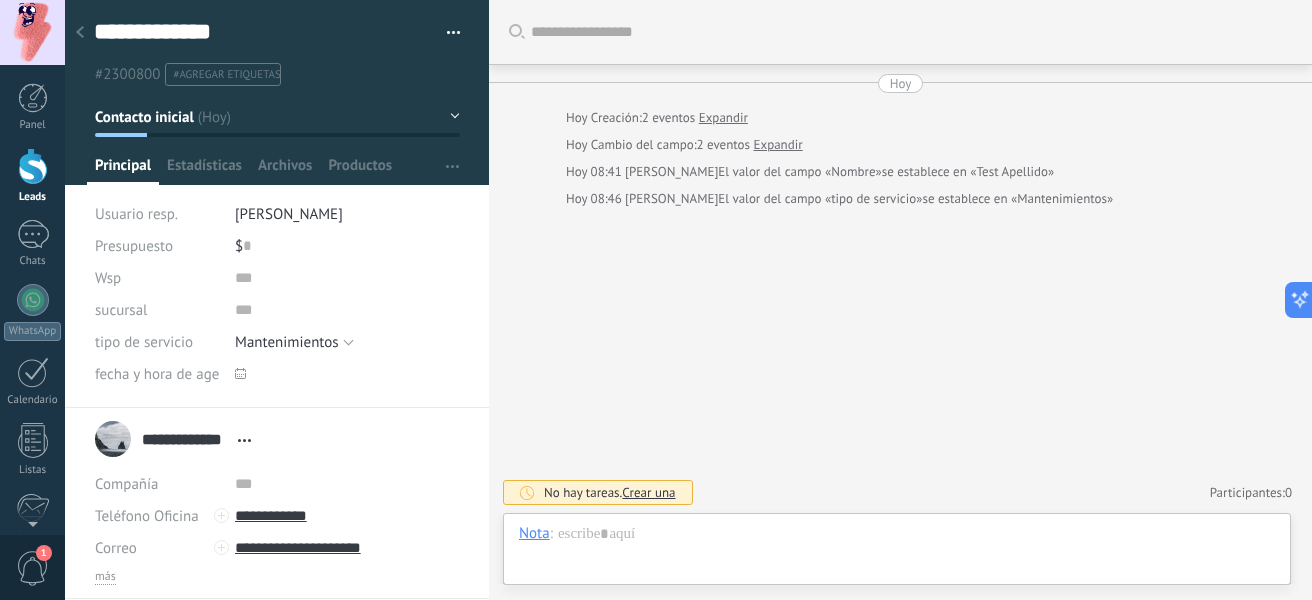scroll, scrollTop: 30, scrollLeft: 0, axis: vertical 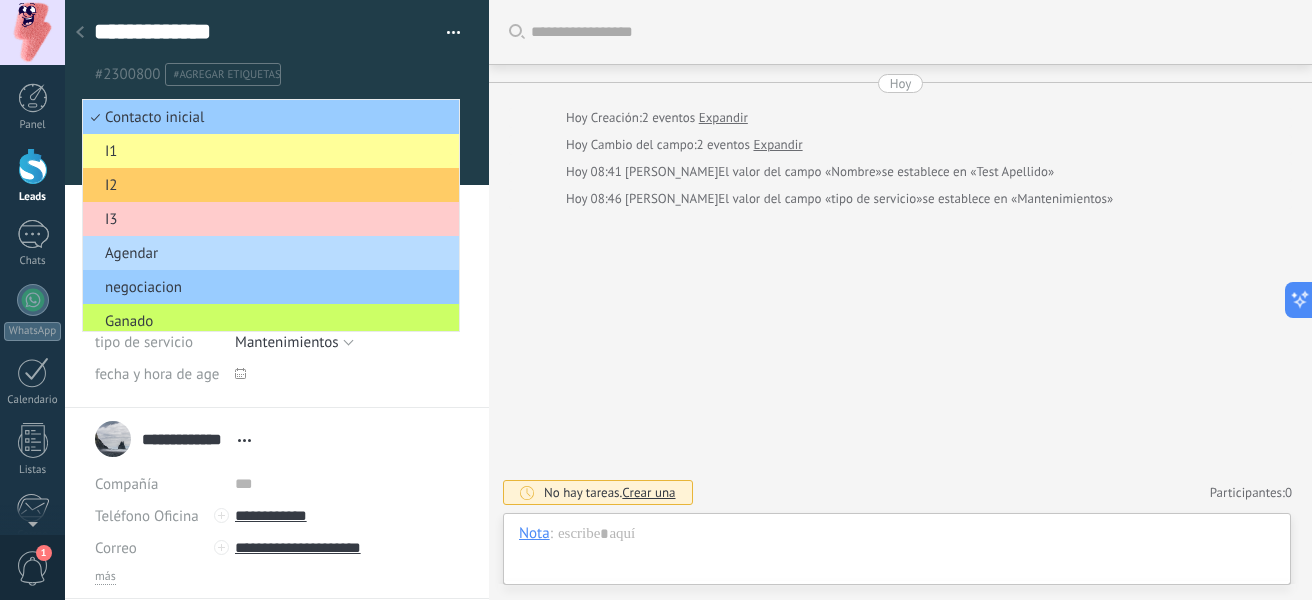 click on "Agendar" at bounding box center (268, 253) 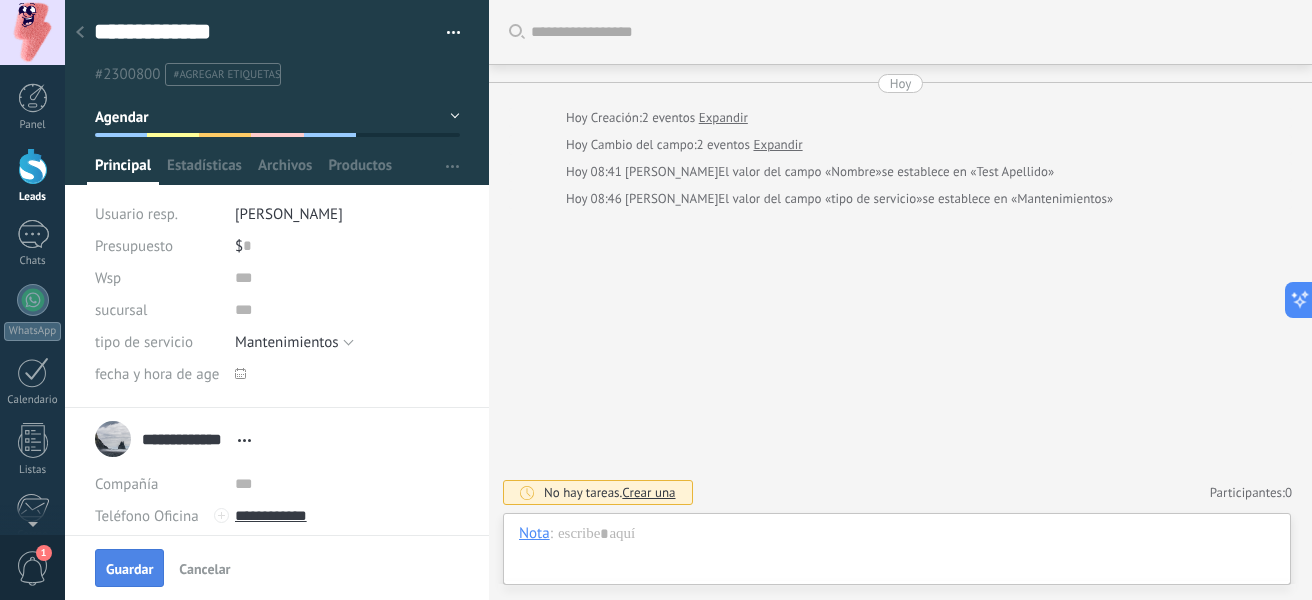 click on "Guardar" at bounding box center [129, 568] 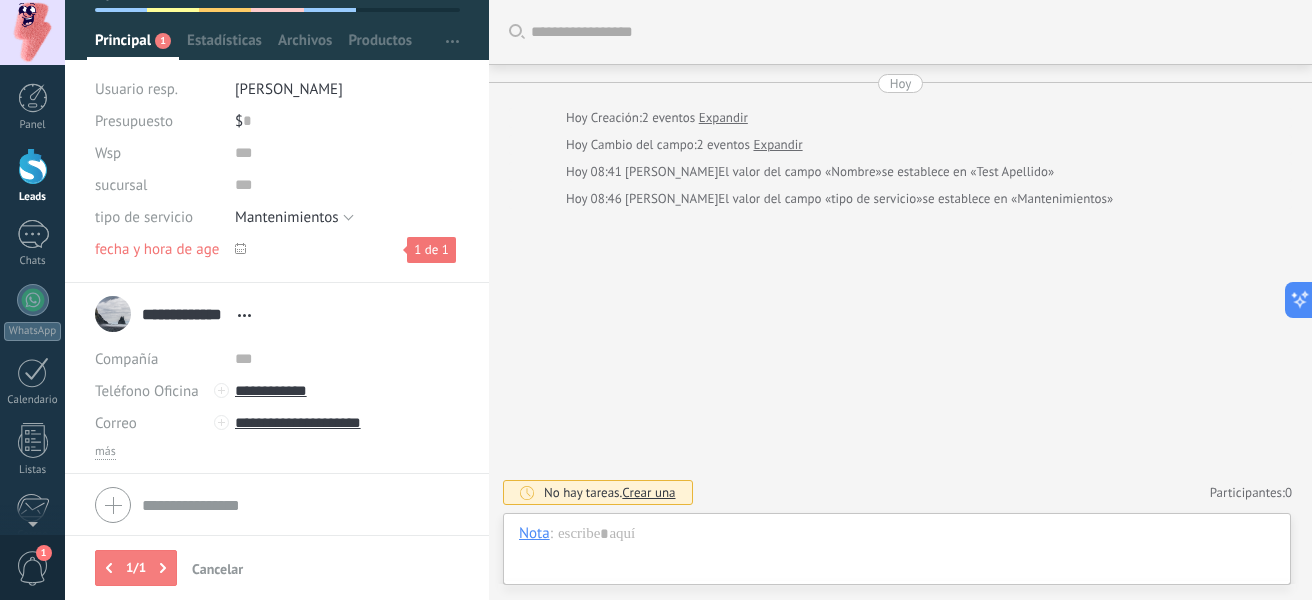 scroll, scrollTop: 124, scrollLeft: 0, axis: vertical 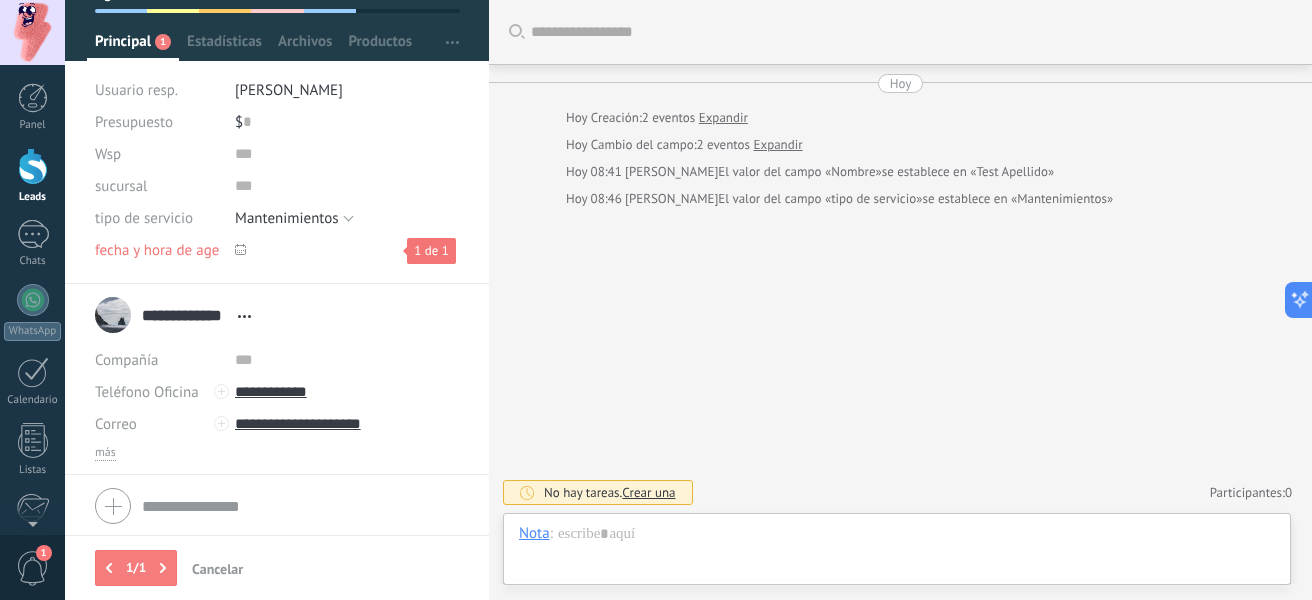 click 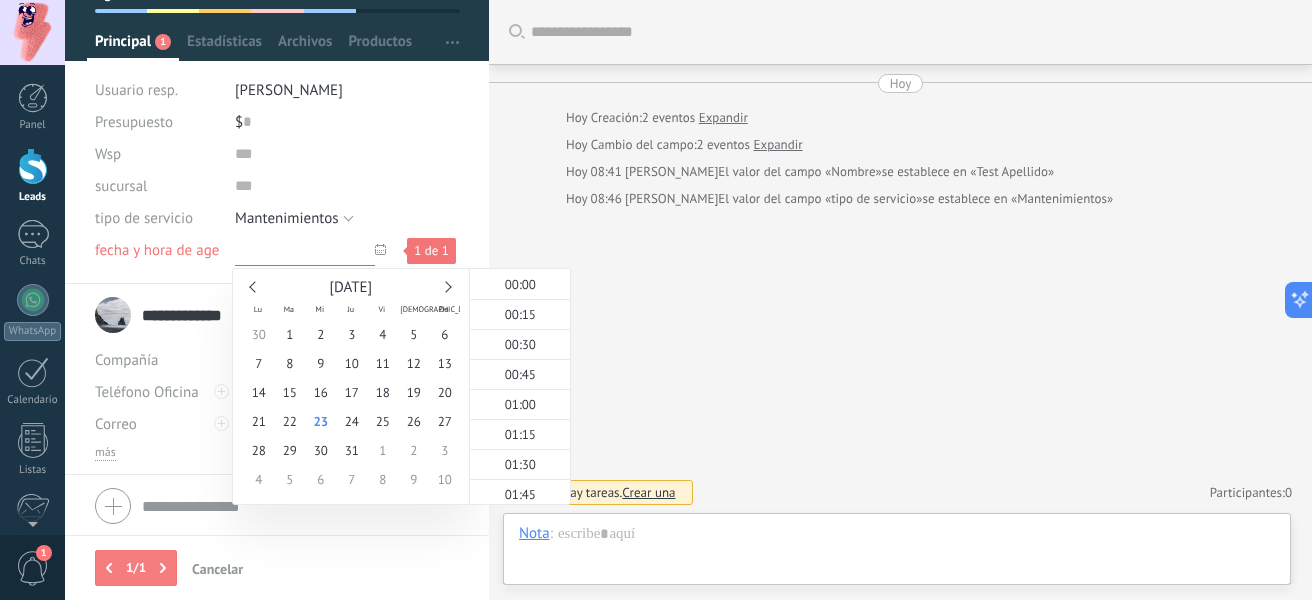 scroll, scrollTop: 945, scrollLeft: 0, axis: vertical 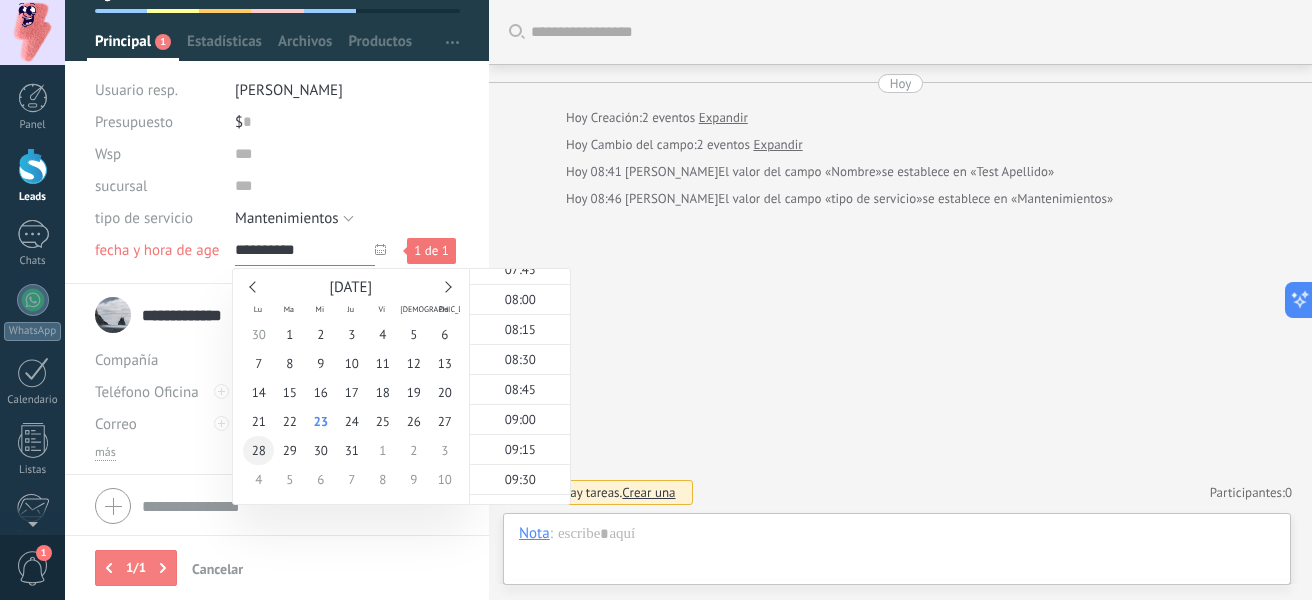 type on "**********" 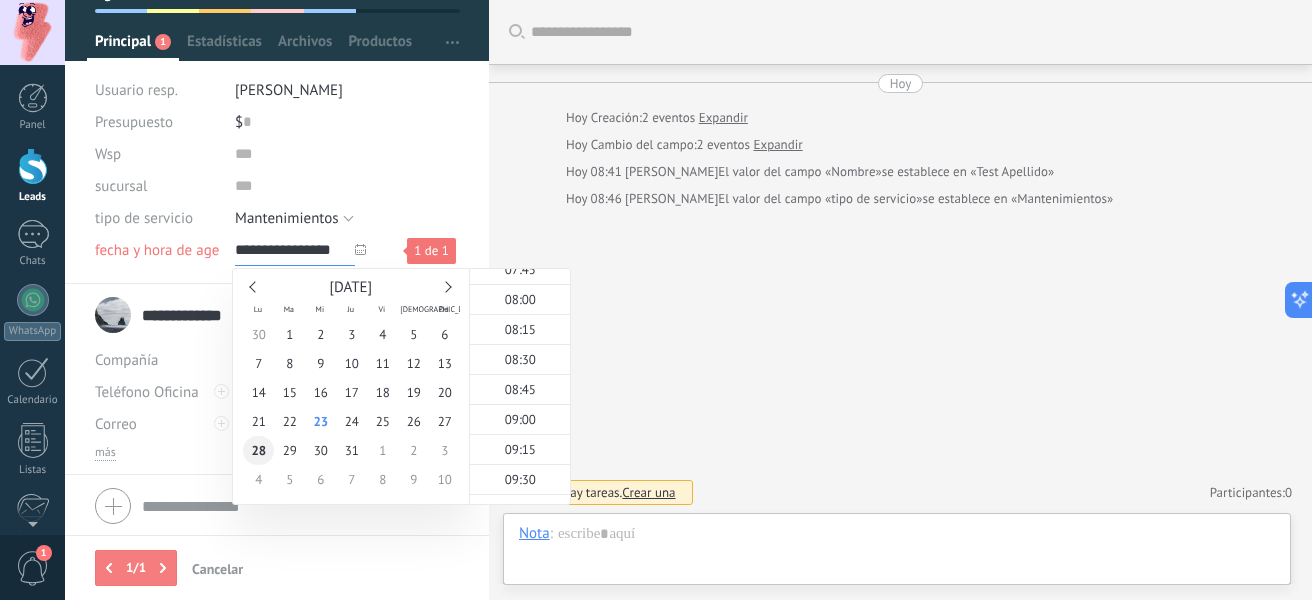 click on "28" at bounding box center [258, 450] 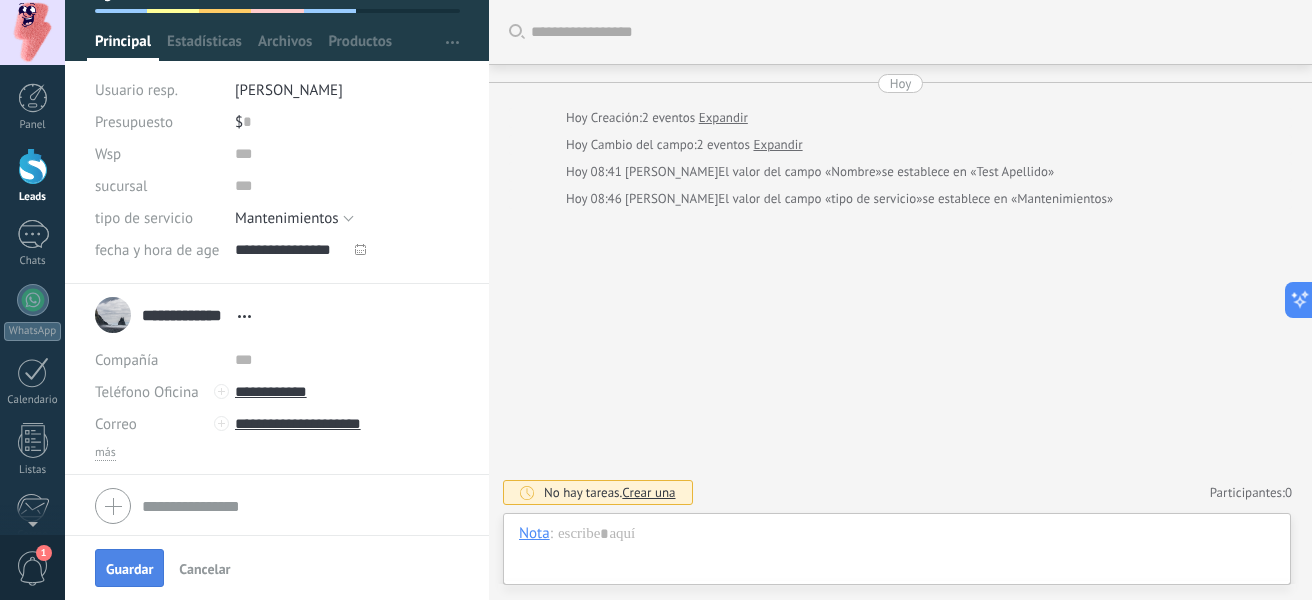 click on "Guardar" at bounding box center (129, 569) 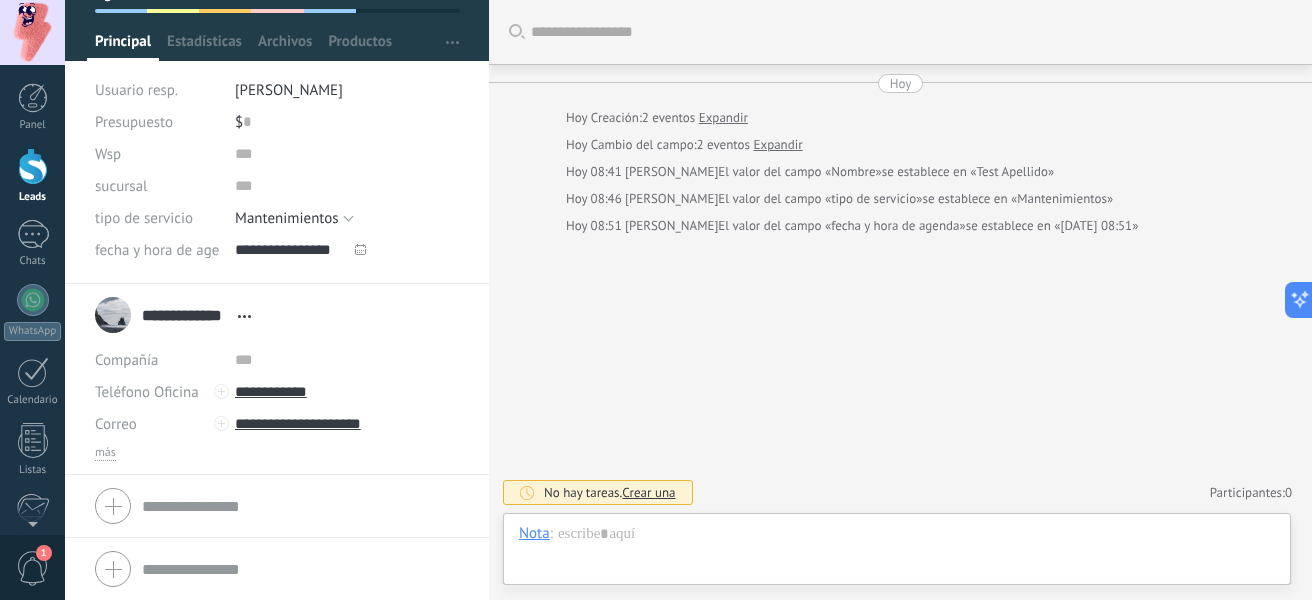 scroll, scrollTop: 12, scrollLeft: 0, axis: vertical 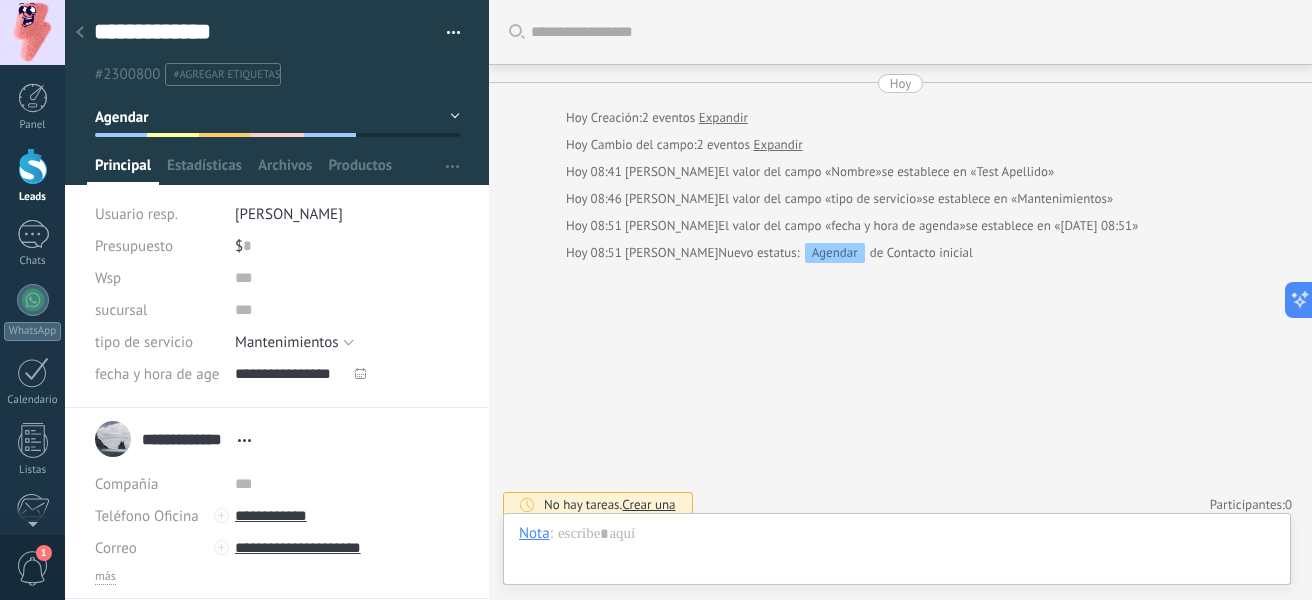 click at bounding box center [80, 33] 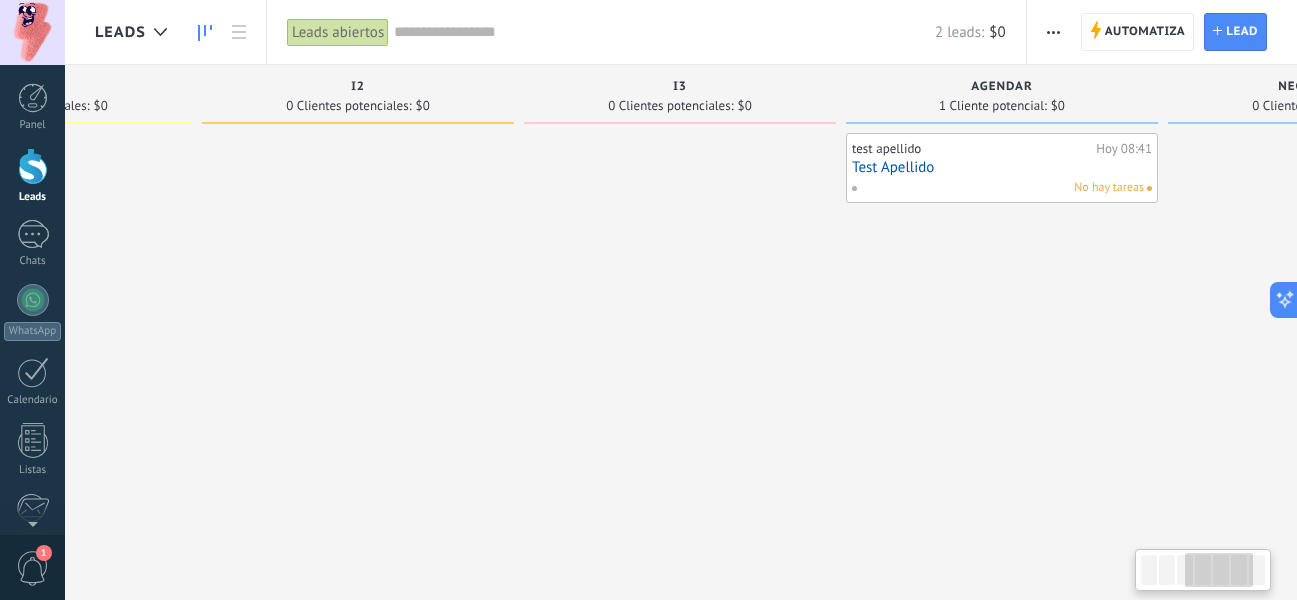 scroll, scrollTop: 0, scrollLeft: 1082, axis: horizontal 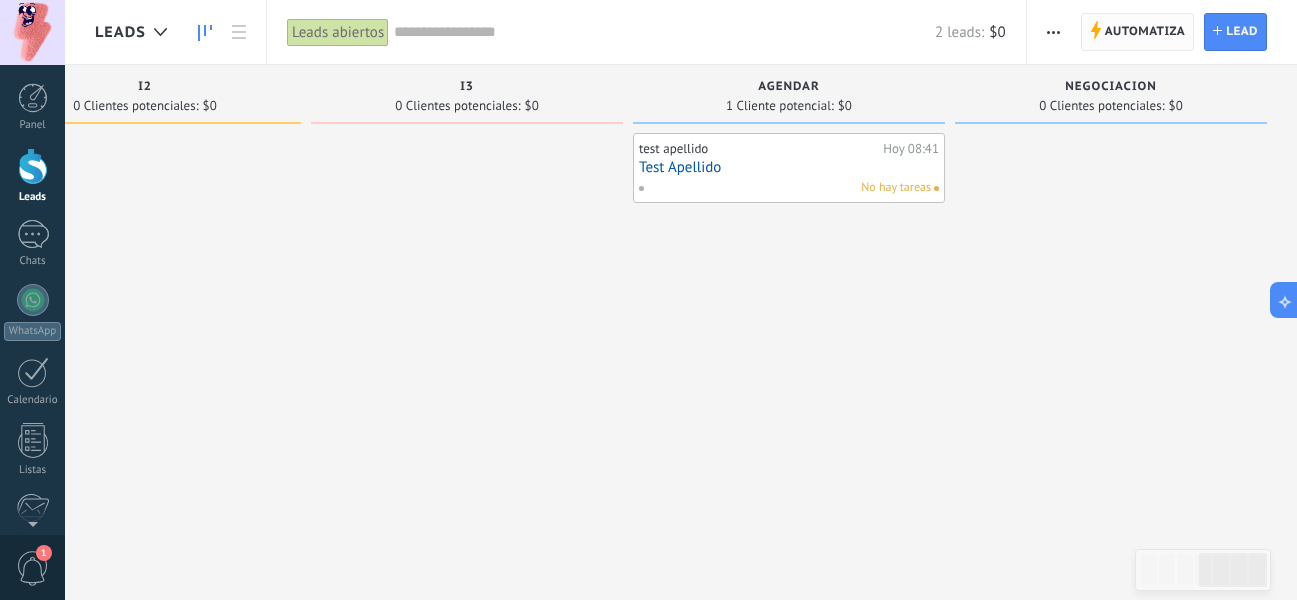 click on "Automatiza" at bounding box center (1145, 32) 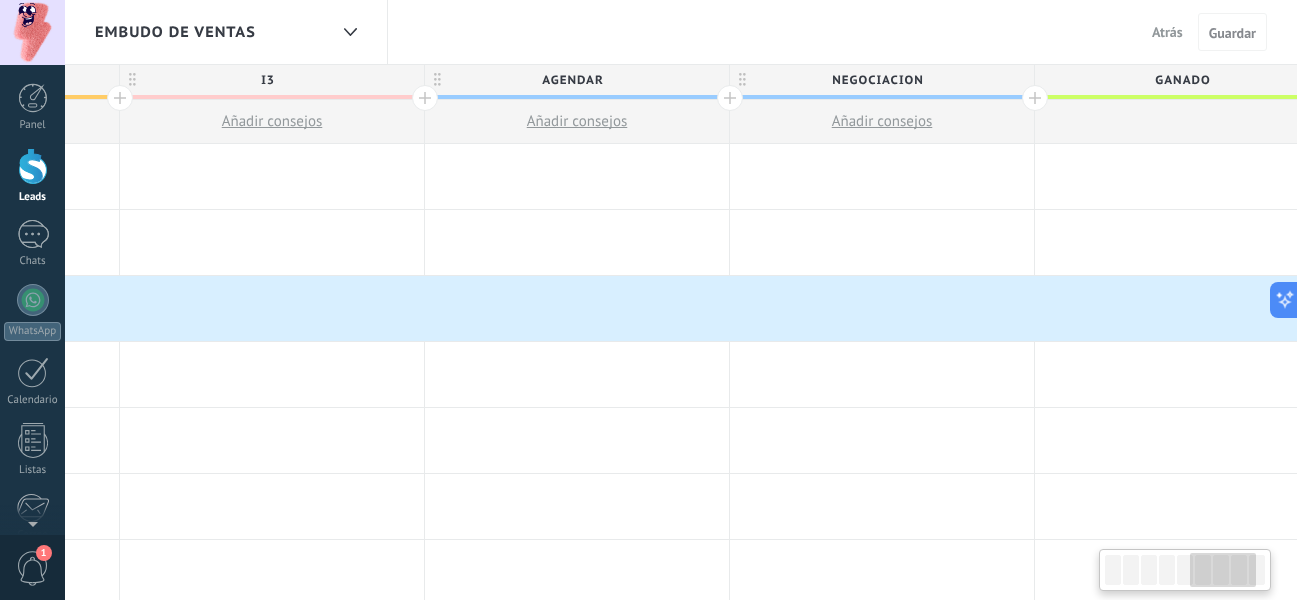 scroll, scrollTop: 0, scrollLeft: 1836, axis: horizontal 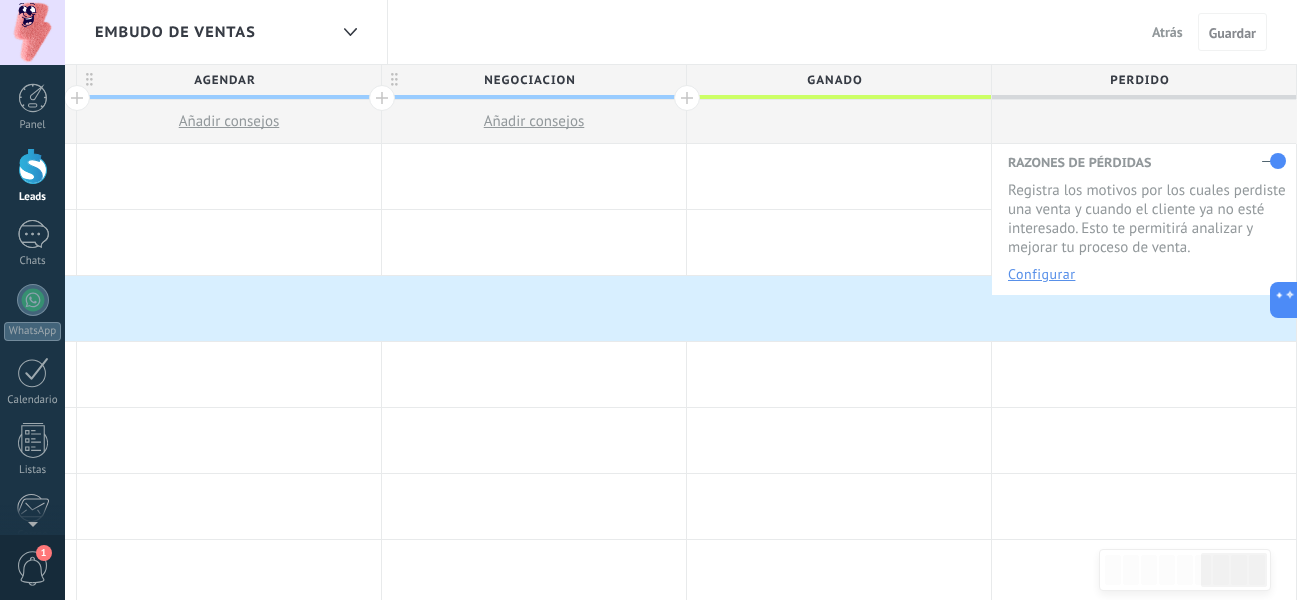 click on "Configurar" at bounding box center [1041, 274] 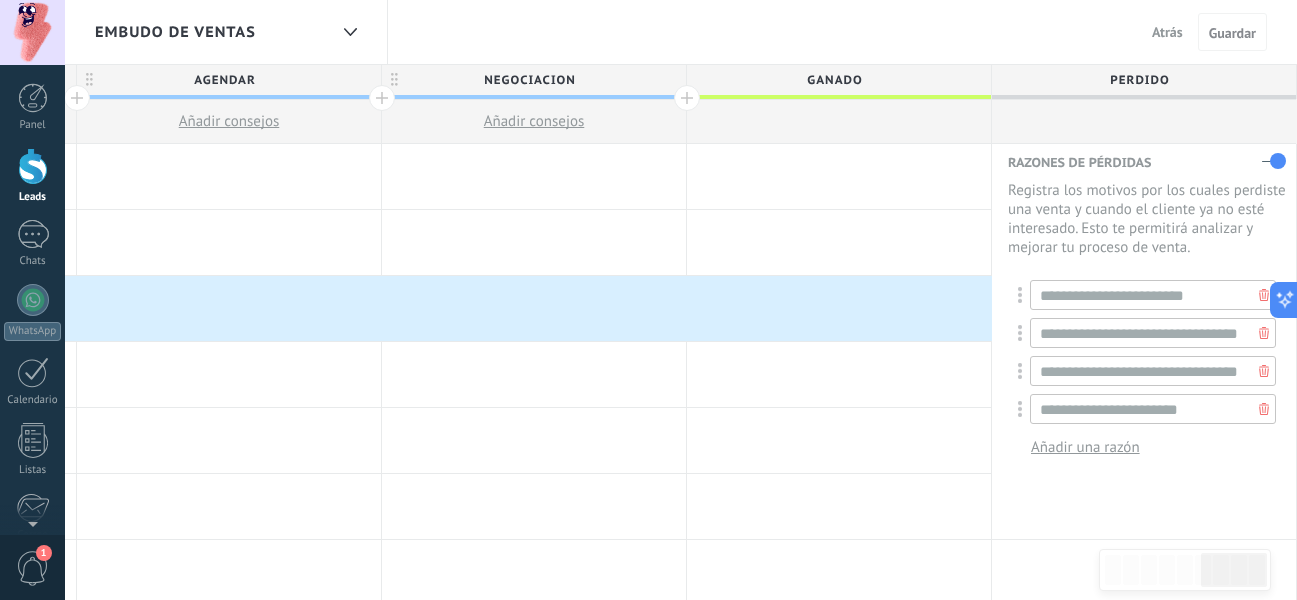 click on "Añadir una razón" at bounding box center (1085, 447) 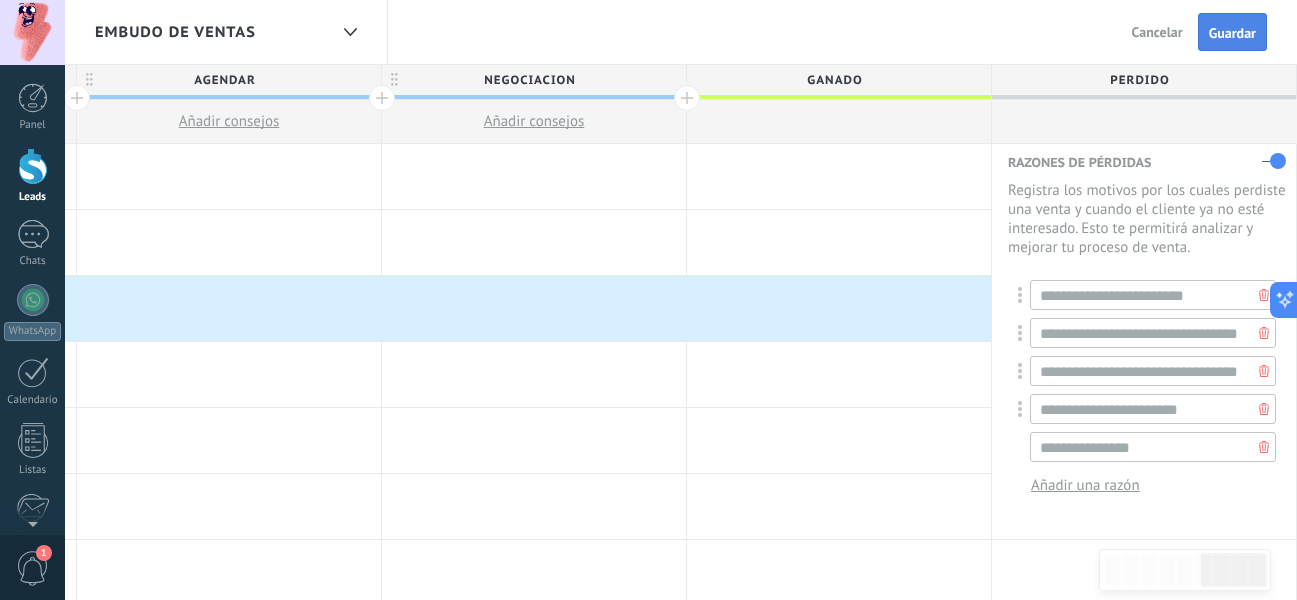 type on "**********" 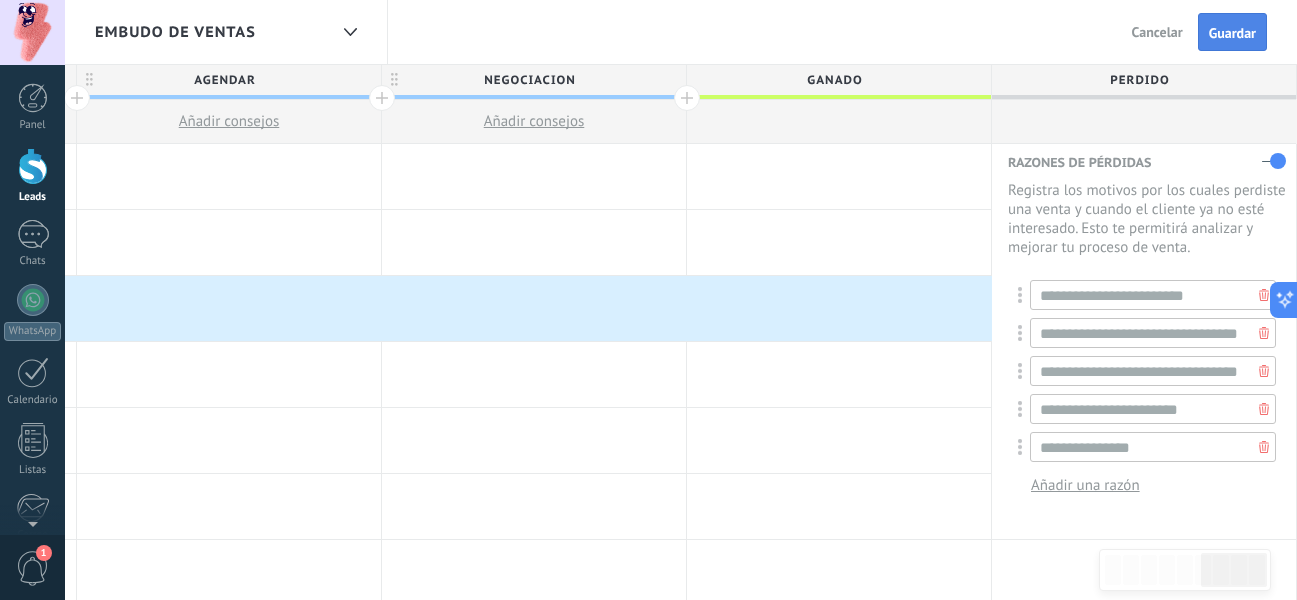 click on "Guardar" at bounding box center (1232, 33) 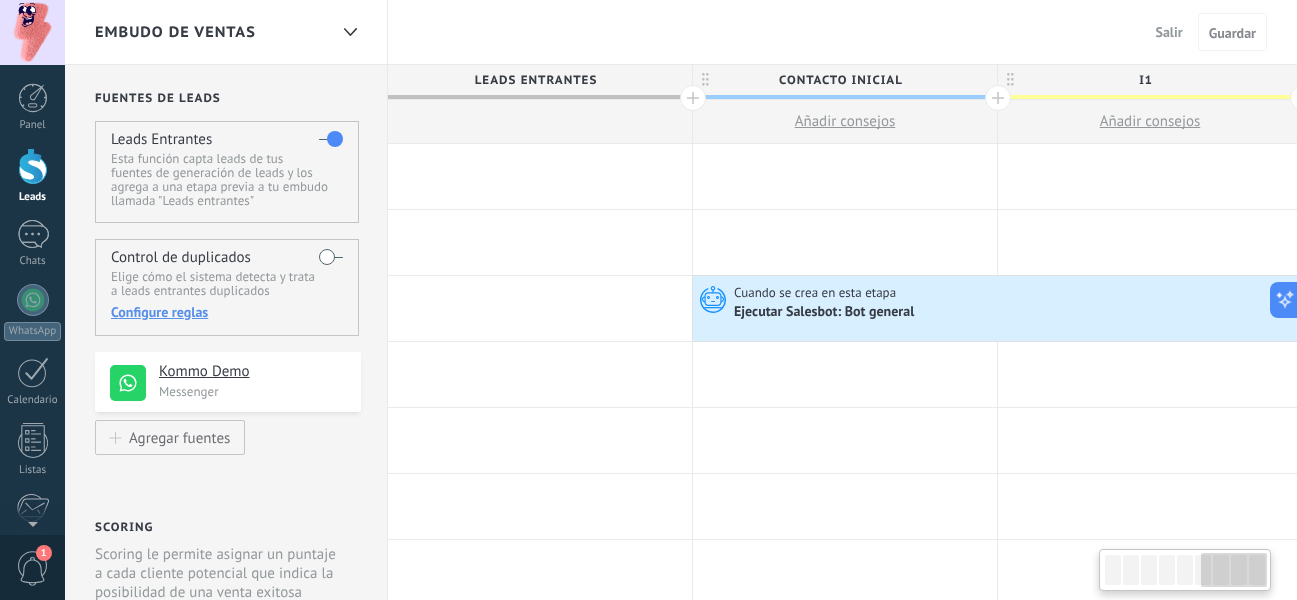 scroll, scrollTop: 0, scrollLeft: 1836, axis: horizontal 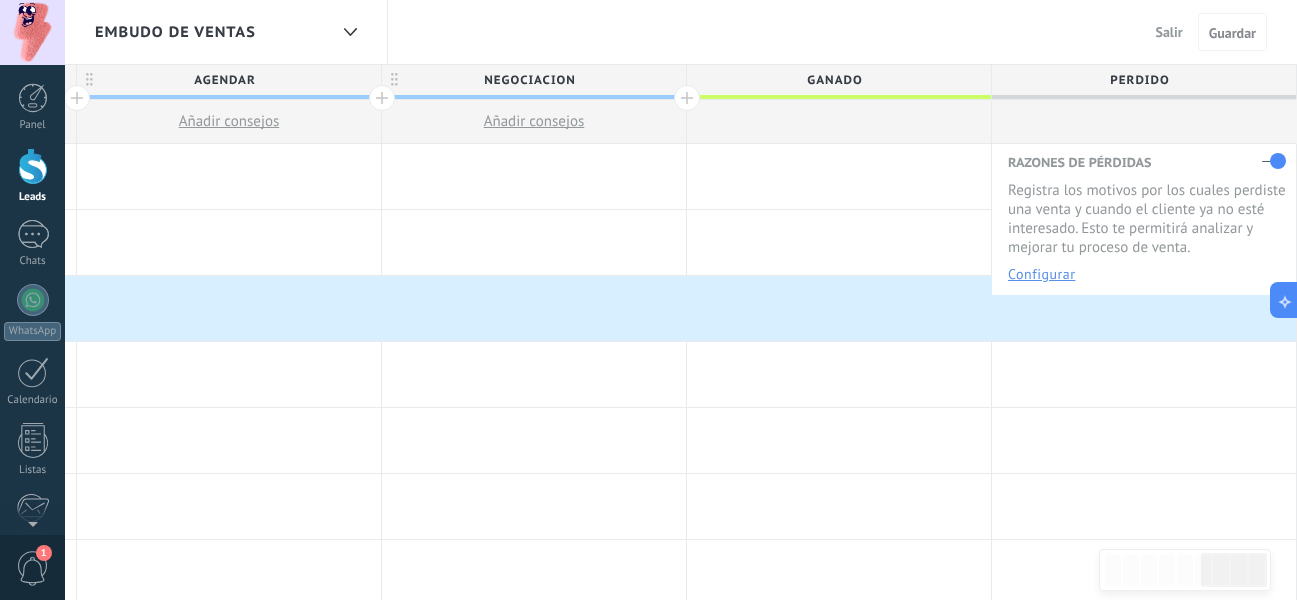 drag, startPoint x: 40, startPoint y: 145, endPoint x: 34, endPoint y: 174, distance: 29.614185 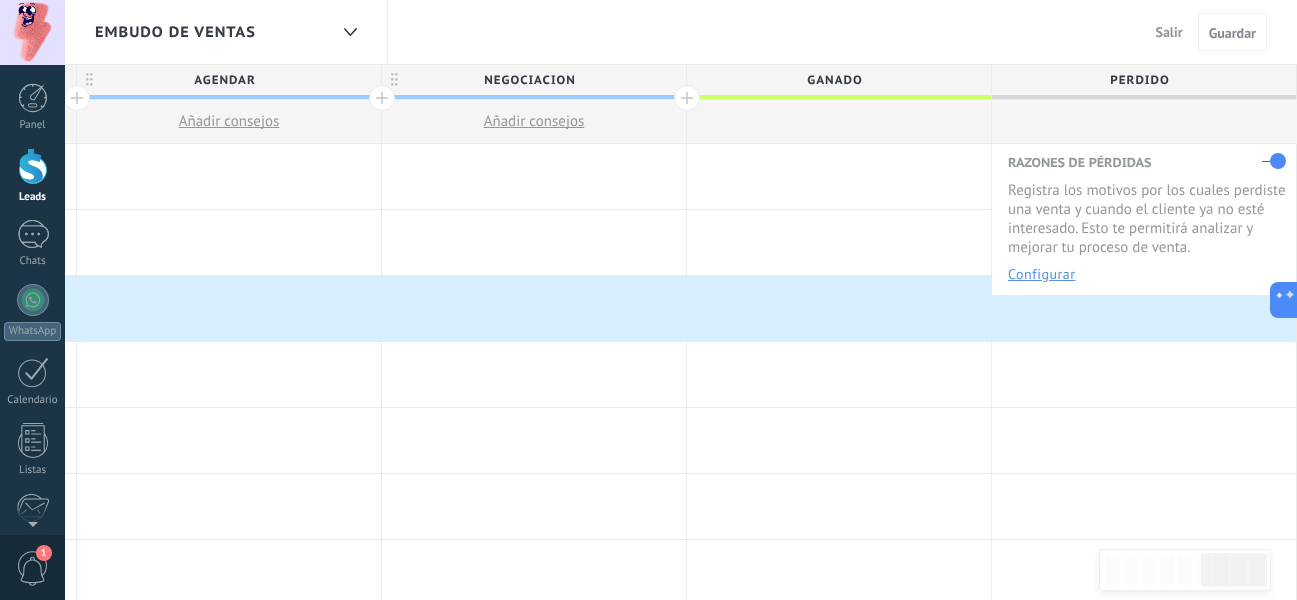 click at bounding box center (33, 166) 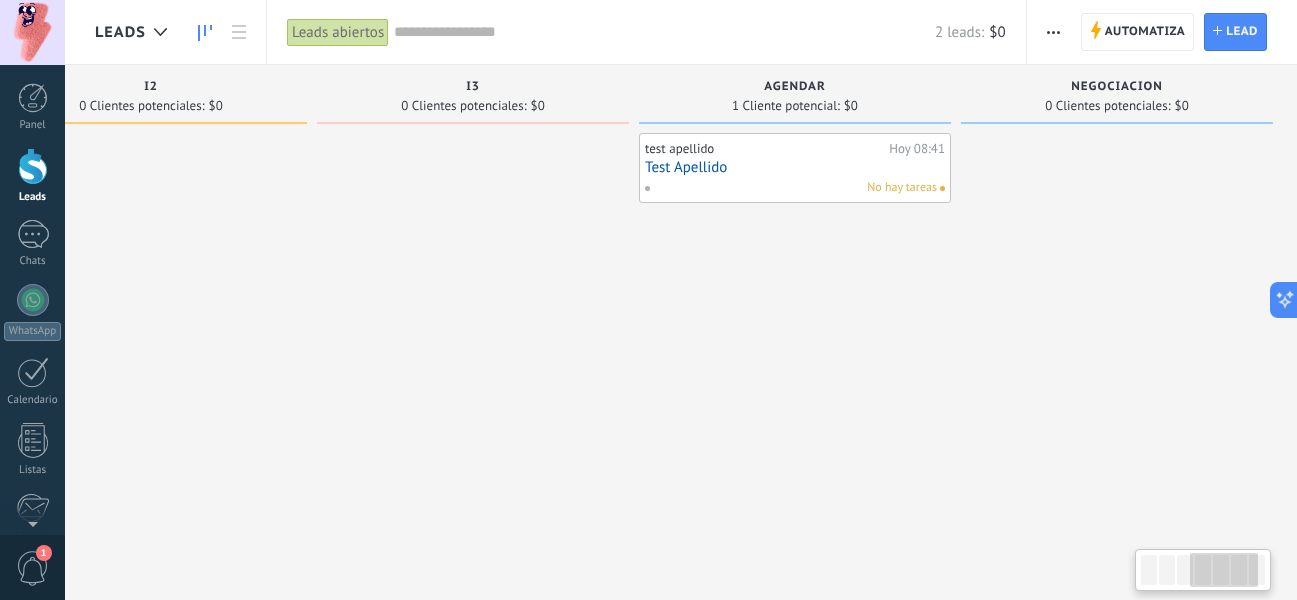 scroll, scrollTop: 0, scrollLeft: 1082, axis: horizontal 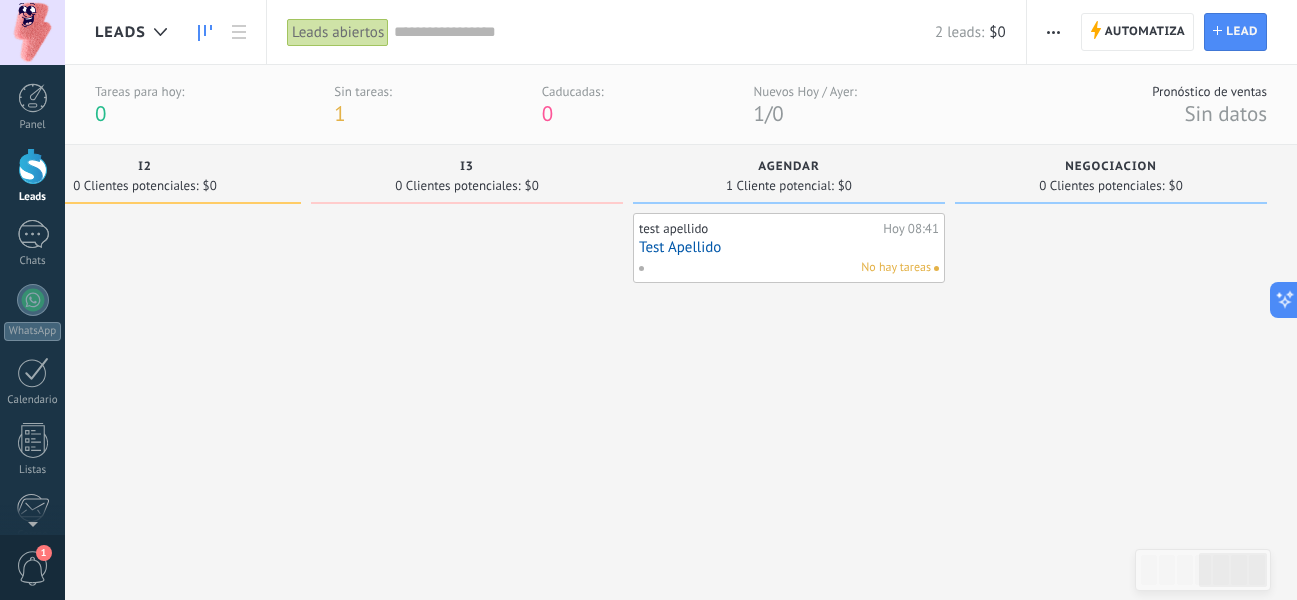 drag, startPoint x: 836, startPoint y: 254, endPoint x: 739, endPoint y: 338, distance: 128.31601 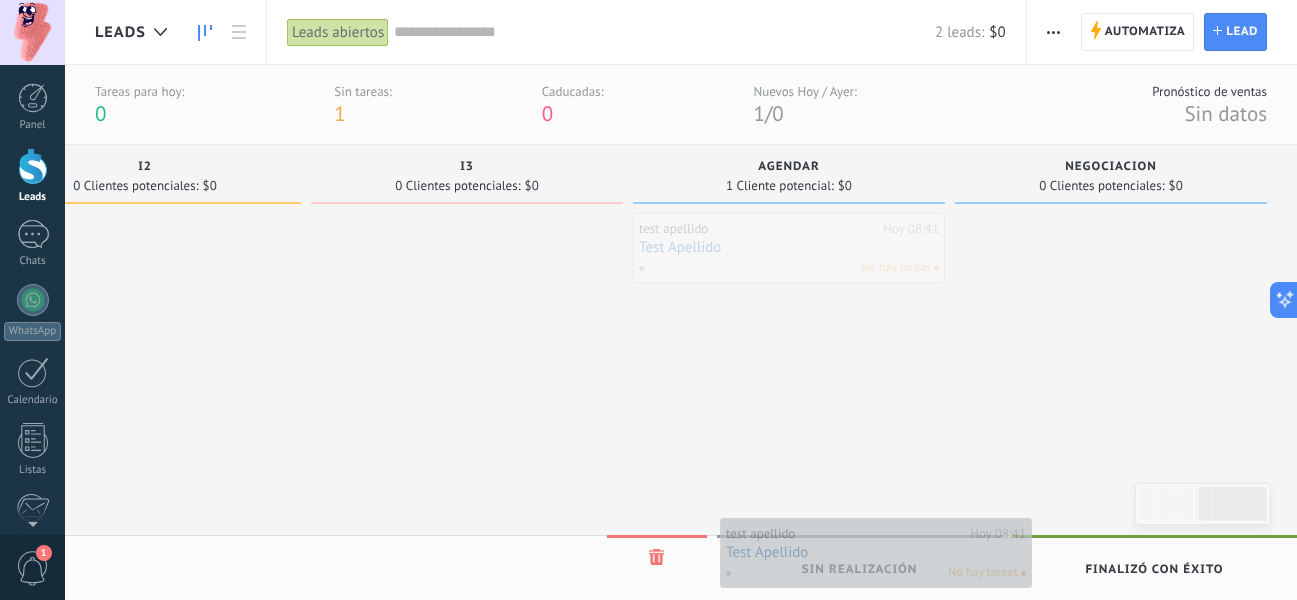 drag, startPoint x: 773, startPoint y: 270, endPoint x: 860, endPoint y: 575, distance: 317.16556 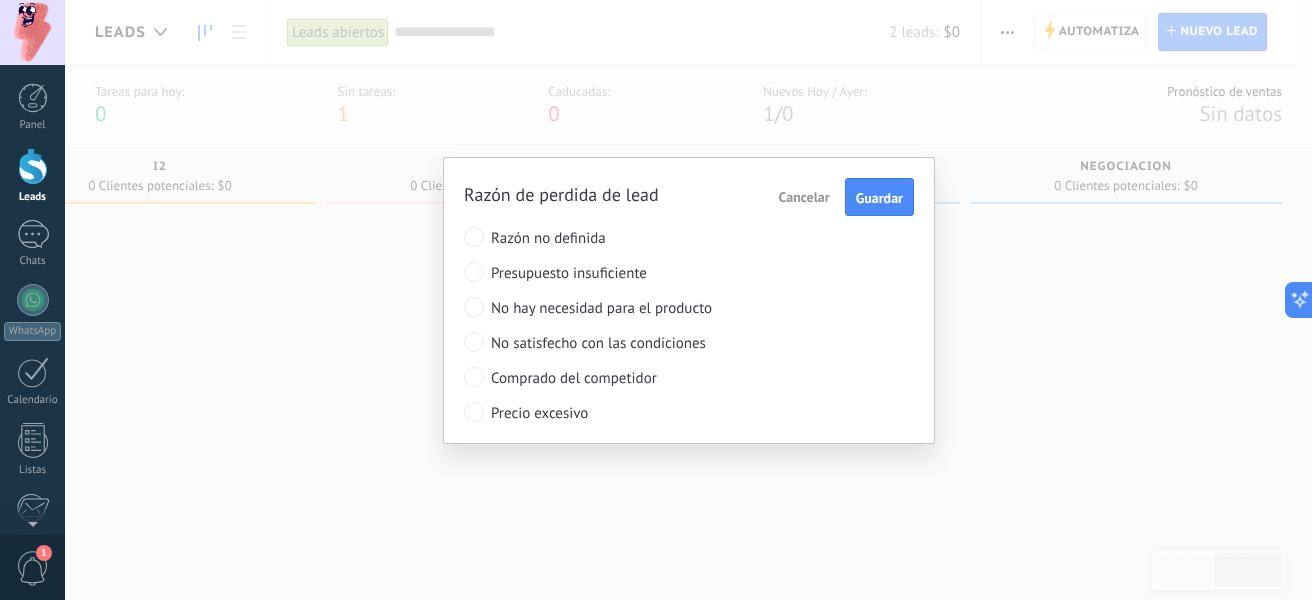 click on "No hay necesidad para el producto" at bounding box center [652, 308] 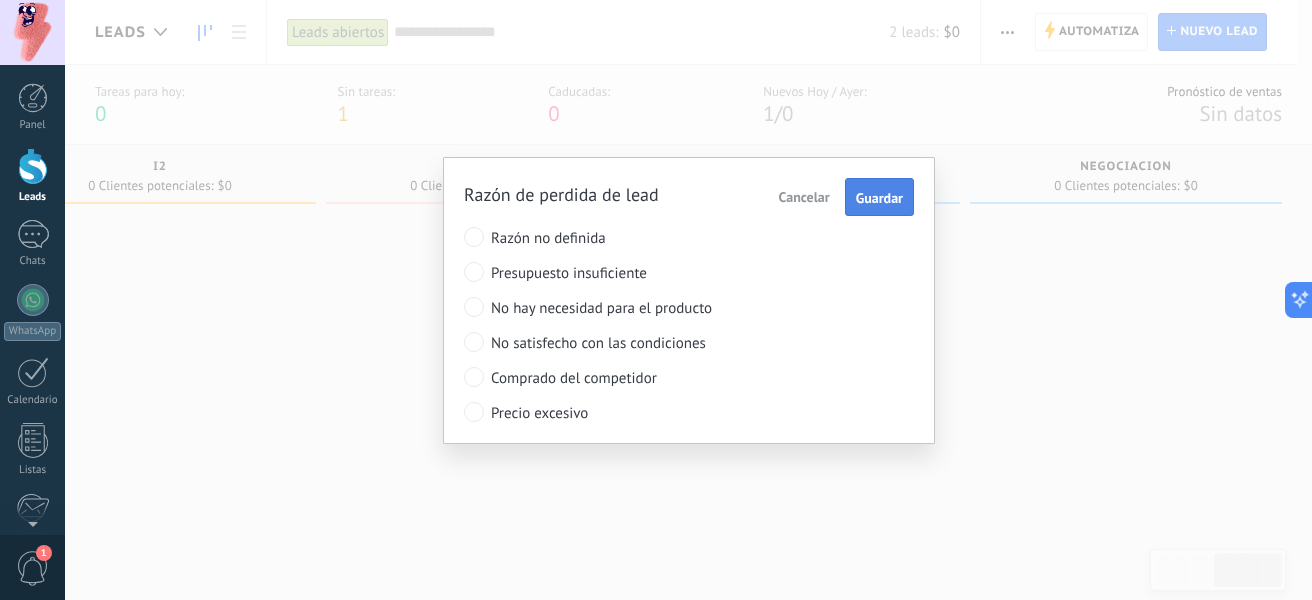 click on "Guardar" at bounding box center [879, 198] 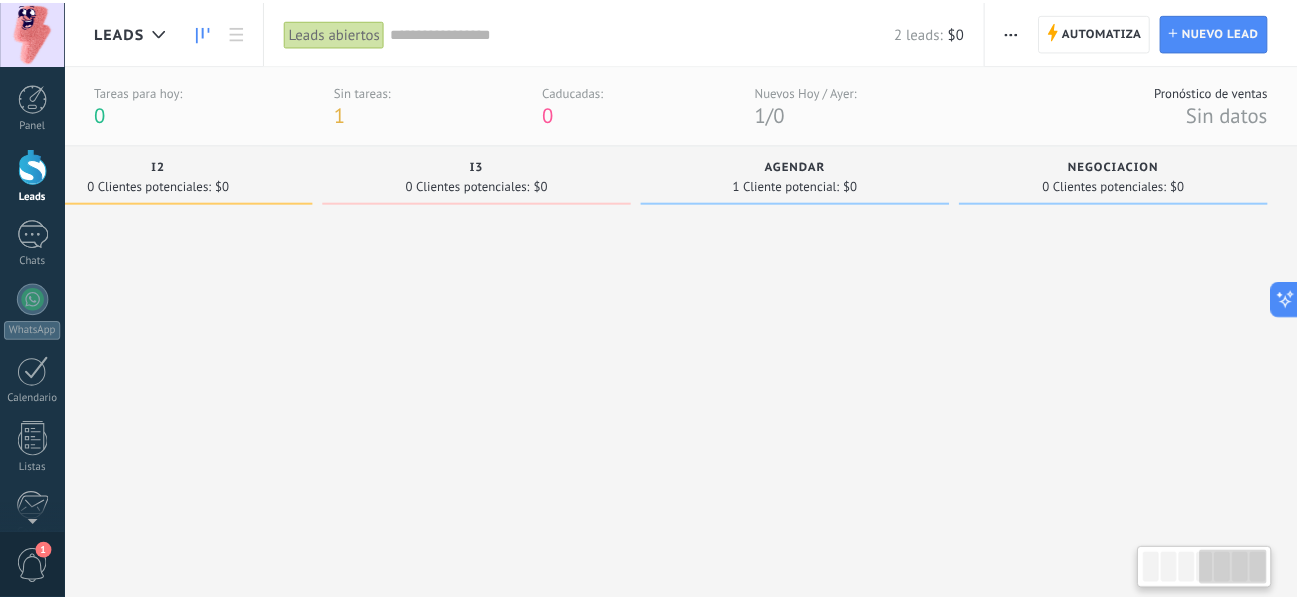 scroll, scrollTop: 0, scrollLeft: 1067, axis: horizontal 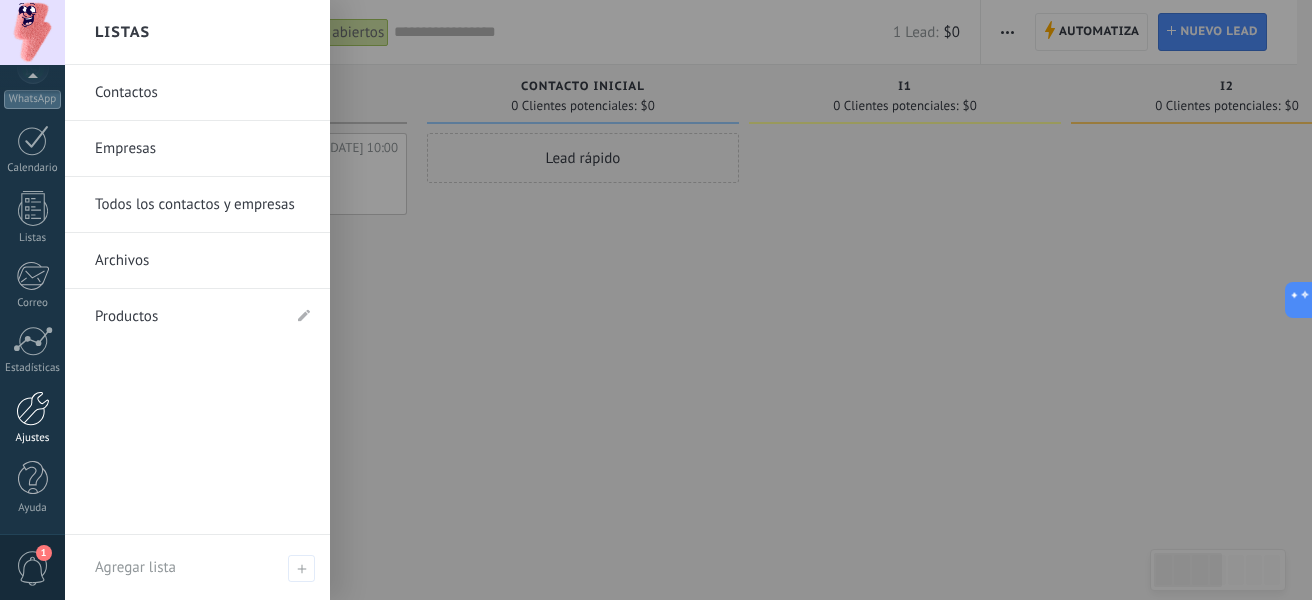 click on "Ajustes" at bounding box center [32, 418] 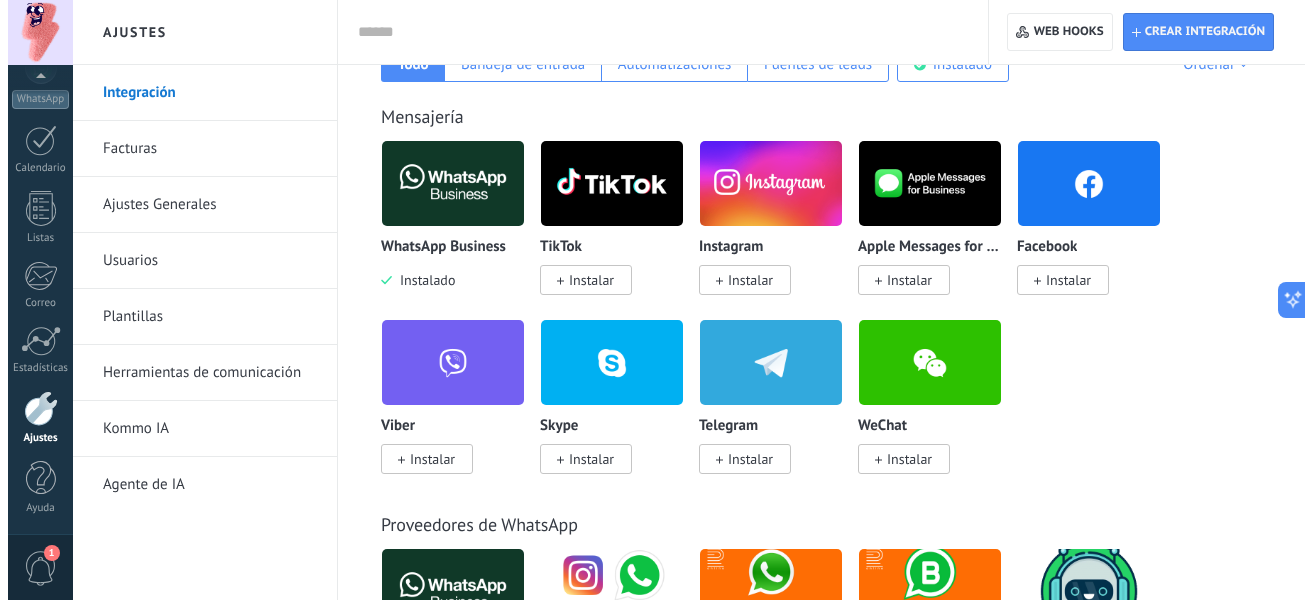 scroll, scrollTop: 371, scrollLeft: 0, axis: vertical 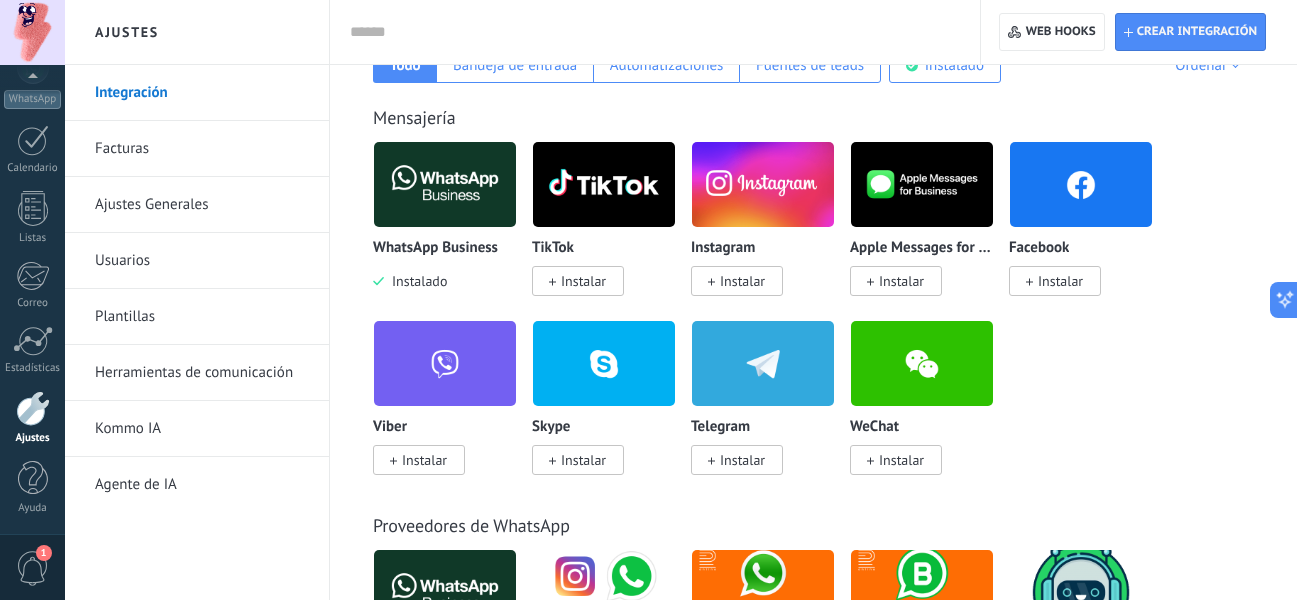 click at bounding box center [445, 184] 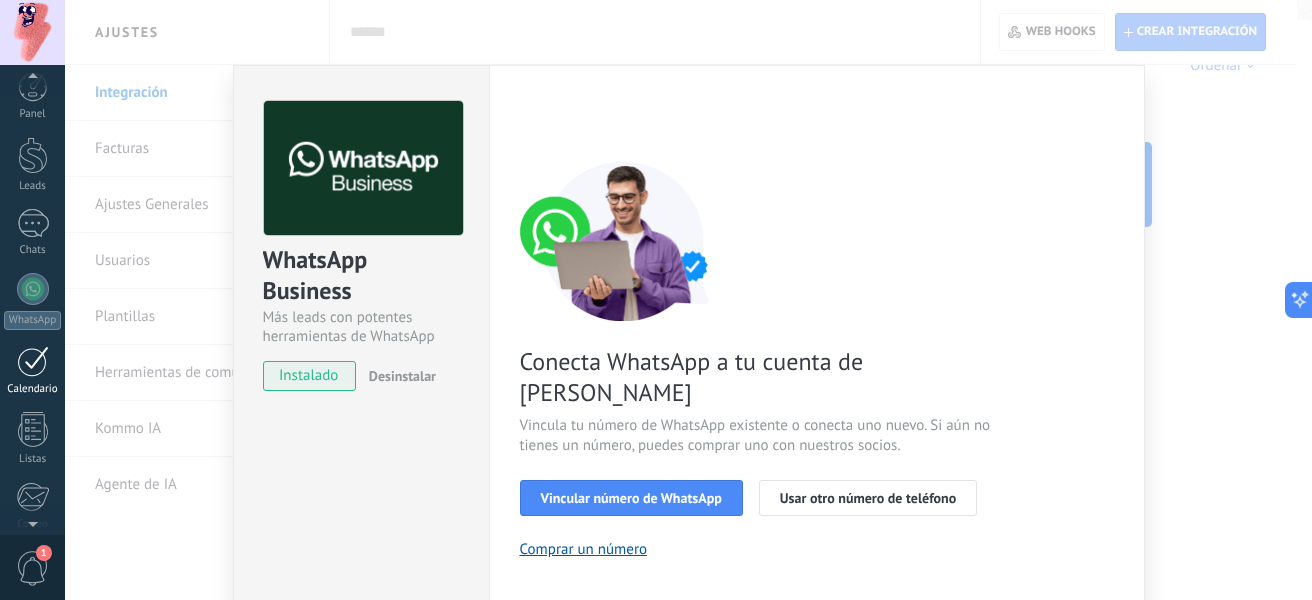 scroll, scrollTop: 0, scrollLeft: 0, axis: both 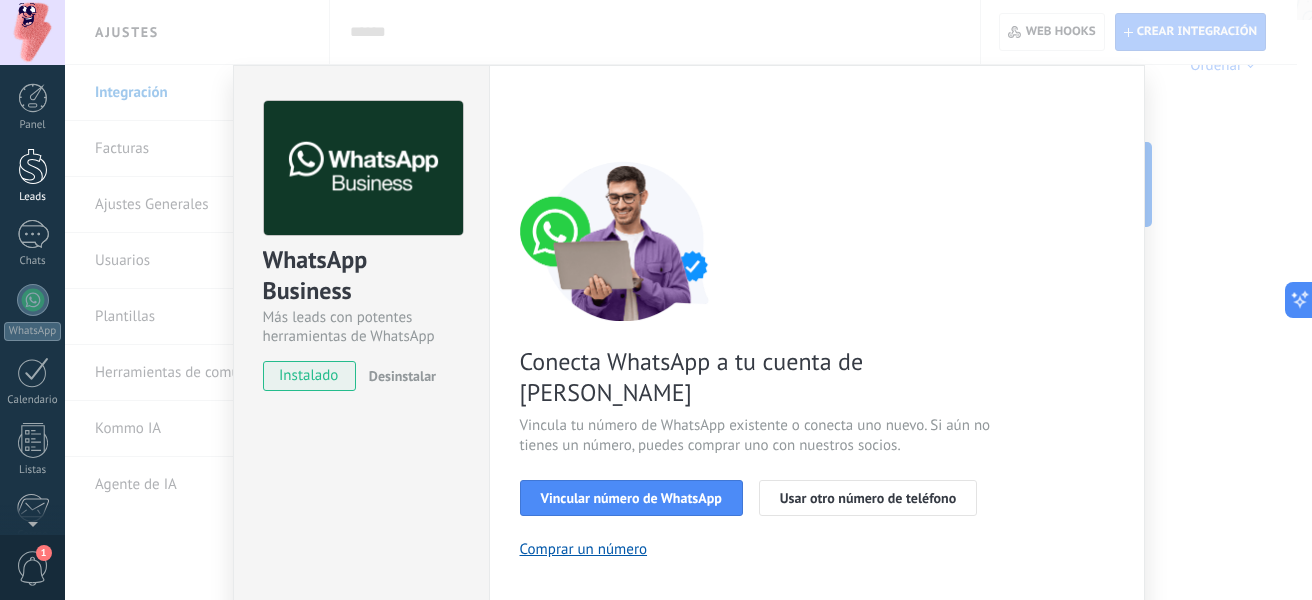 click at bounding box center (33, 166) 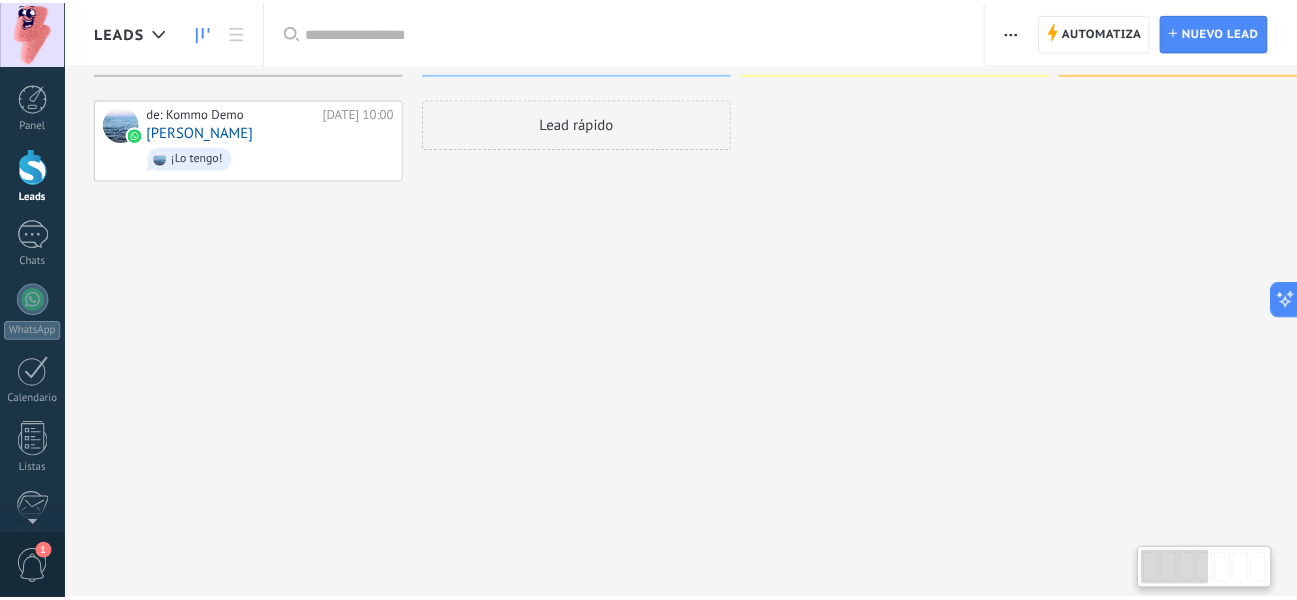 scroll, scrollTop: 0, scrollLeft: 0, axis: both 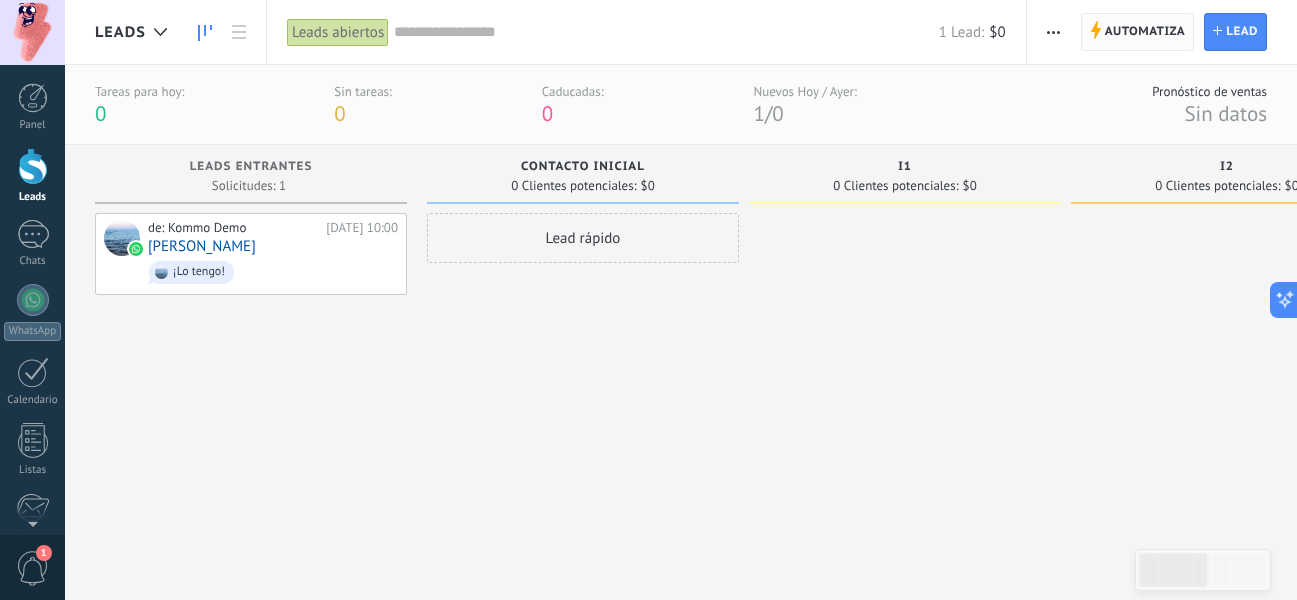 click on "Automatiza" at bounding box center [1145, 32] 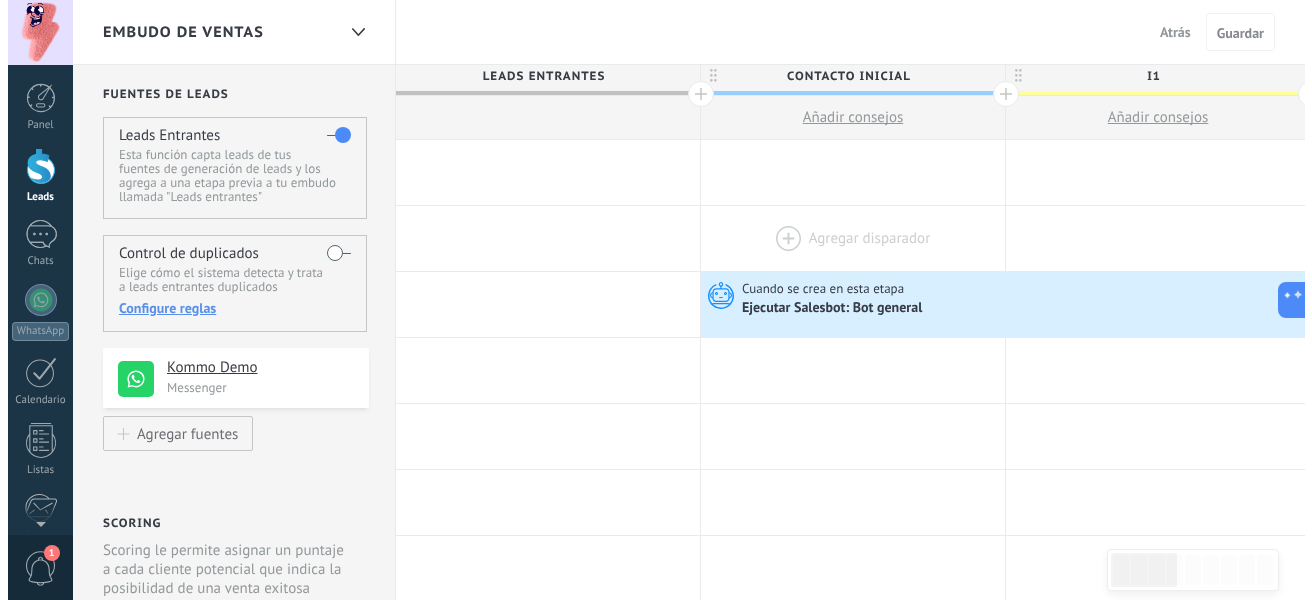 scroll, scrollTop: 0, scrollLeft: 0, axis: both 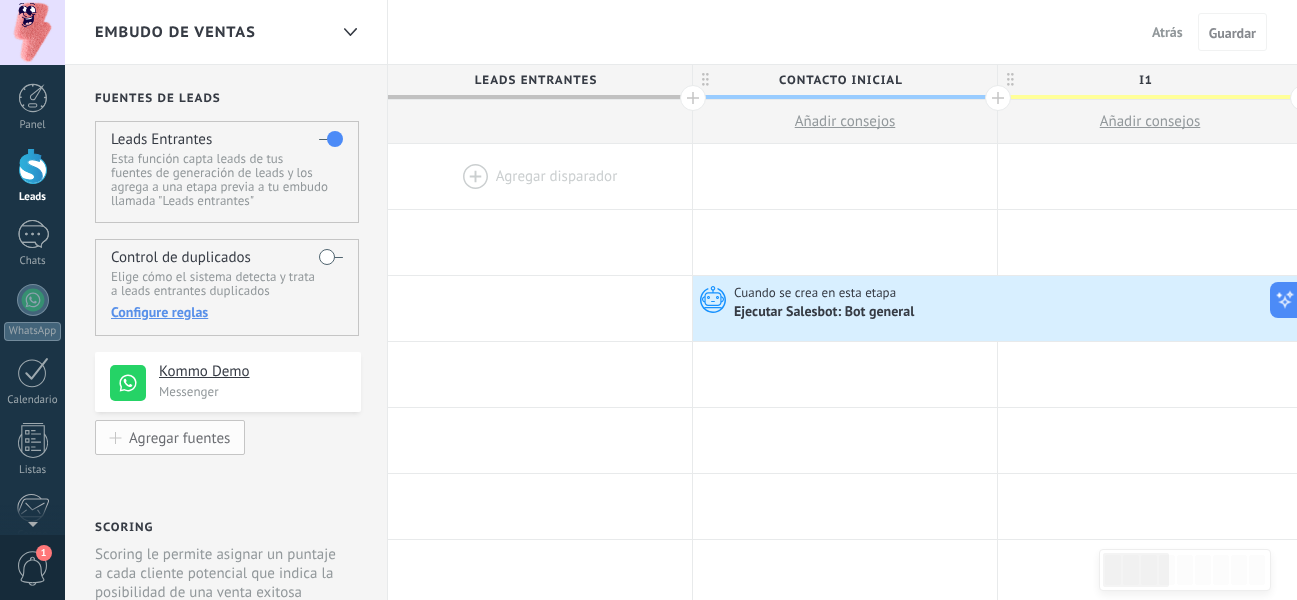 click on "Agregar fuentes" at bounding box center (179, 437) 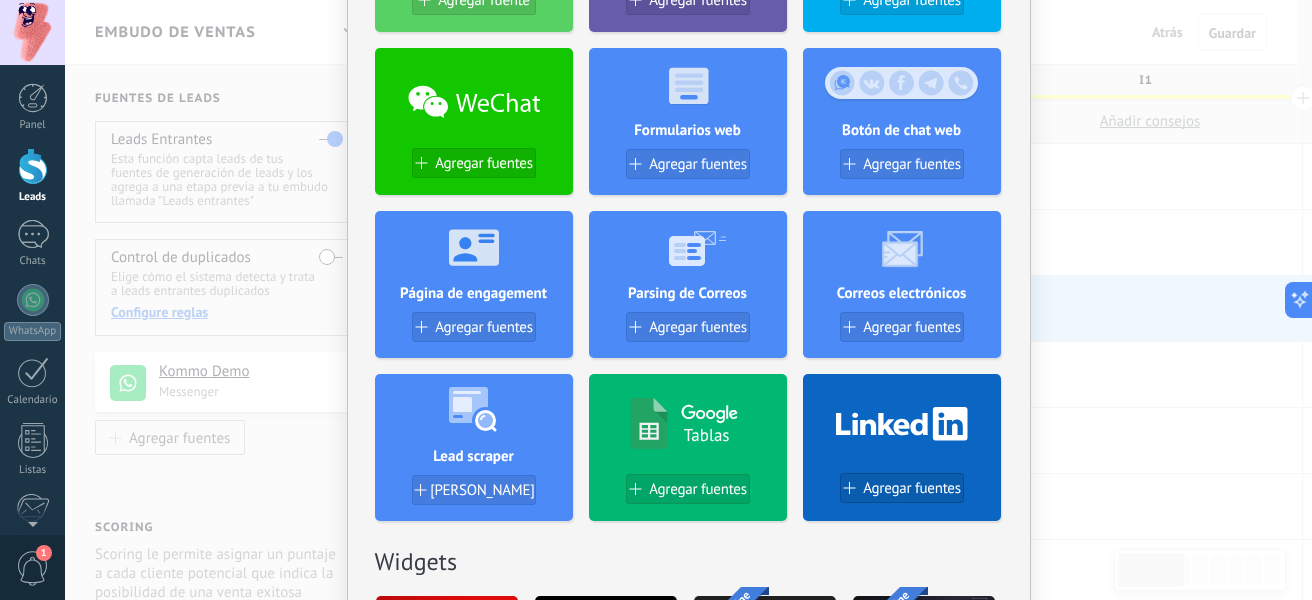 scroll, scrollTop: 0, scrollLeft: 0, axis: both 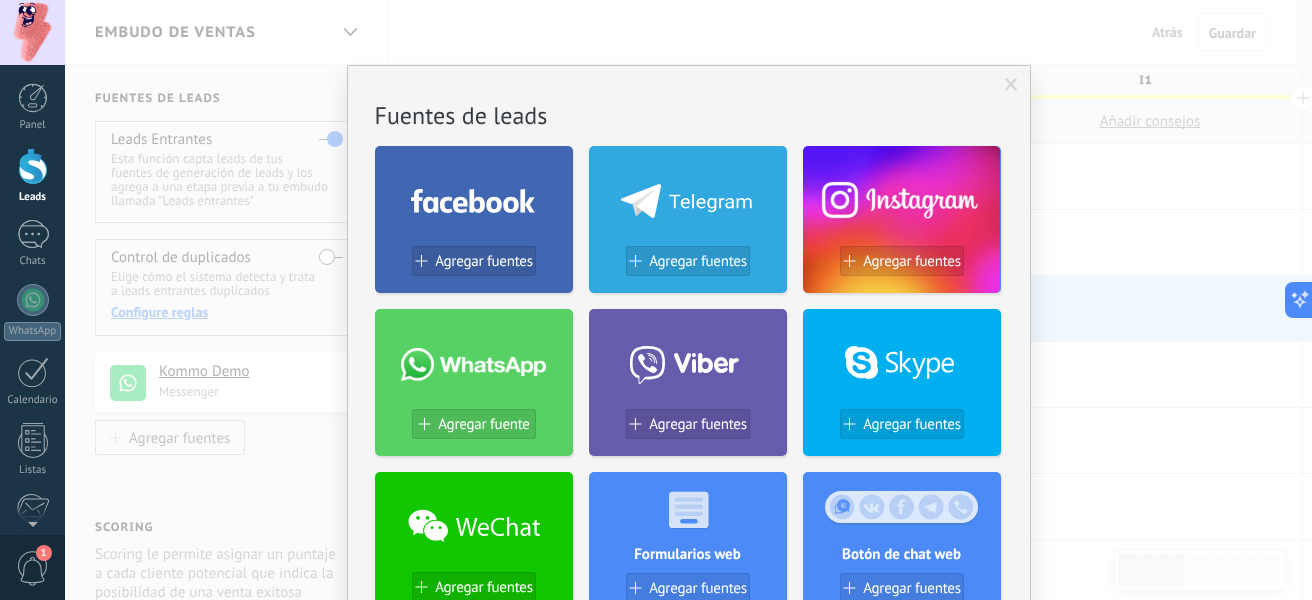 drag, startPoint x: 476, startPoint y: 387, endPoint x: 443, endPoint y: 372, distance: 36.249138 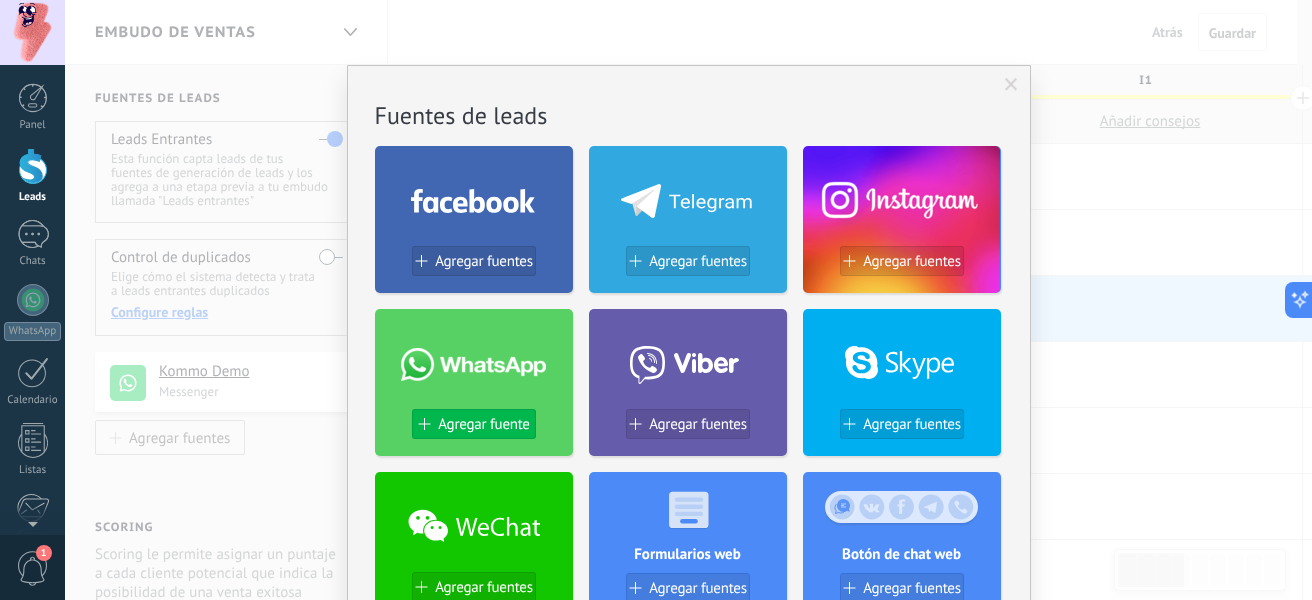 click on "Agregar fuente" at bounding box center [474, 424] 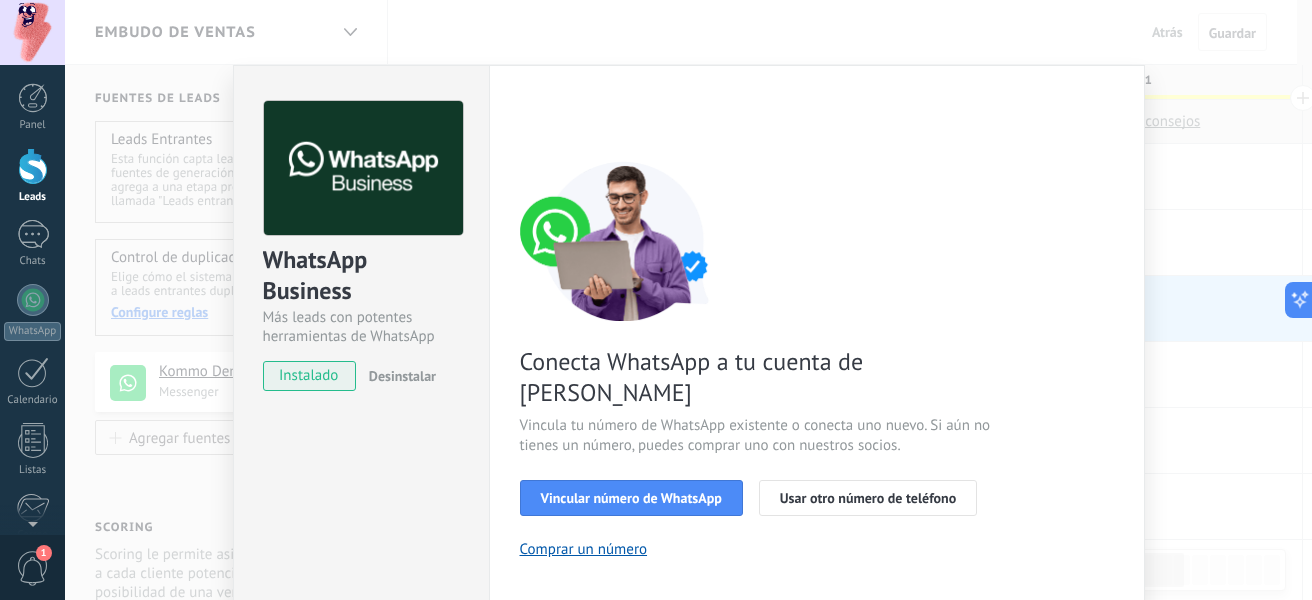 scroll, scrollTop: 13, scrollLeft: 0, axis: vertical 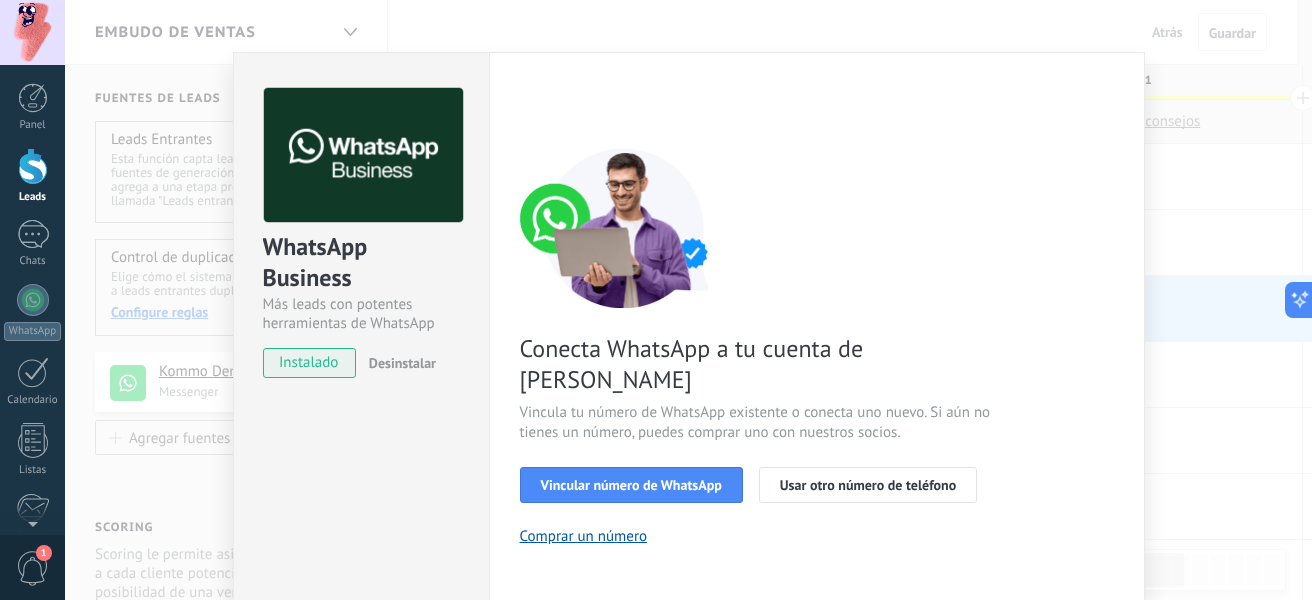 click on "WhatsApp Business Más leads con potentes herramientas de WhatsApp instalado Desinstalar Configuraciones Autorizaciones Esta pestaña registra a los usuarios que han concedido acceso a las integración a esta cuenta. Si deseas remover la posibilidad que un usuario pueda enviar solicitudes a la cuenta en nombre de esta integración, puedes revocar el acceso. Si el acceso a todos los usuarios es revocado, la integración dejará de funcionar. Esta aplicacion está instalada, pero nadie le ha dado acceso aun. WhatsApp Cloud API más _:  Guardar < Volver 1 Seleccionar aplicación 2 Conectar Facebook  3 Finalizar configuración Conecta WhatsApp a tu cuenta de Kommo Vincula tu número de WhatsApp existente o conecta uno nuevo. Si aún no tienes un número, puedes comprar uno con nuestros socios. Vincular número de WhatsApp Usar otro número de teléfono Comprar un número ¿Necesitas ayuda?" at bounding box center (688, 300) 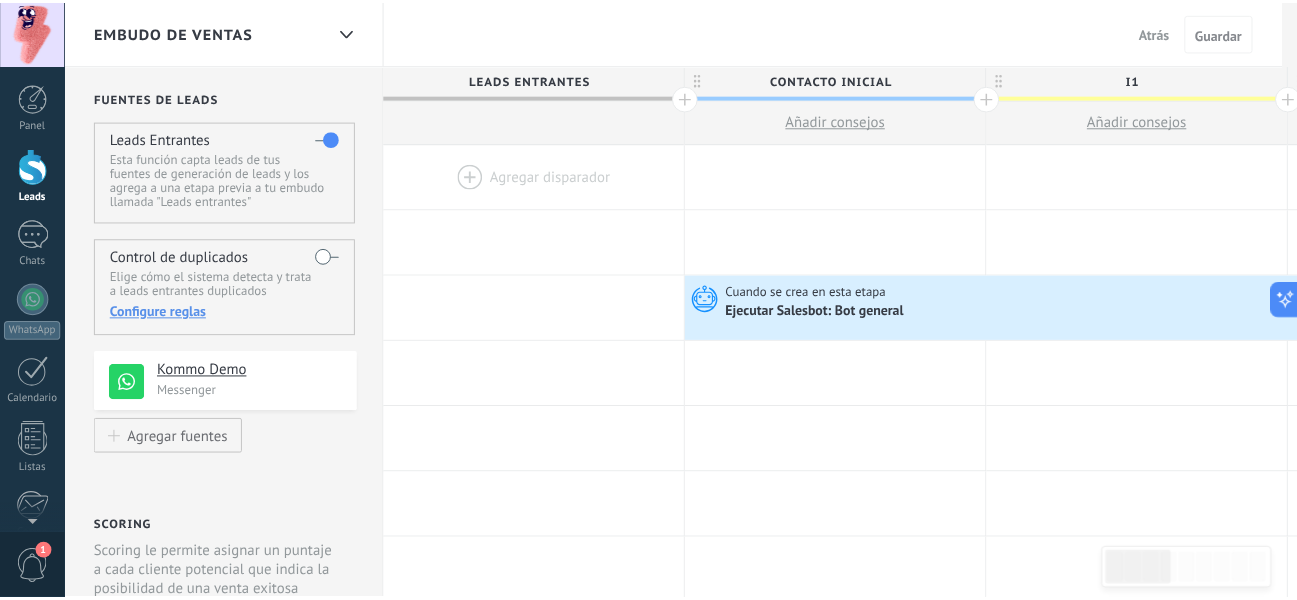scroll, scrollTop: 0, scrollLeft: 0, axis: both 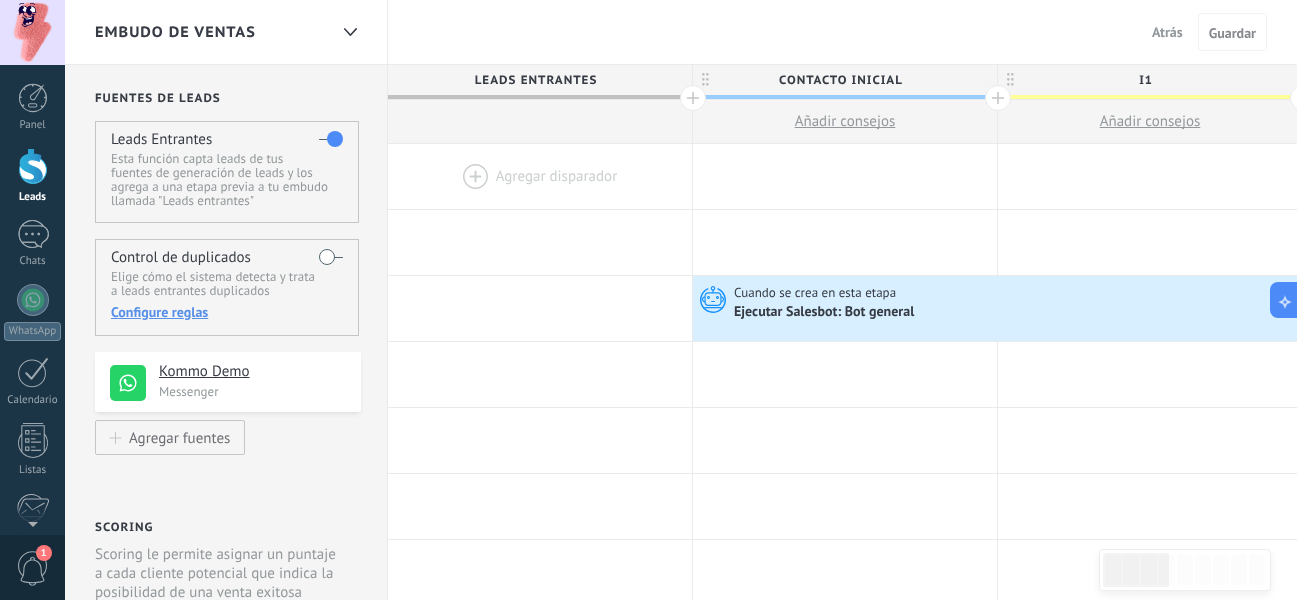 click on "Atrás" at bounding box center [1167, 32] 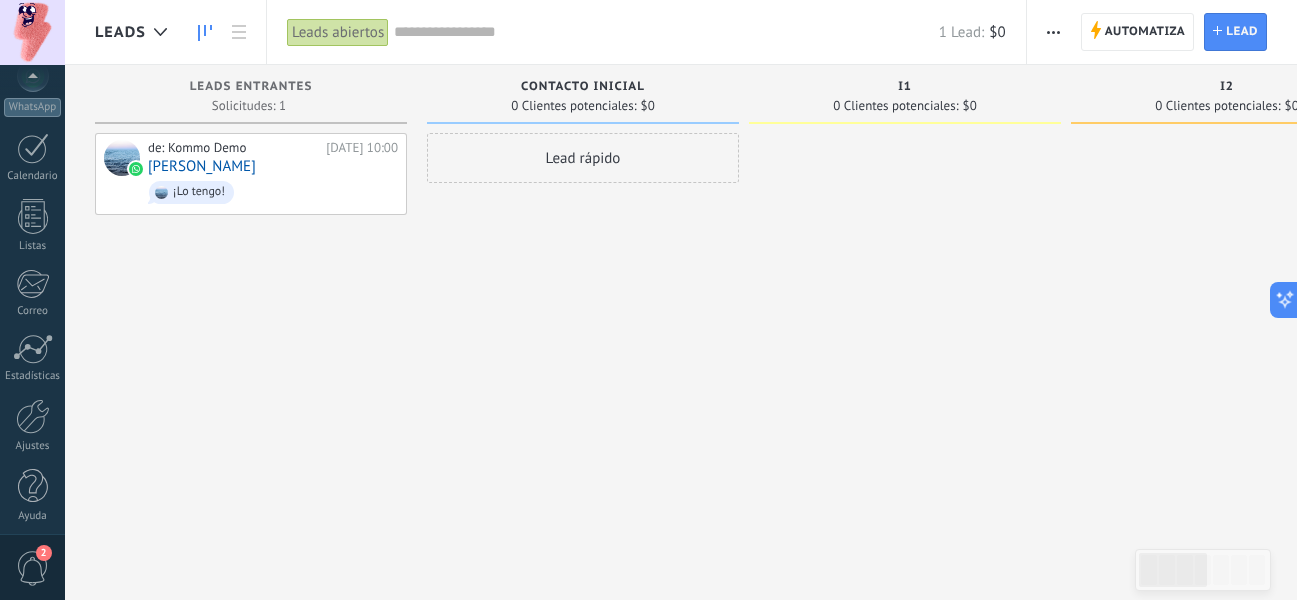 scroll, scrollTop: 232, scrollLeft: 0, axis: vertical 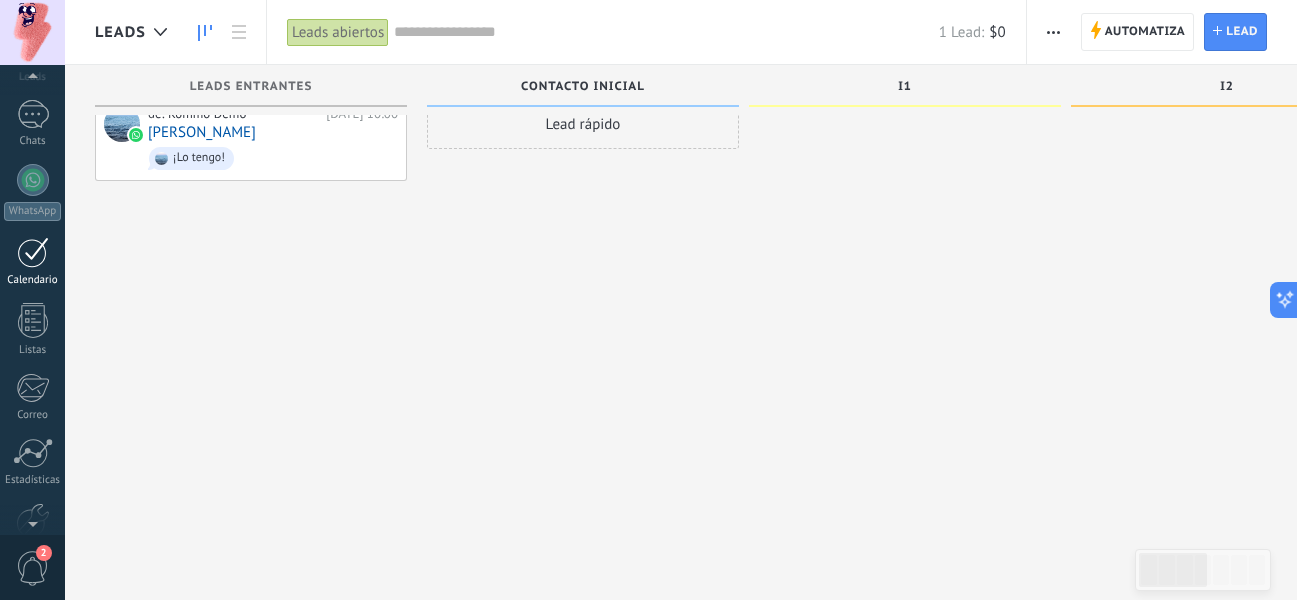 click at bounding box center [33, 252] 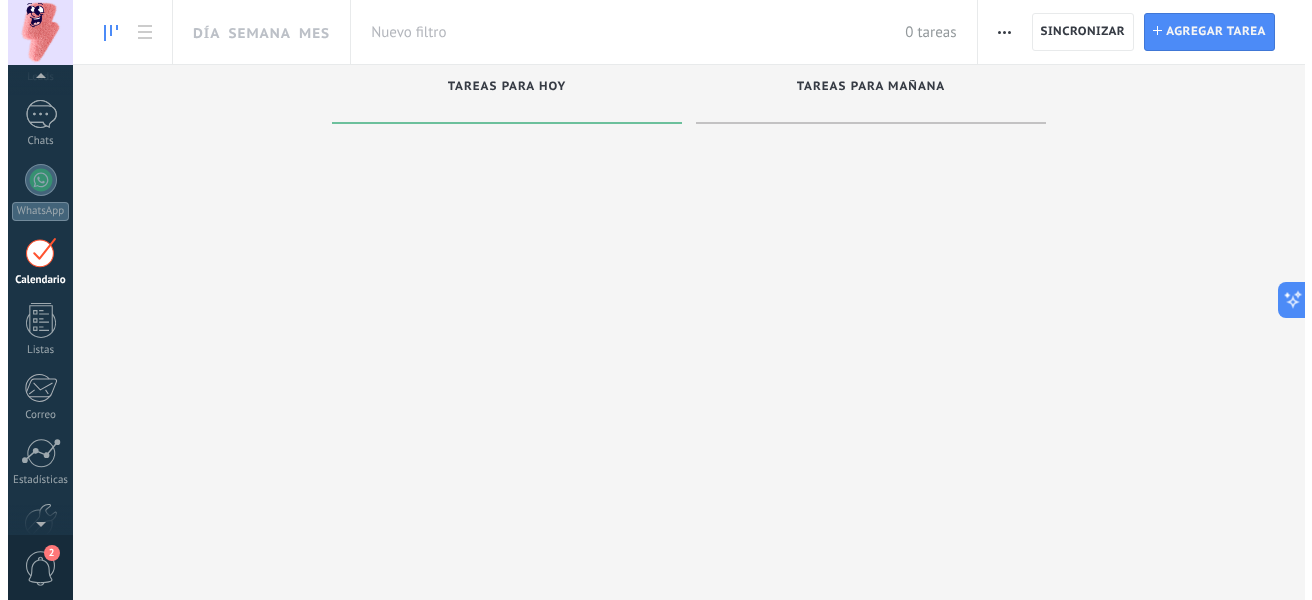 scroll, scrollTop: 0, scrollLeft: 0, axis: both 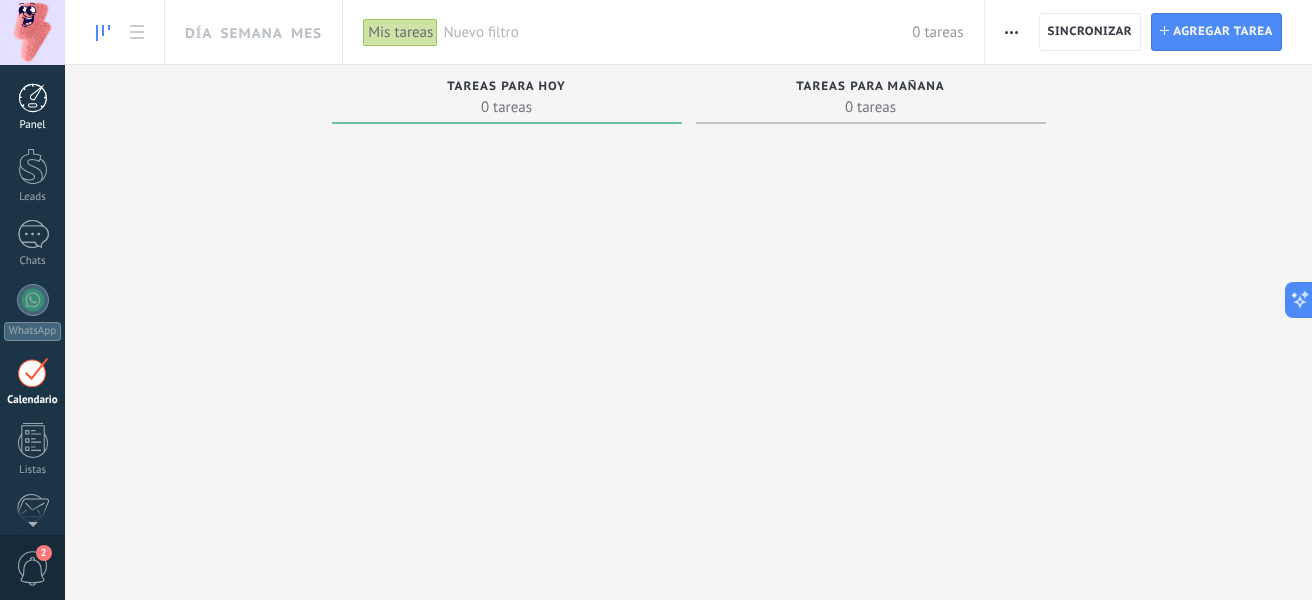 click at bounding box center [33, 98] 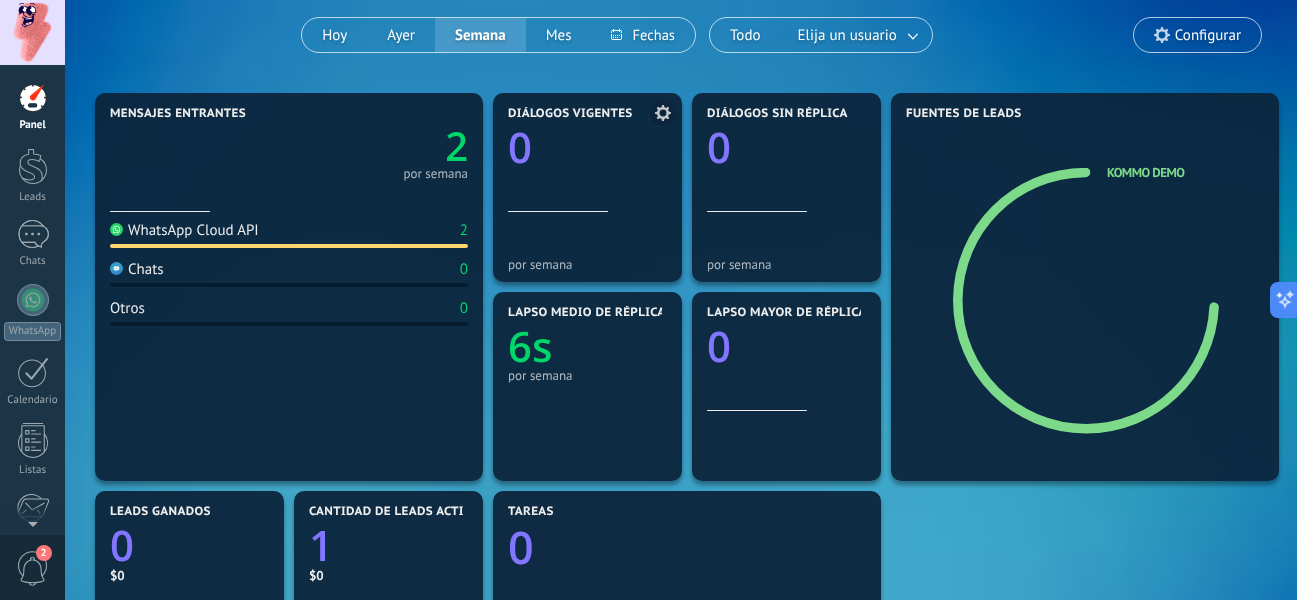 scroll, scrollTop: 165, scrollLeft: 0, axis: vertical 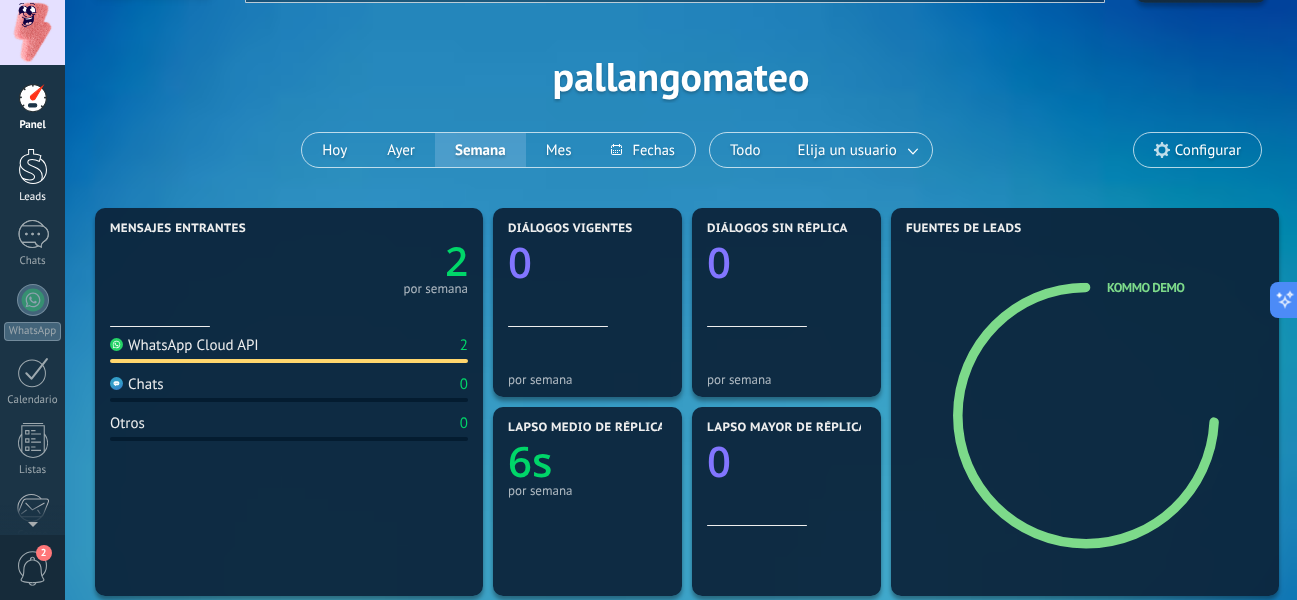 click at bounding box center [33, 166] 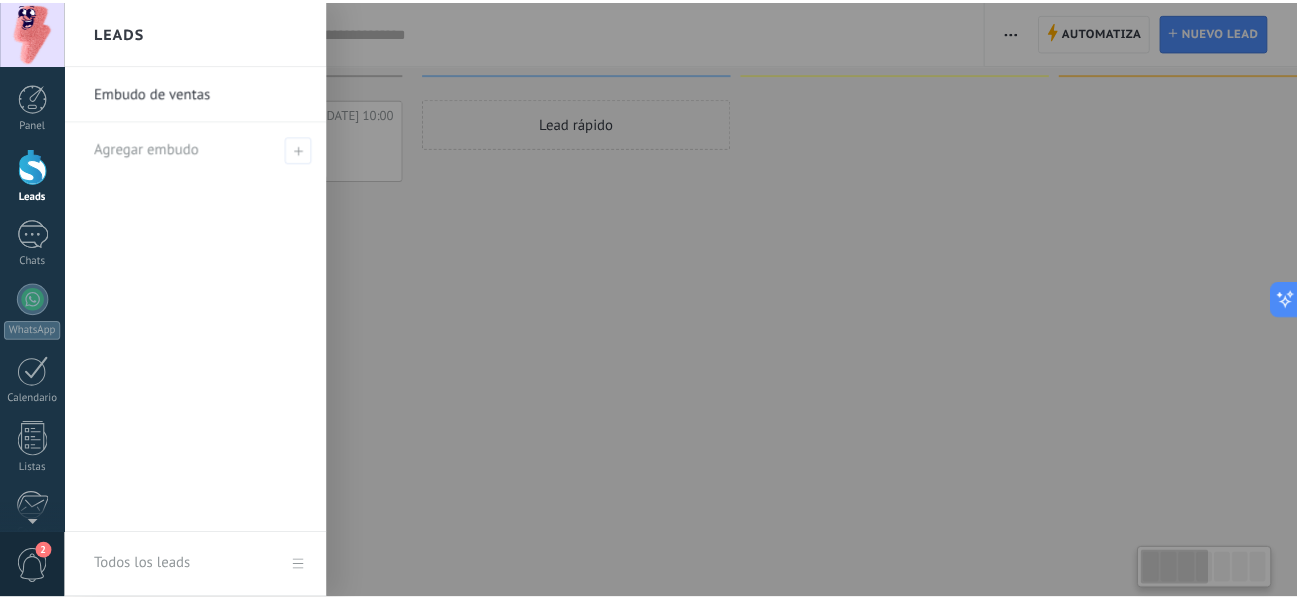 scroll, scrollTop: 0, scrollLeft: 0, axis: both 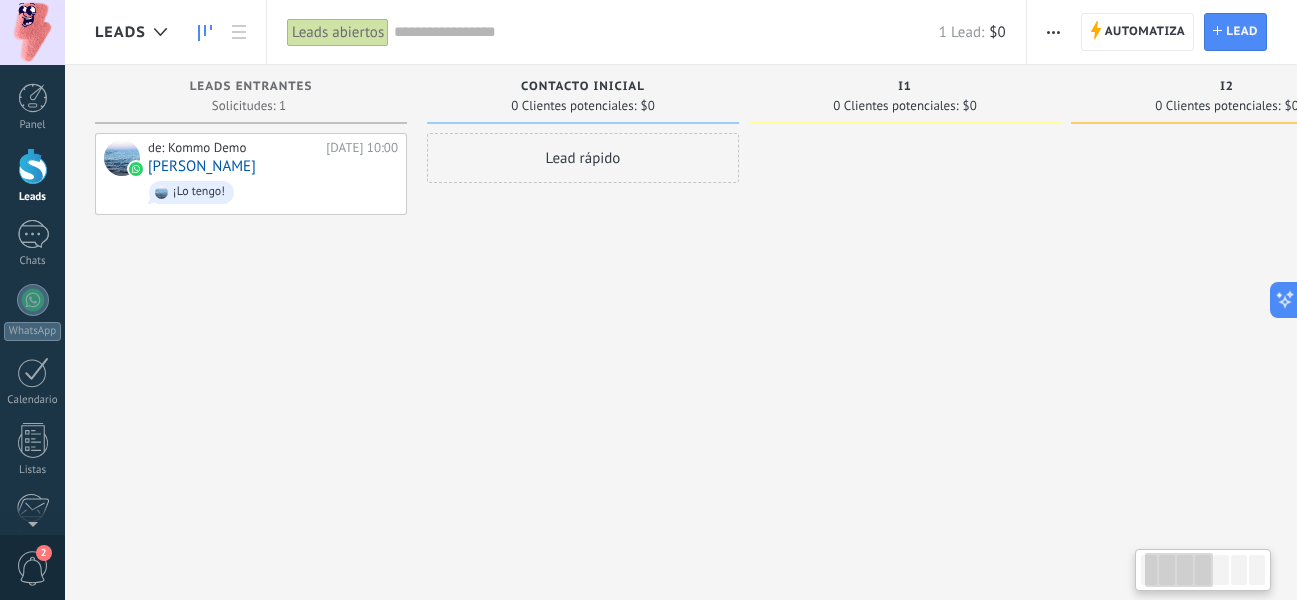 type on "**********" 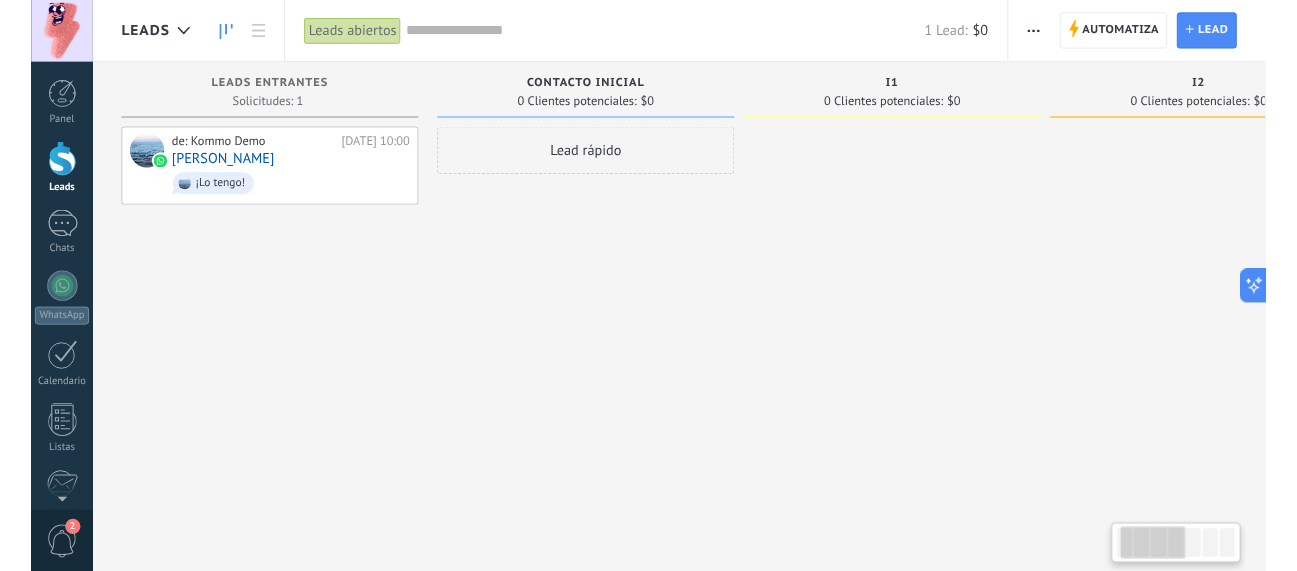 scroll, scrollTop: 34, scrollLeft: 0, axis: vertical 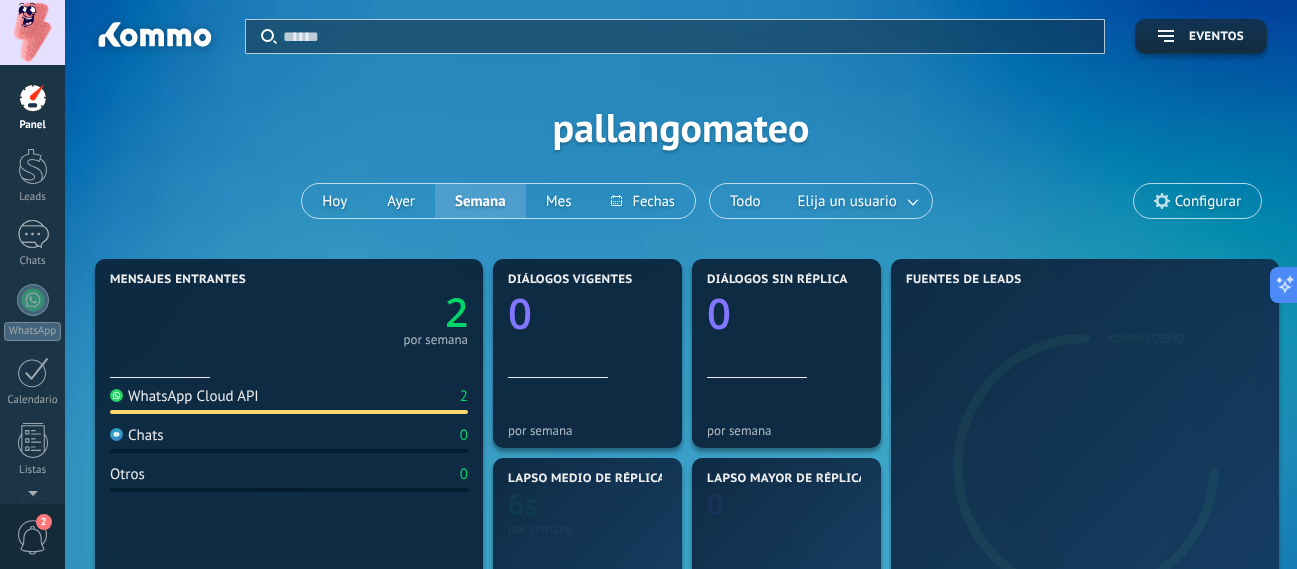 click on "Aplicar Eventos pallangomateo [DATE] [DATE] Semana Mes Todo Elija un usuario Configurar" at bounding box center (681, 127) 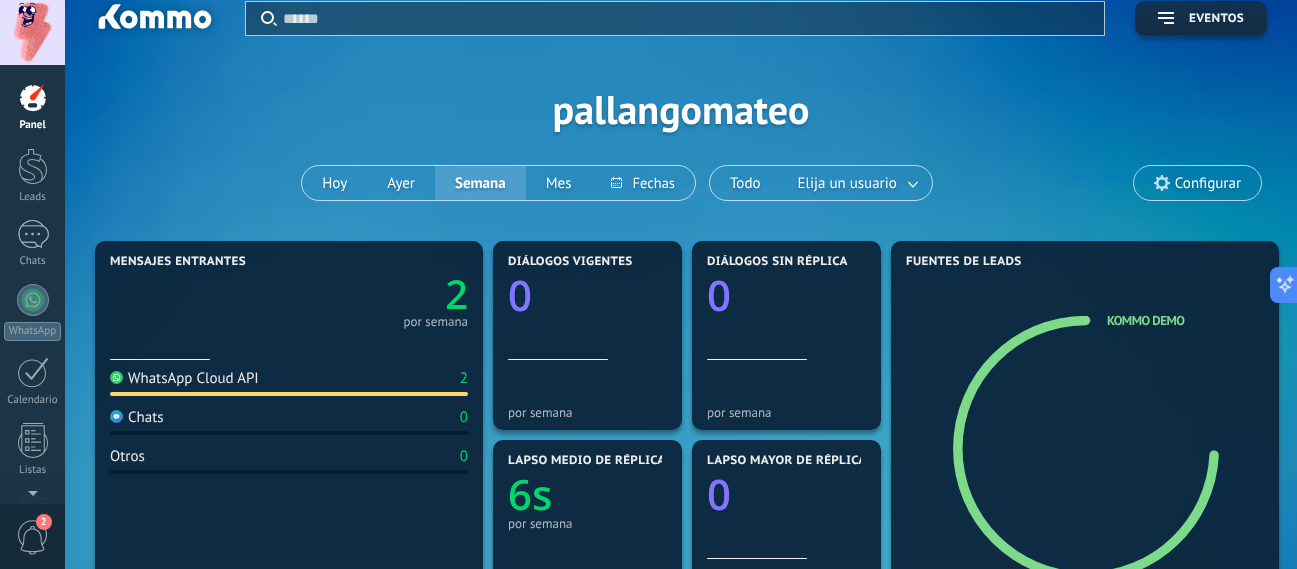 scroll, scrollTop: 19, scrollLeft: 0, axis: vertical 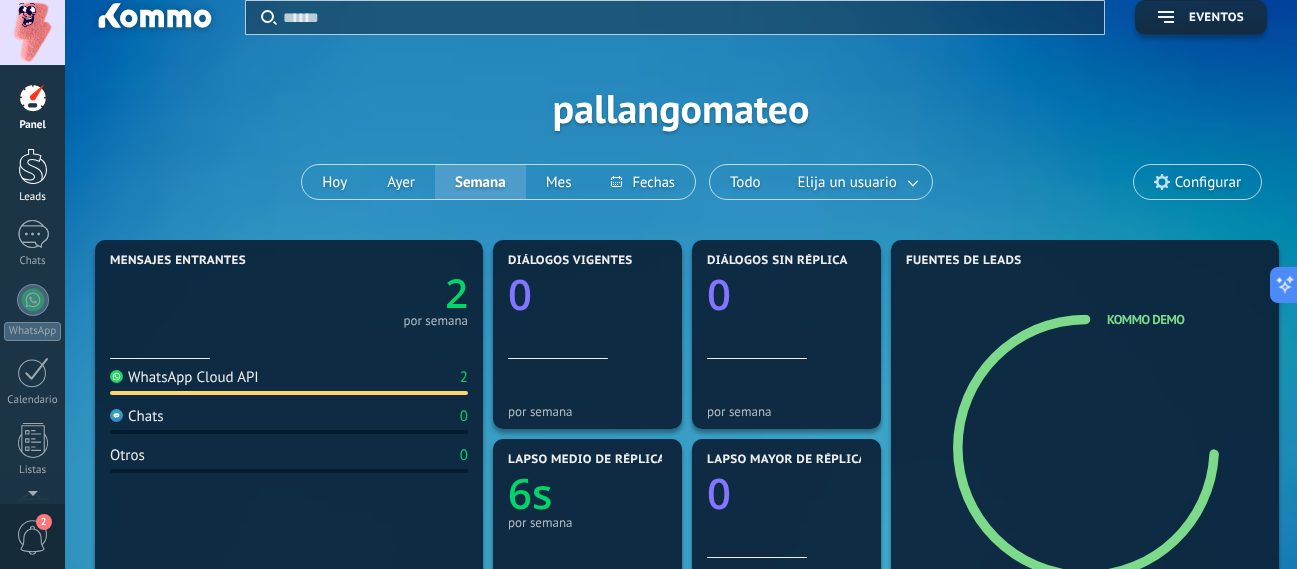 click on "Leads" at bounding box center [32, 176] 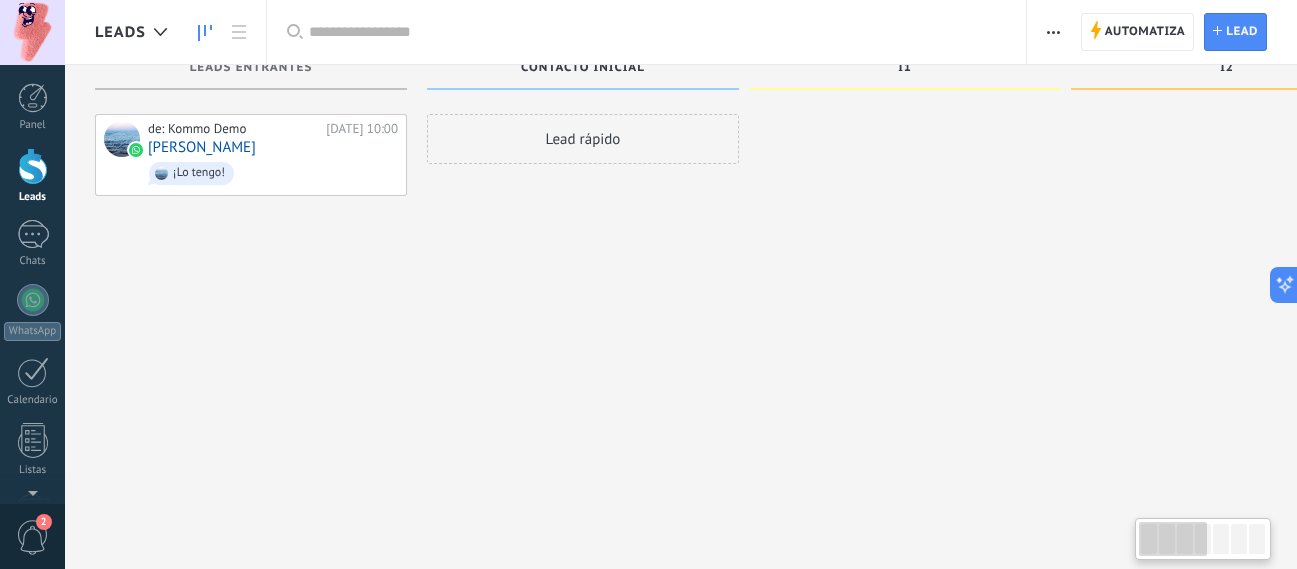 scroll, scrollTop: 0, scrollLeft: 0, axis: both 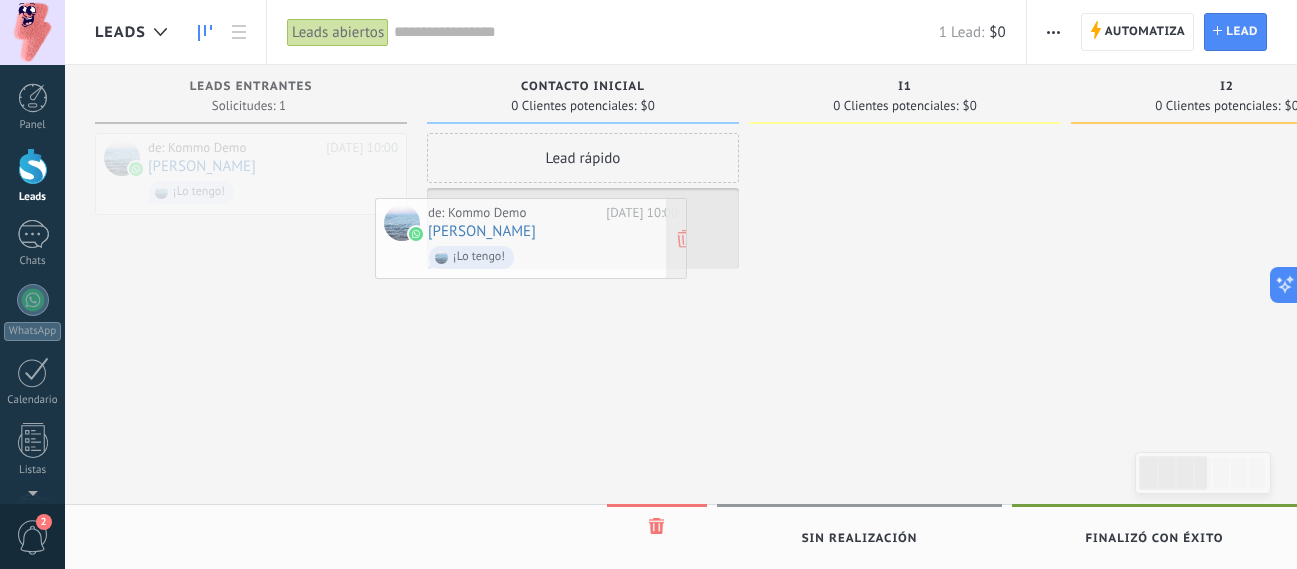 drag, startPoint x: 294, startPoint y: 174, endPoint x: 574, endPoint y: 239, distance: 287.44565 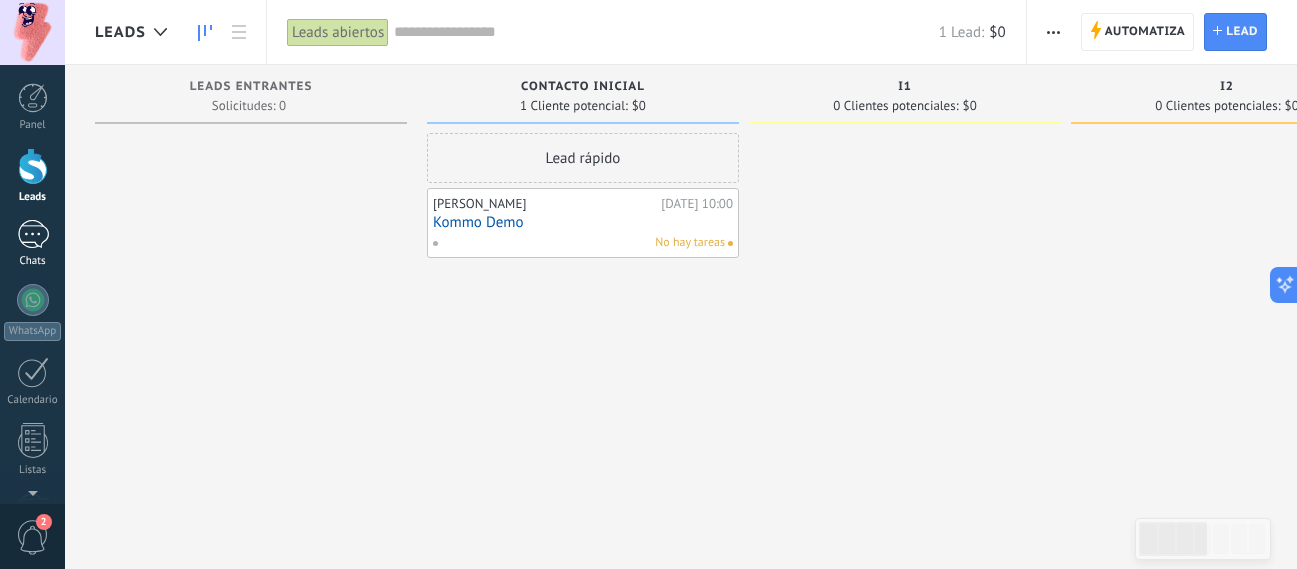 click at bounding box center [33, 234] 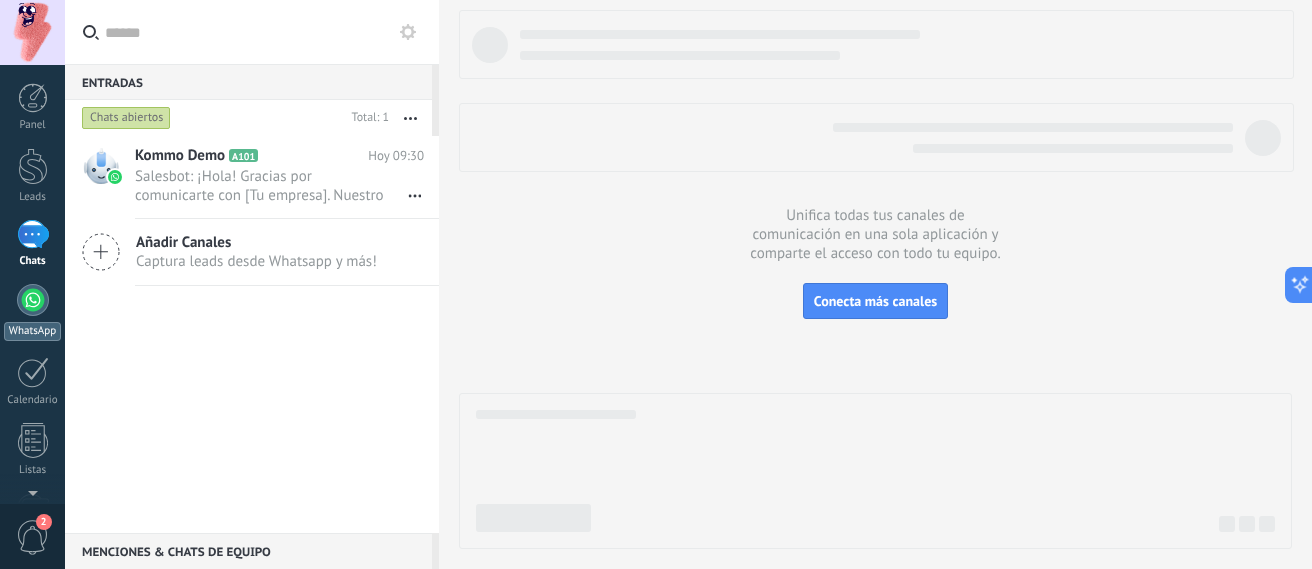 click on "WhatsApp" at bounding box center (32, 331) 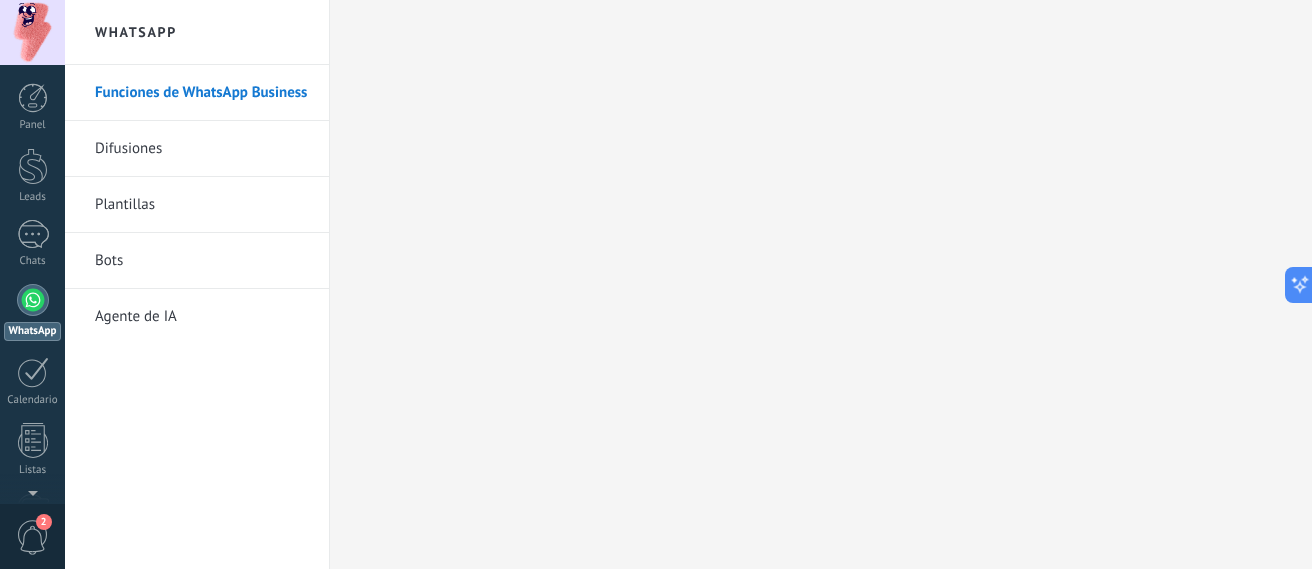 click on "Bots" at bounding box center (202, 261) 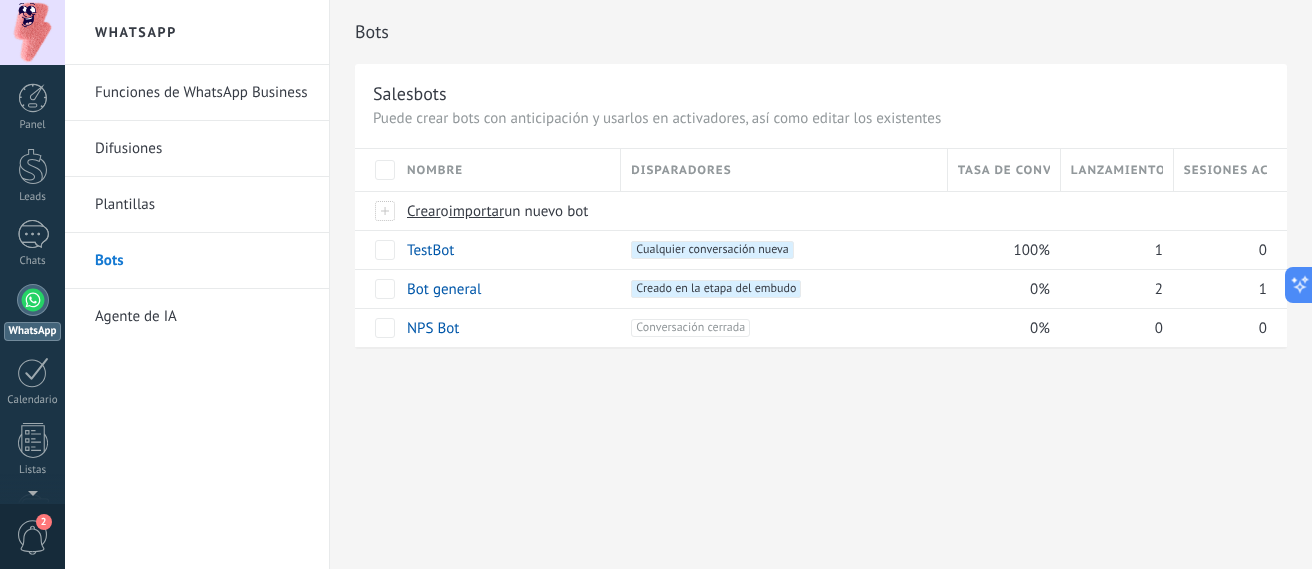 click on "Agente de IA" at bounding box center (202, 317) 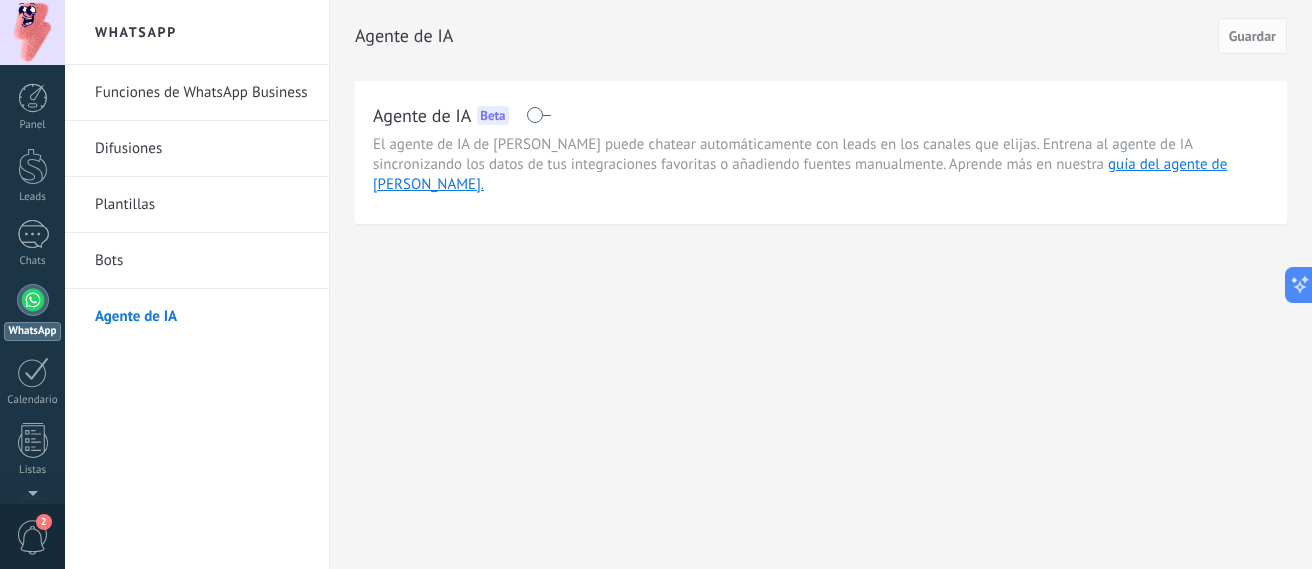 click on "Bots" at bounding box center (202, 261) 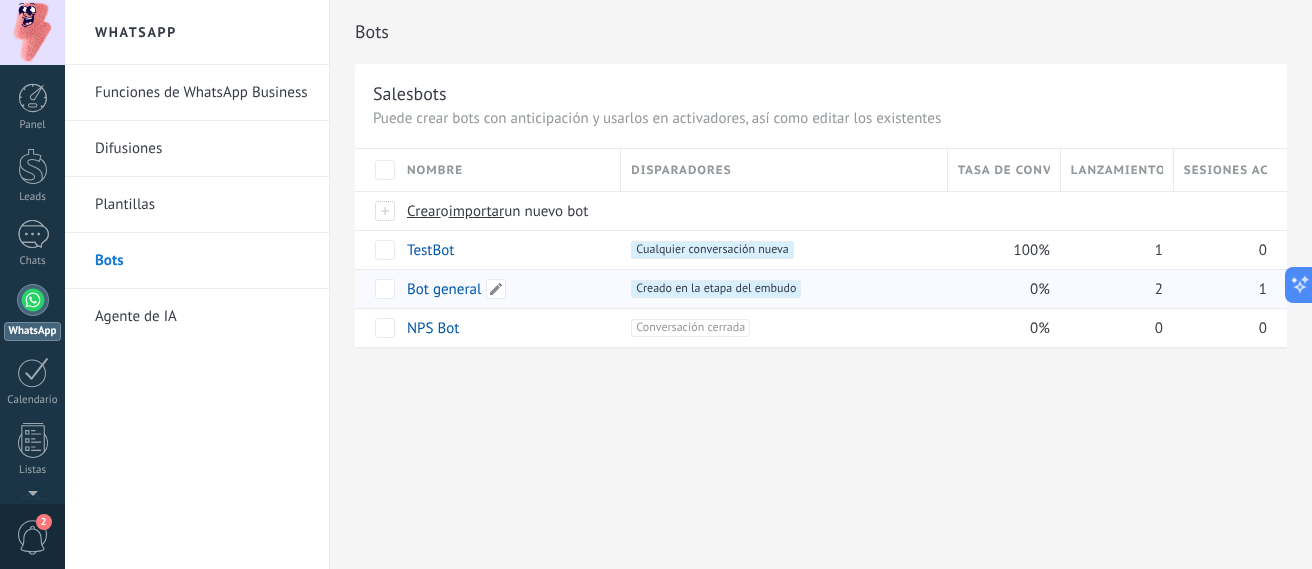 click on "Bot general" at bounding box center [444, 289] 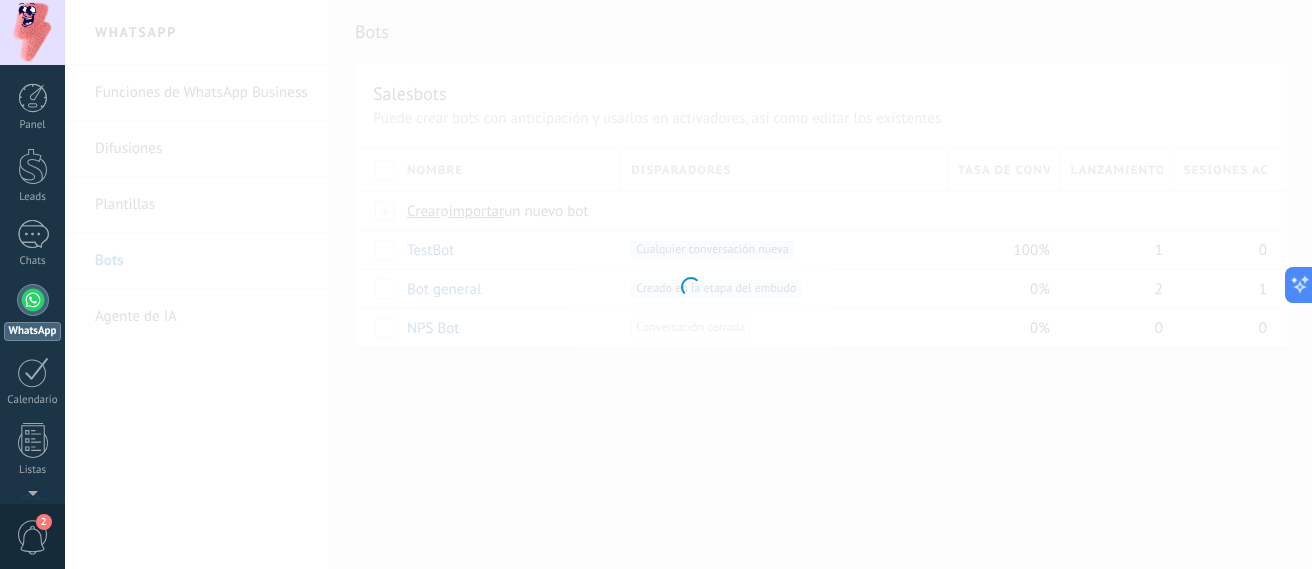type on "**********" 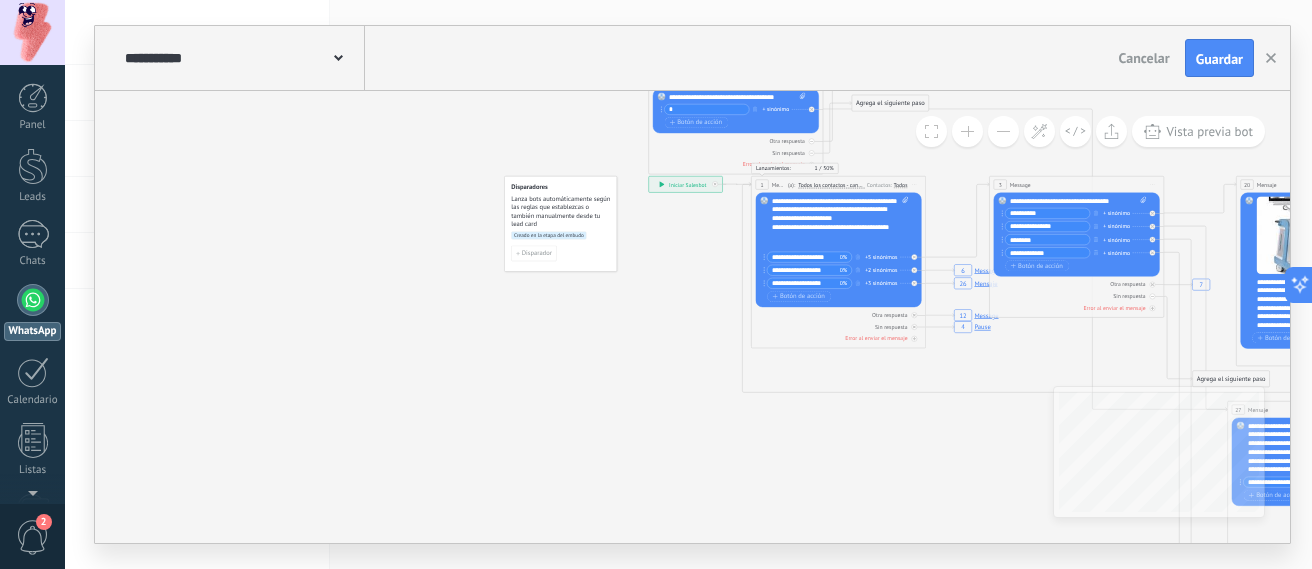 click on "Iniciar vista previa aquí
Cambiar nombre
Duplicar
[GEOGRAPHIC_DATA]" at bounding box center [915, 184] 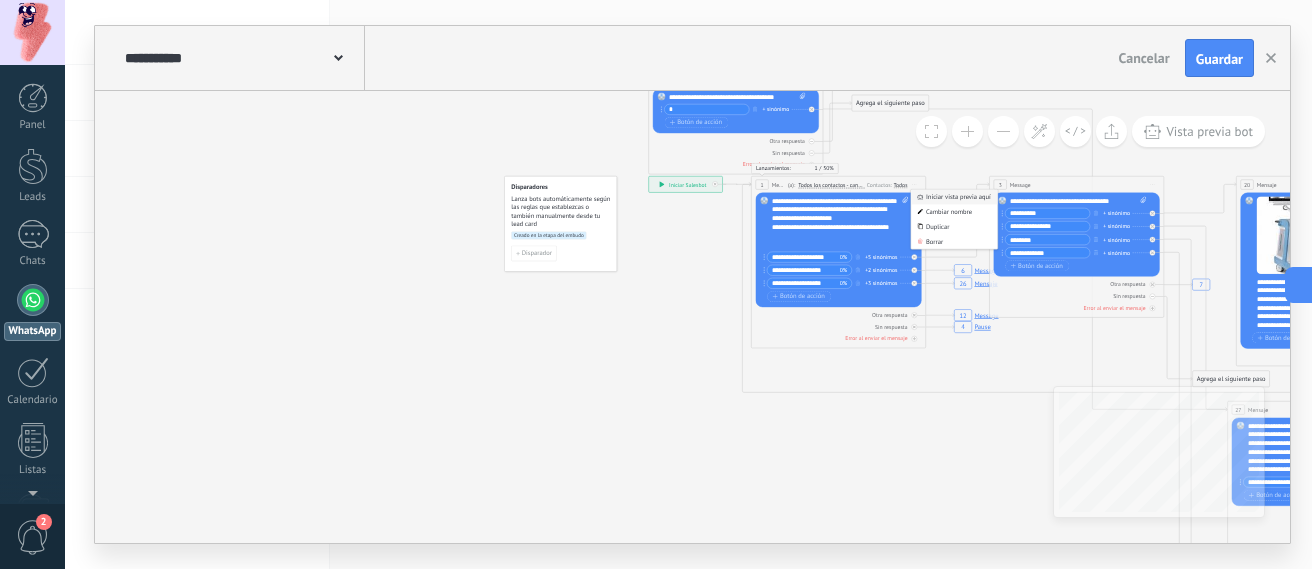 click on "Iniciar vista previa aquí" at bounding box center [954, 197] 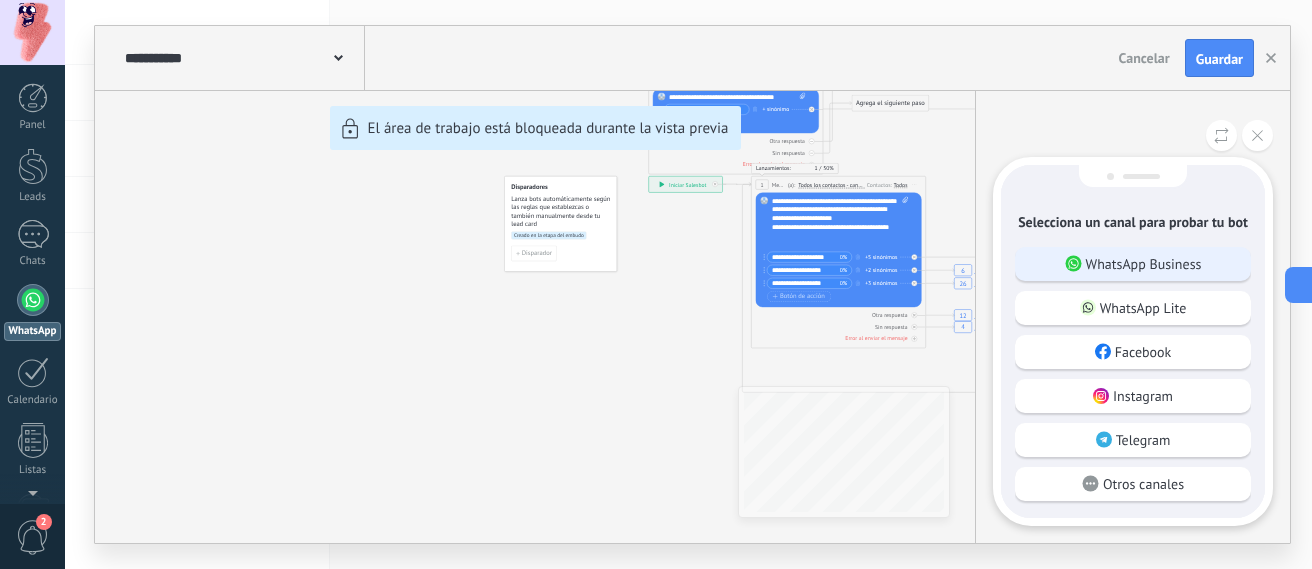 click on "WhatsApp Business" at bounding box center [1144, 264] 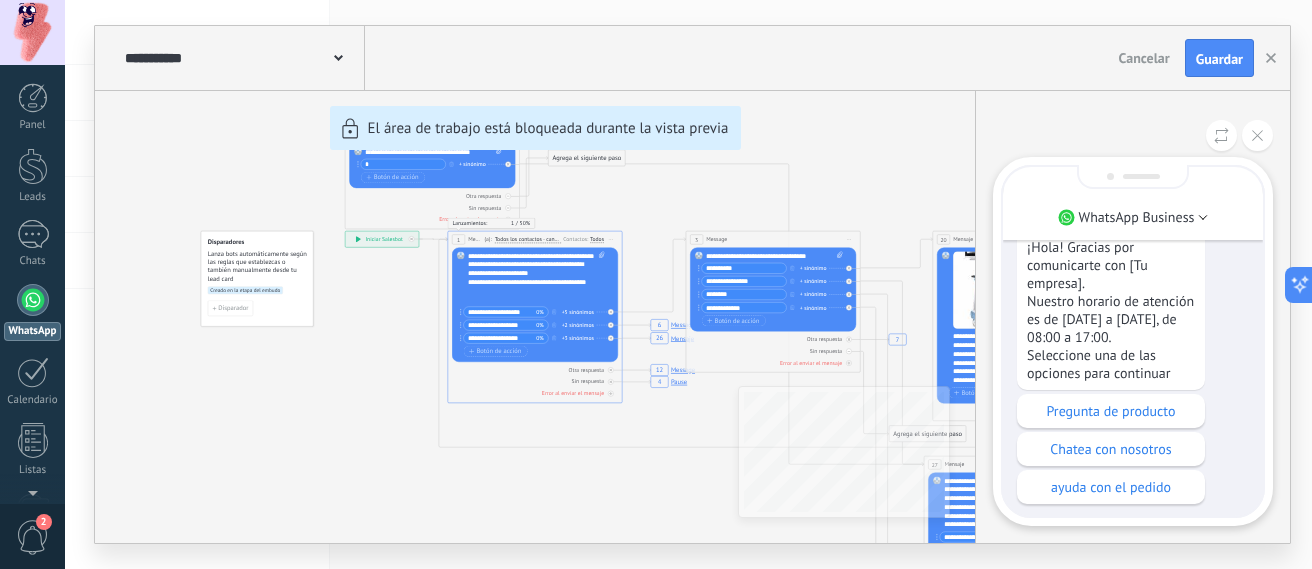 scroll, scrollTop: 0, scrollLeft: 0, axis: both 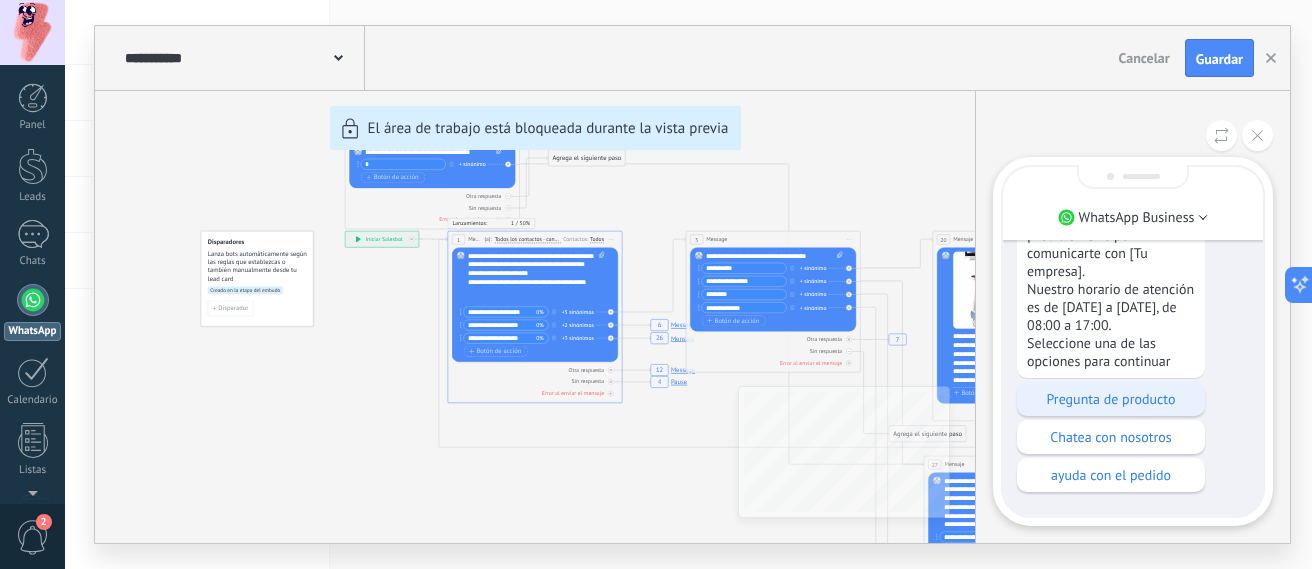 click on "Pregunta de producto" at bounding box center (1111, 399) 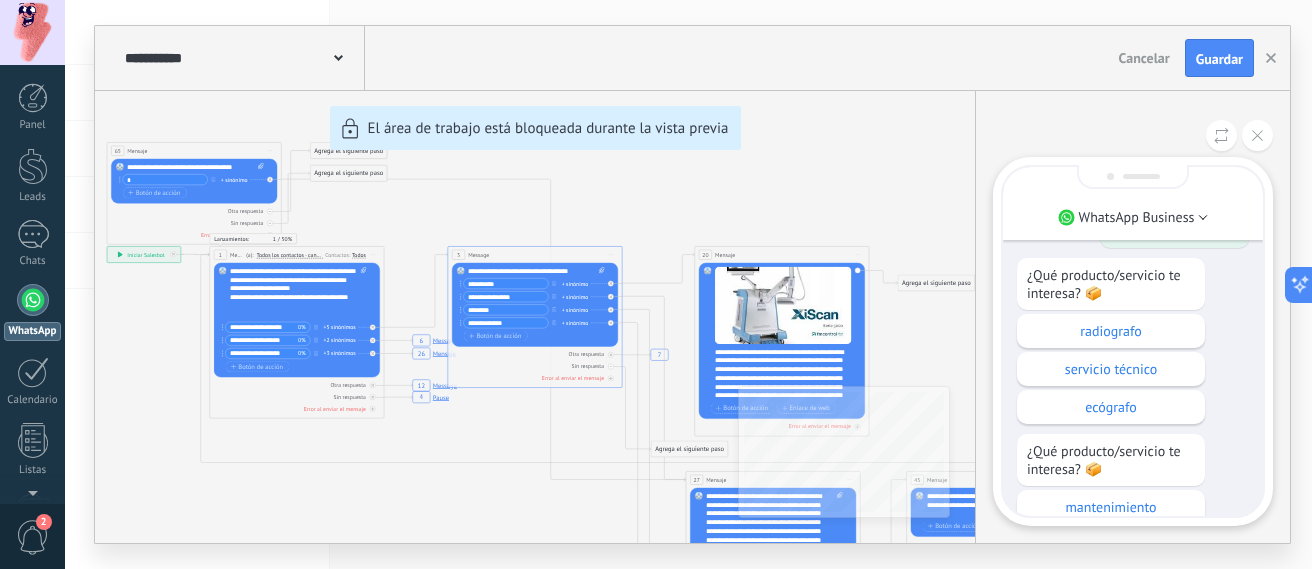 scroll, scrollTop: -97, scrollLeft: 0, axis: vertical 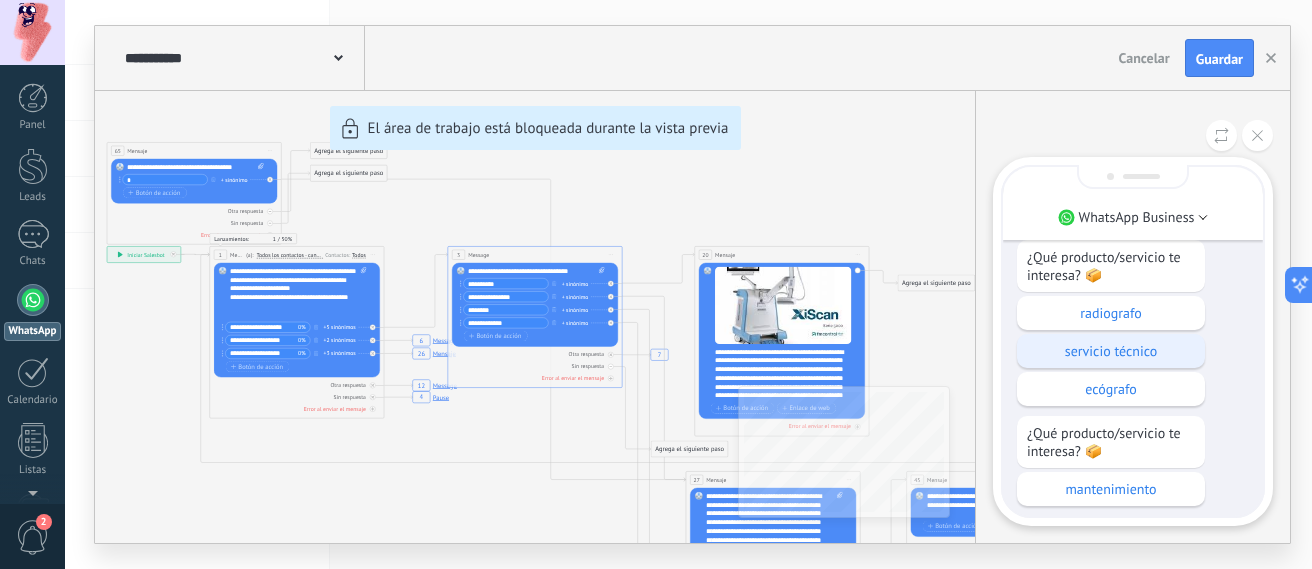 click on "servicio técnico" at bounding box center [1111, 351] 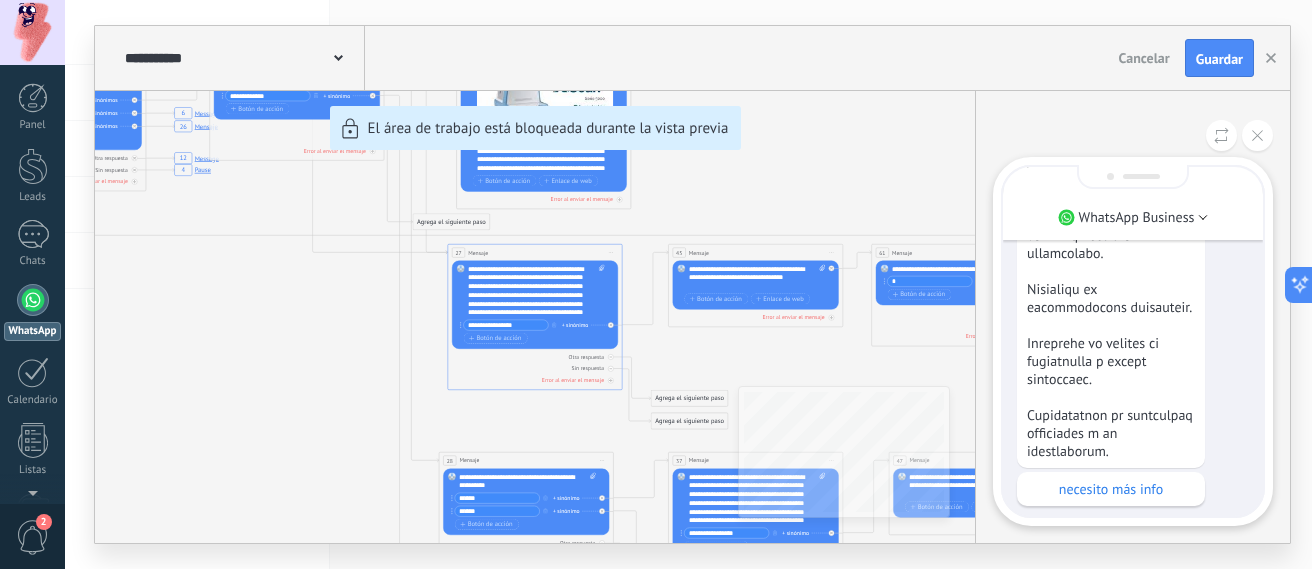 scroll, scrollTop: 0, scrollLeft: 0, axis: both 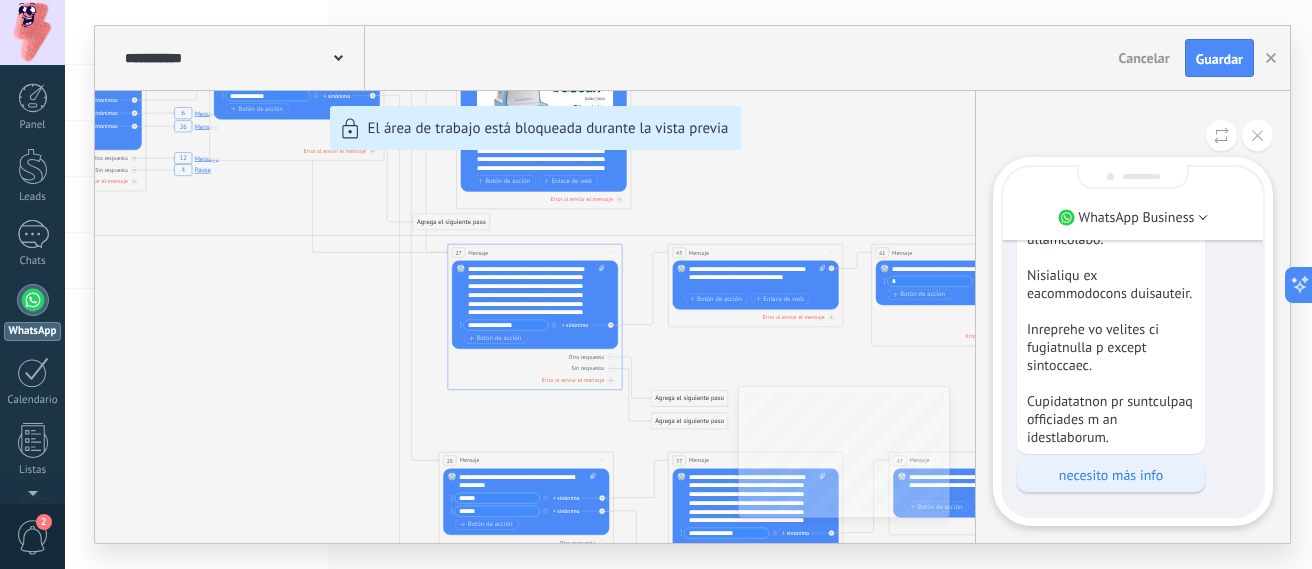 click on "necesito más info" at bounding box center (1111, 475) 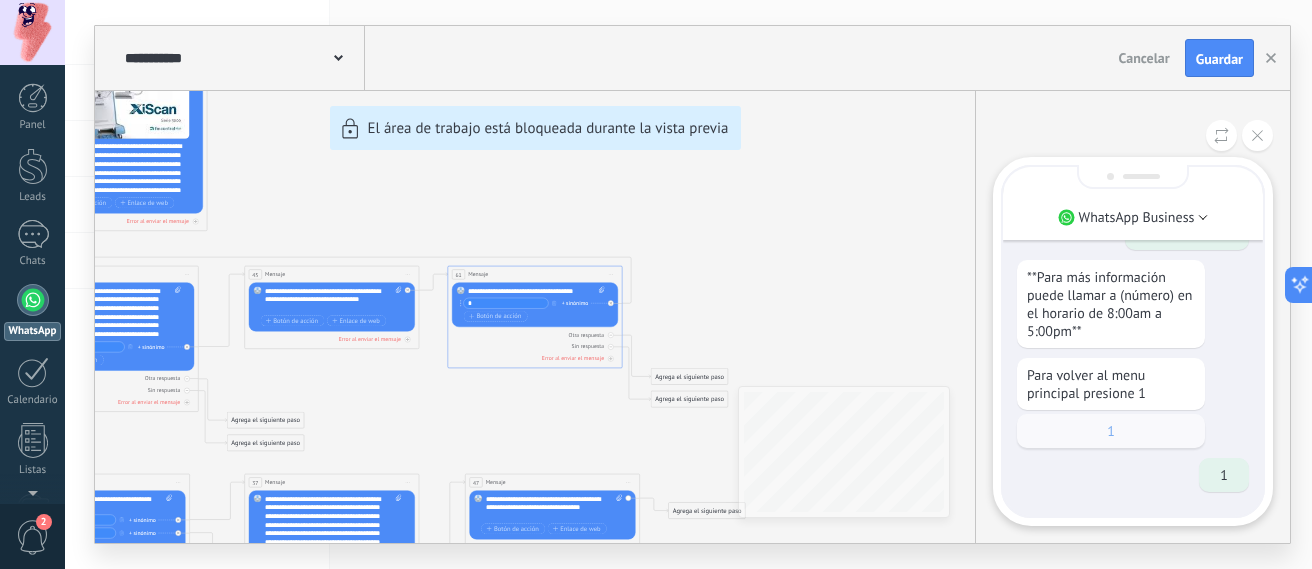 scroll, scrollTop: 0, scrollLeft: 0, axis: both 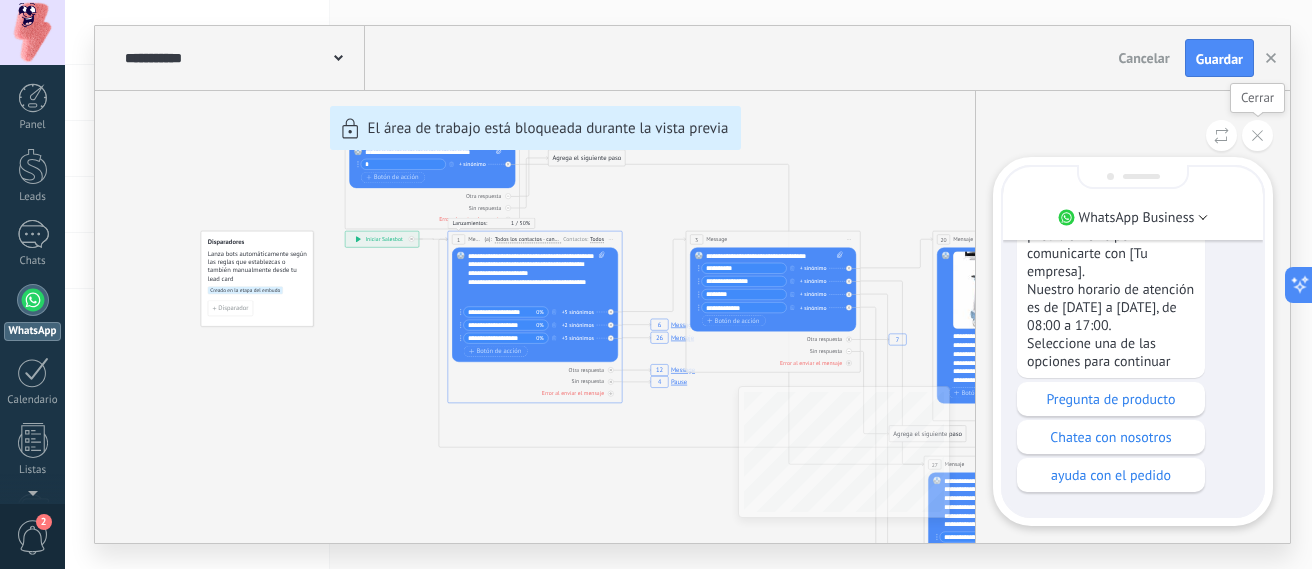 click at bounding box center [1257, 135] 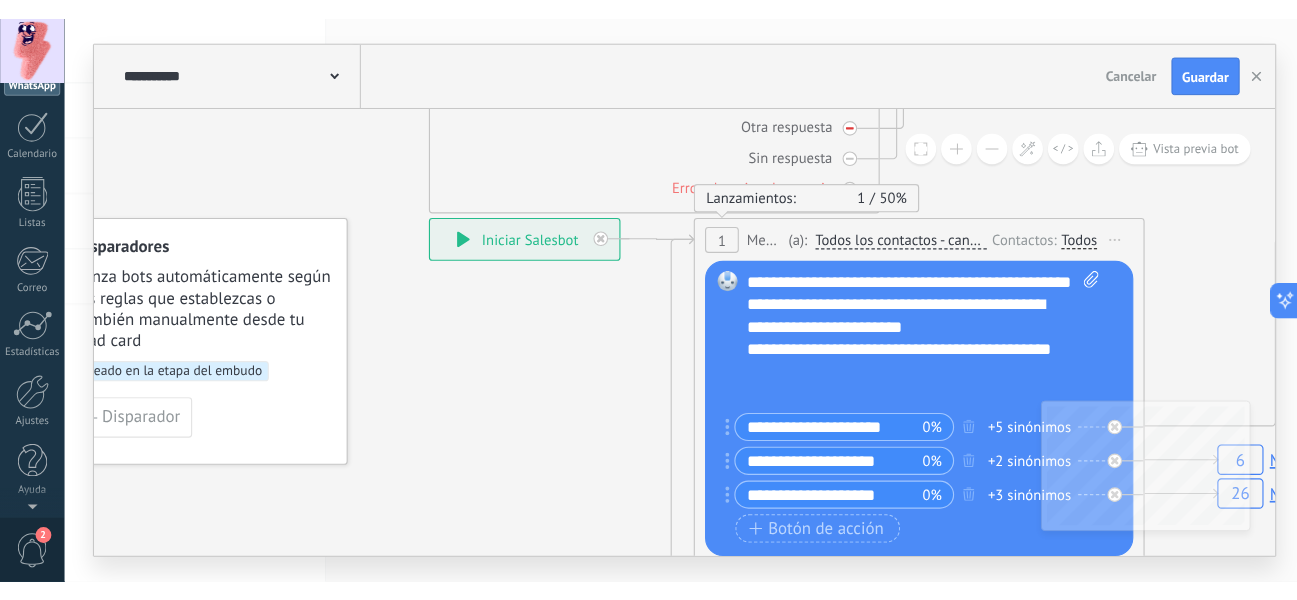 scroll, scrollTop: 0, scrollLeft: 0, axis: both 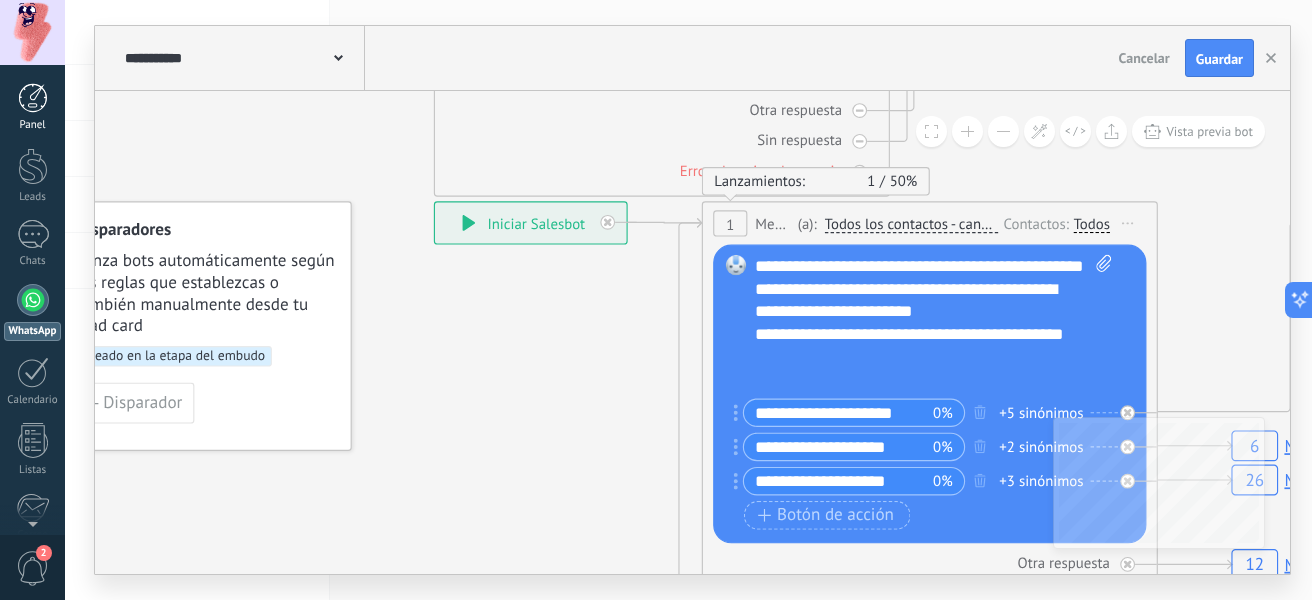click on "Panel" at bounding box center (33, 125) 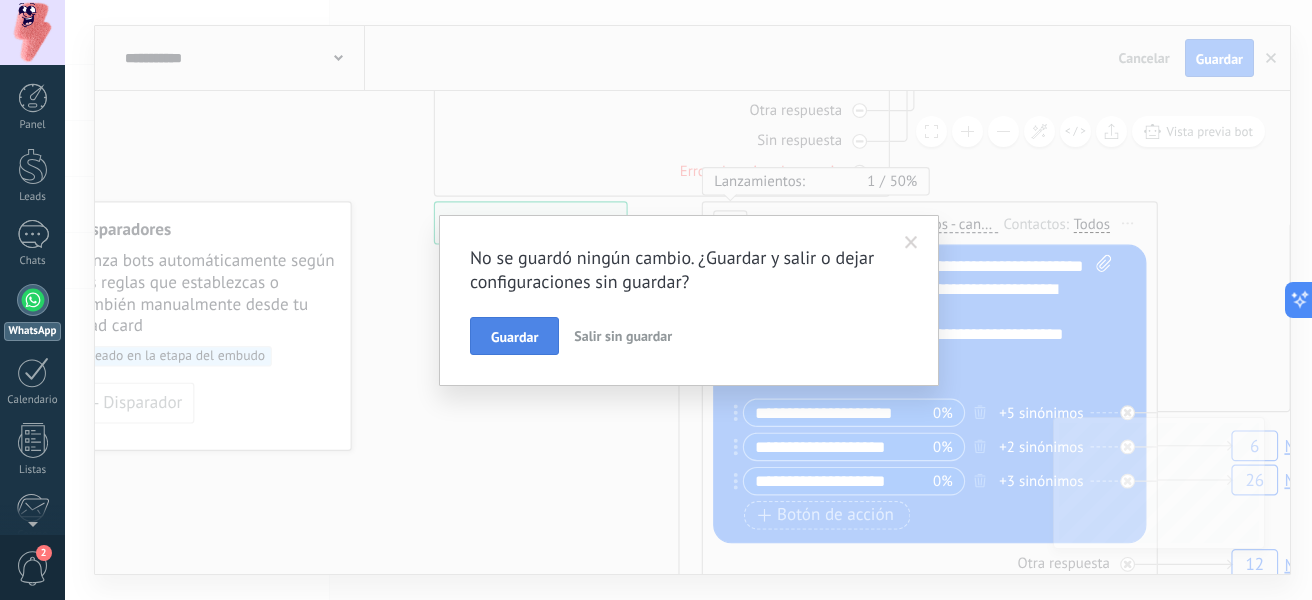 click on "Guardar" at bounding box center (514, 337) 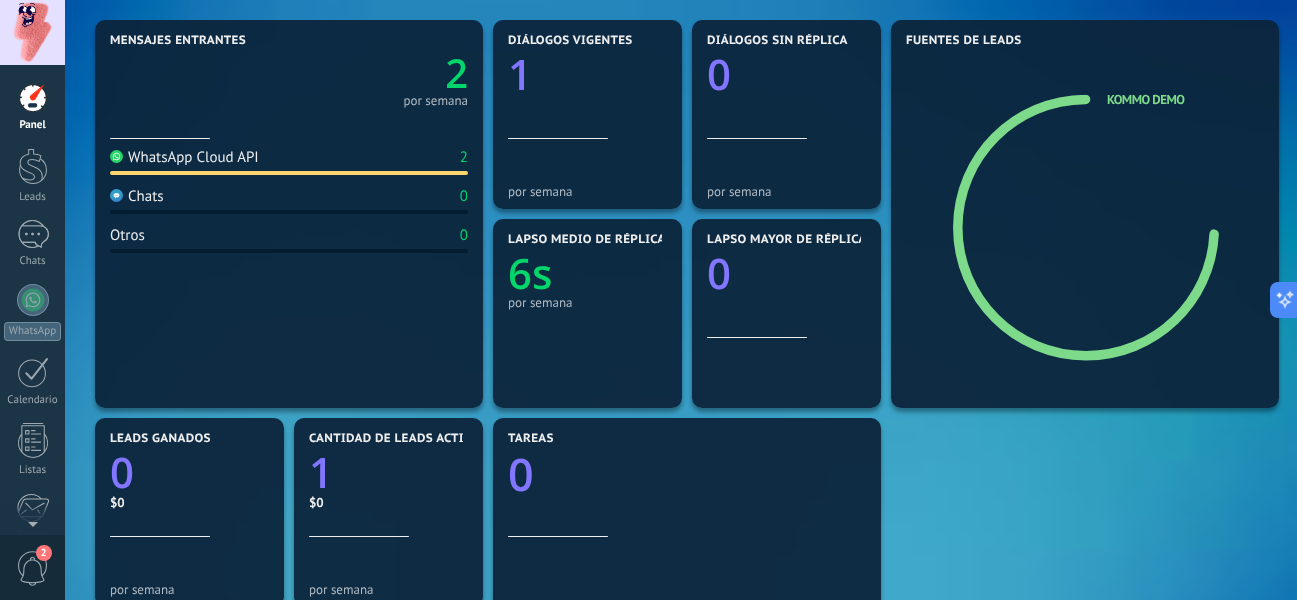 scroll, scrollTop: 0, scrollLeft: 0, axis: both 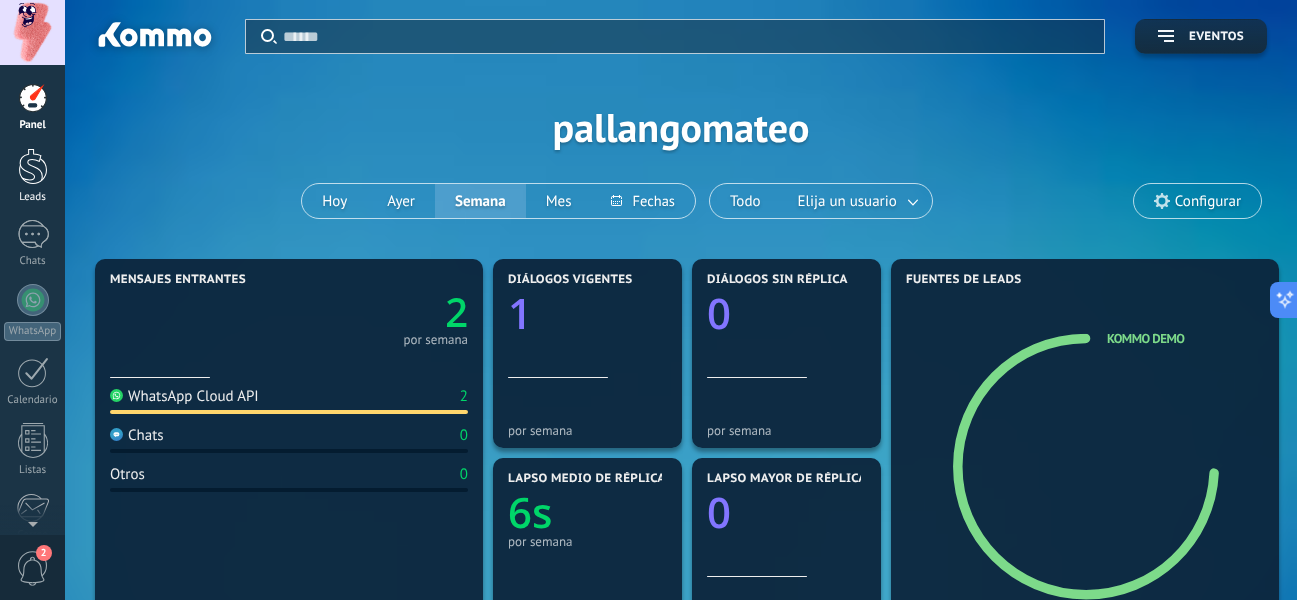 click on "Leads" at bounding box center [33, 197] 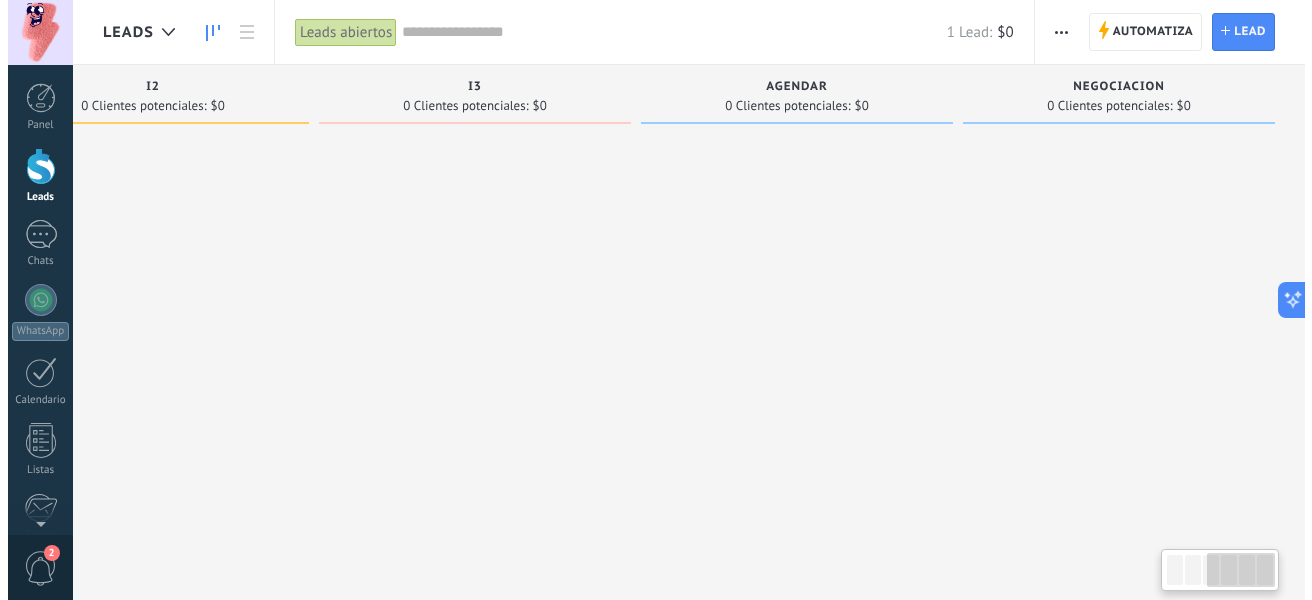 scroll, scrollTop: 0, scrollLeft: 0, axis: both 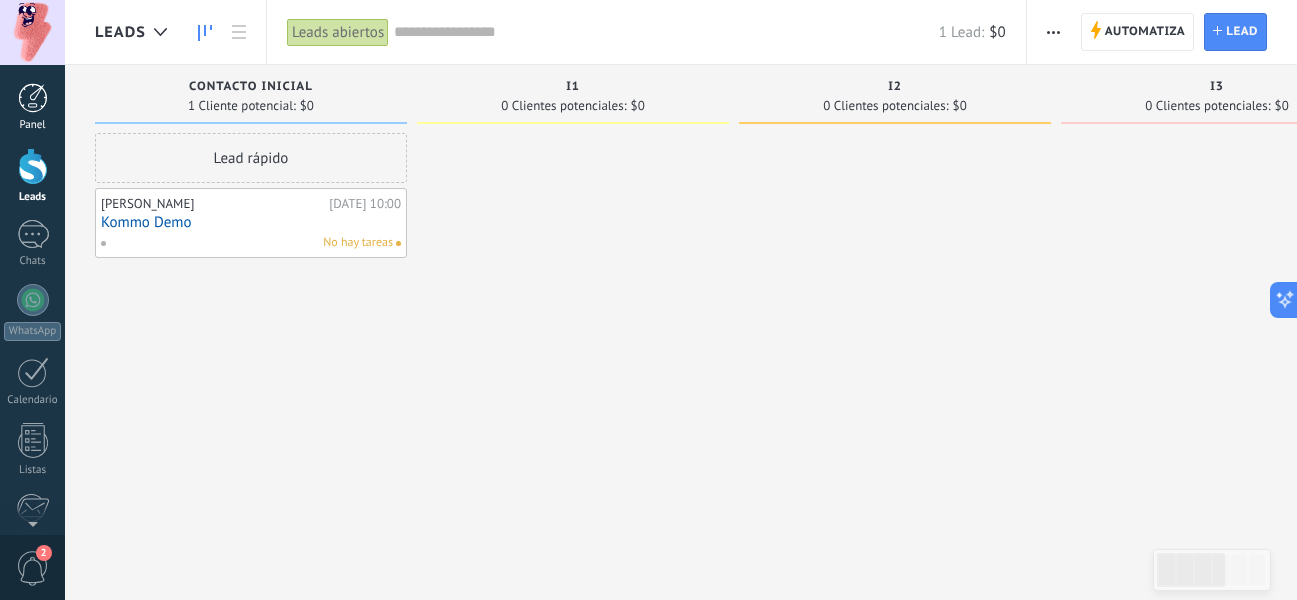 click at bounding box center [33, 98] 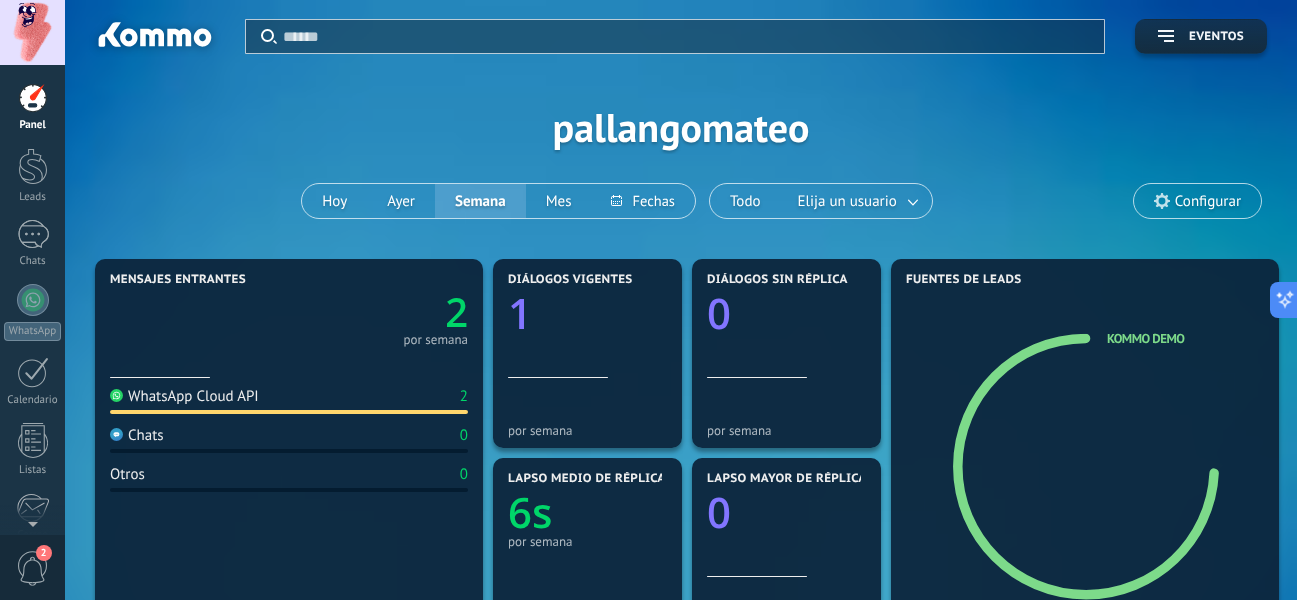 click on "Aplicar Eventos pallangomateo [DATE] [DATE] Semana Mes Todo Elija un usuario Configurar" at bounding box center [681, 127] 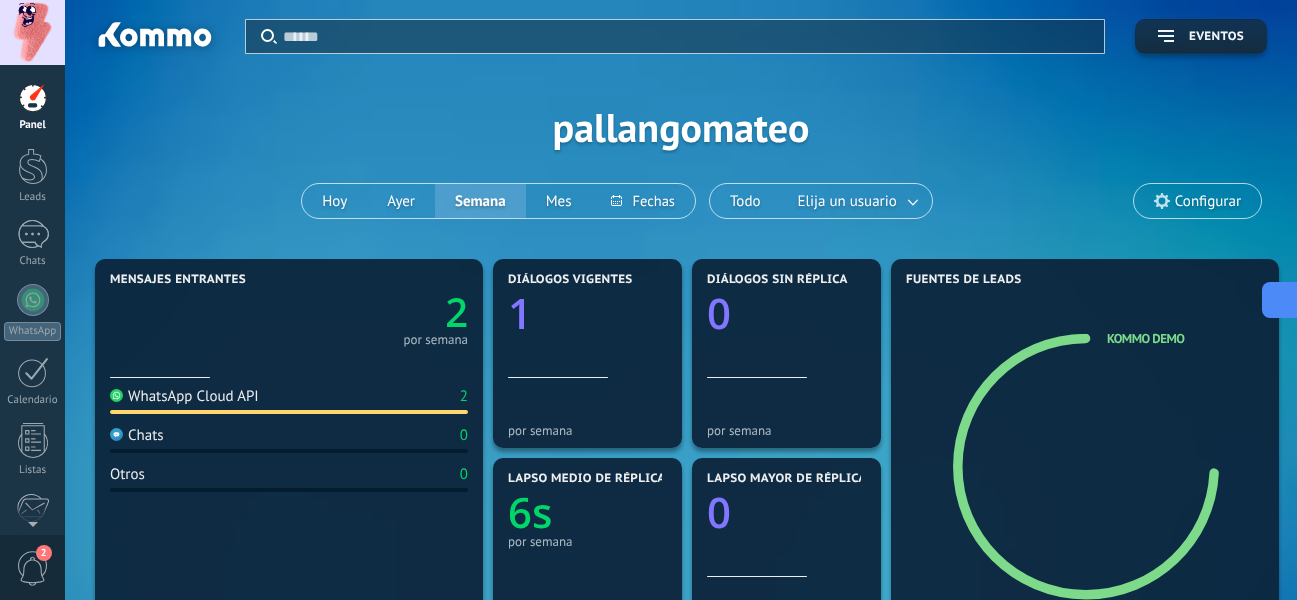 click 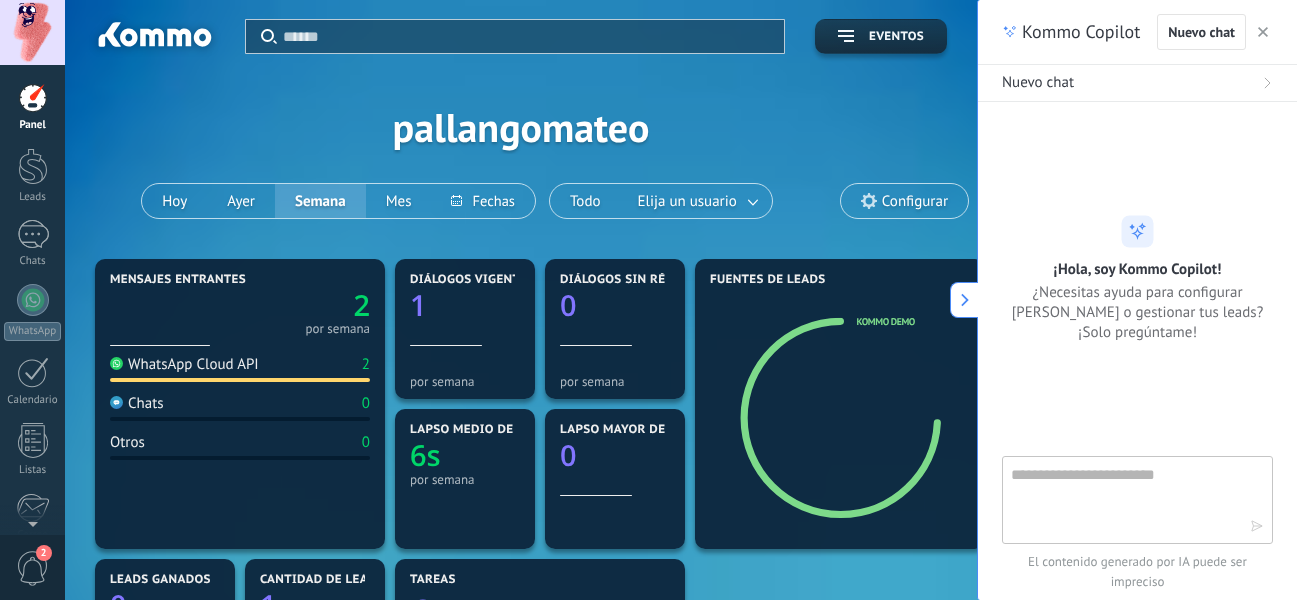 drag, startPoint x: 1282, startPoint y: 301, endPoint x: 1311, endPoint y: 7, distance: 295.42682 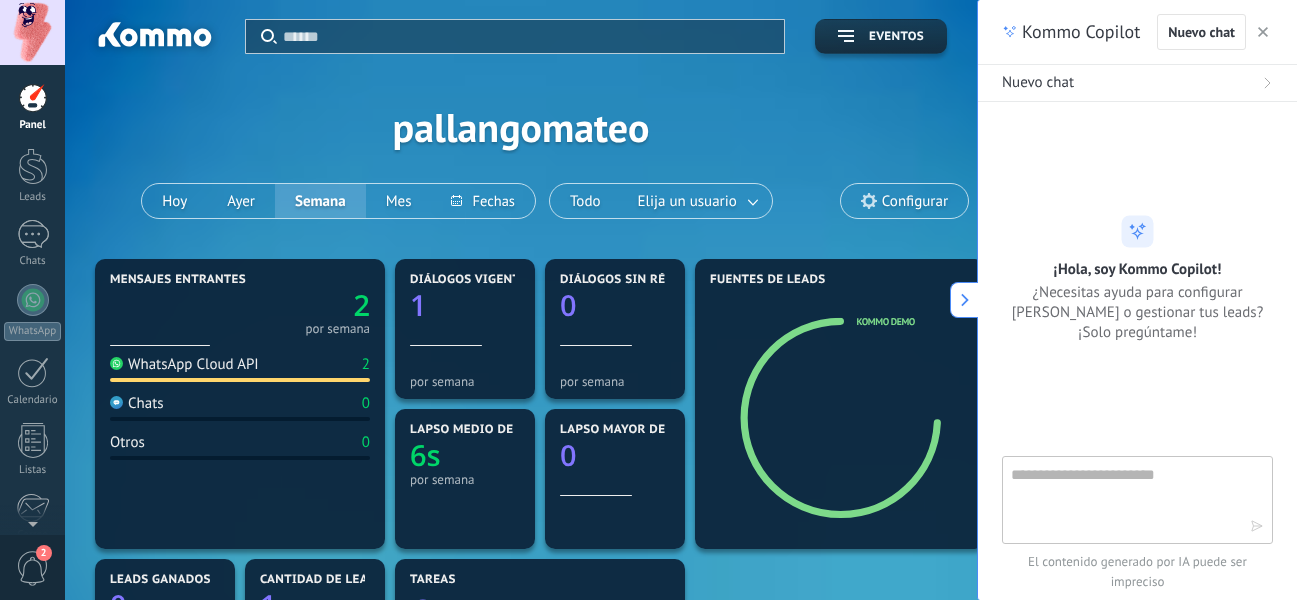 drag, startPoint x: 1180, startPoint y: 159, endPoint x: 1128, endPoint y: 168, distance: 52.773098 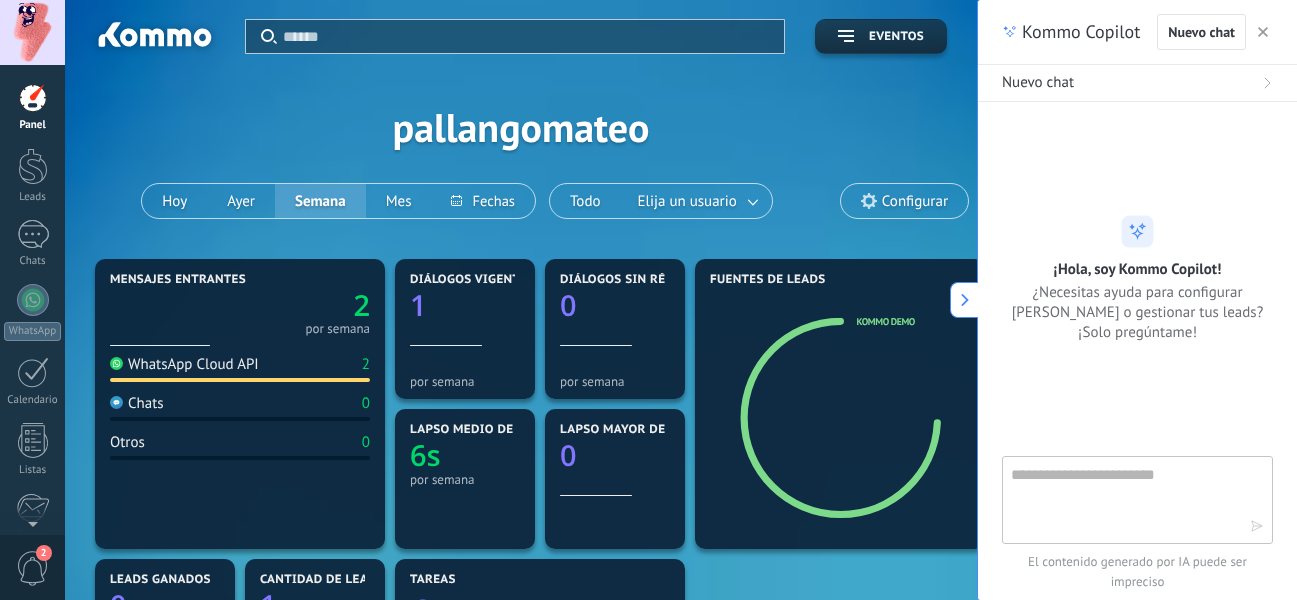 click at bounding box center (1263, 32) 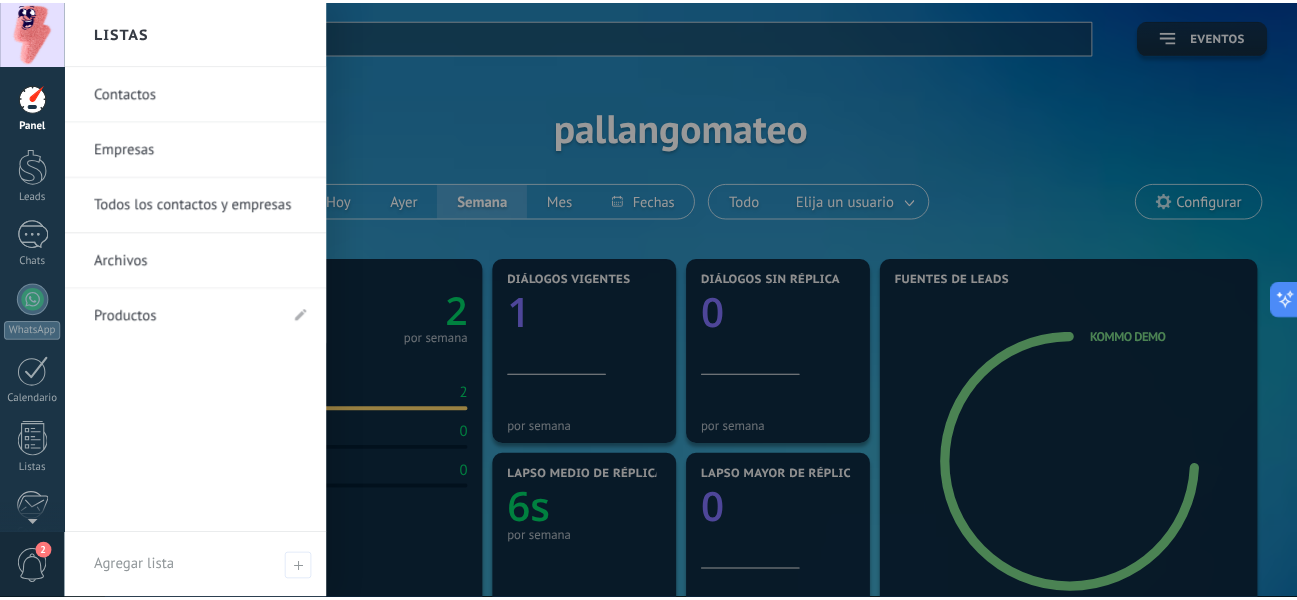 scroll, scrollTop: 232, scrollLeft: 0, axis: vertical 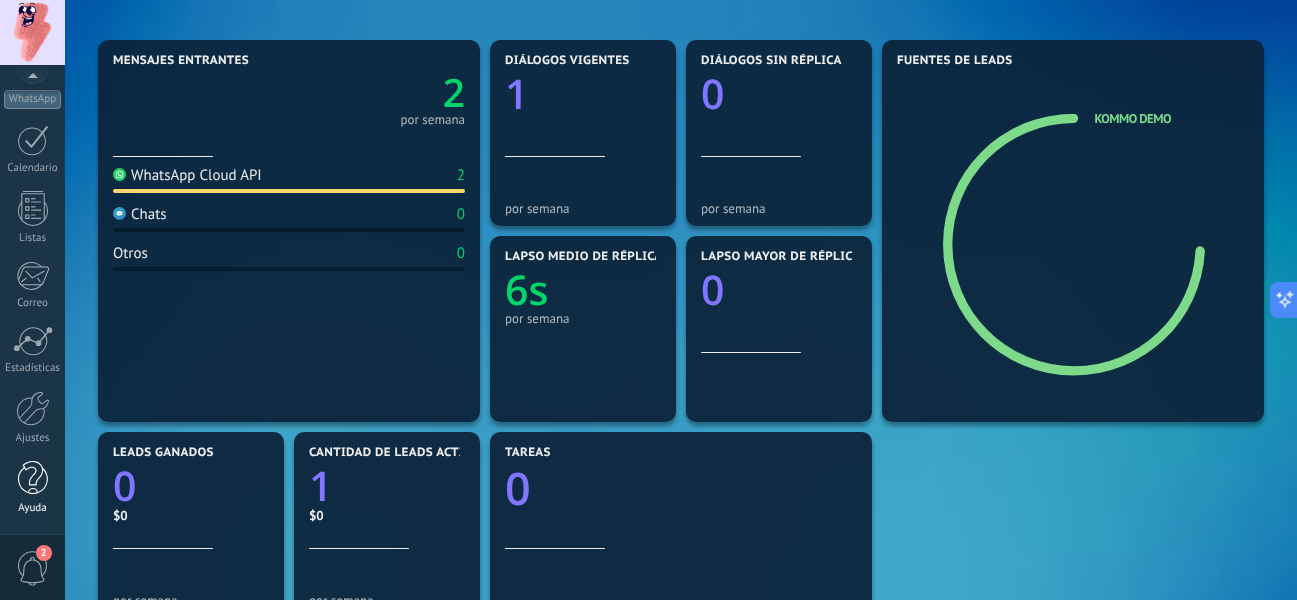 click at bounding box center [33, 478] 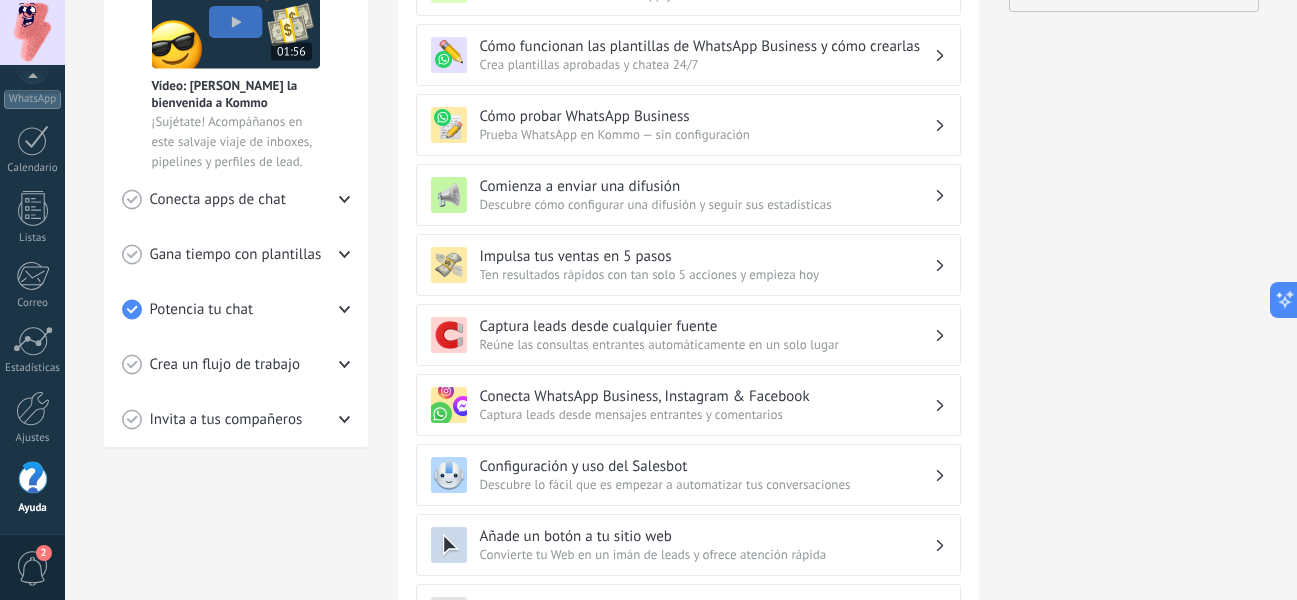 scroll, scrollTop: 468, scrollLeft: 0, axis: vertical 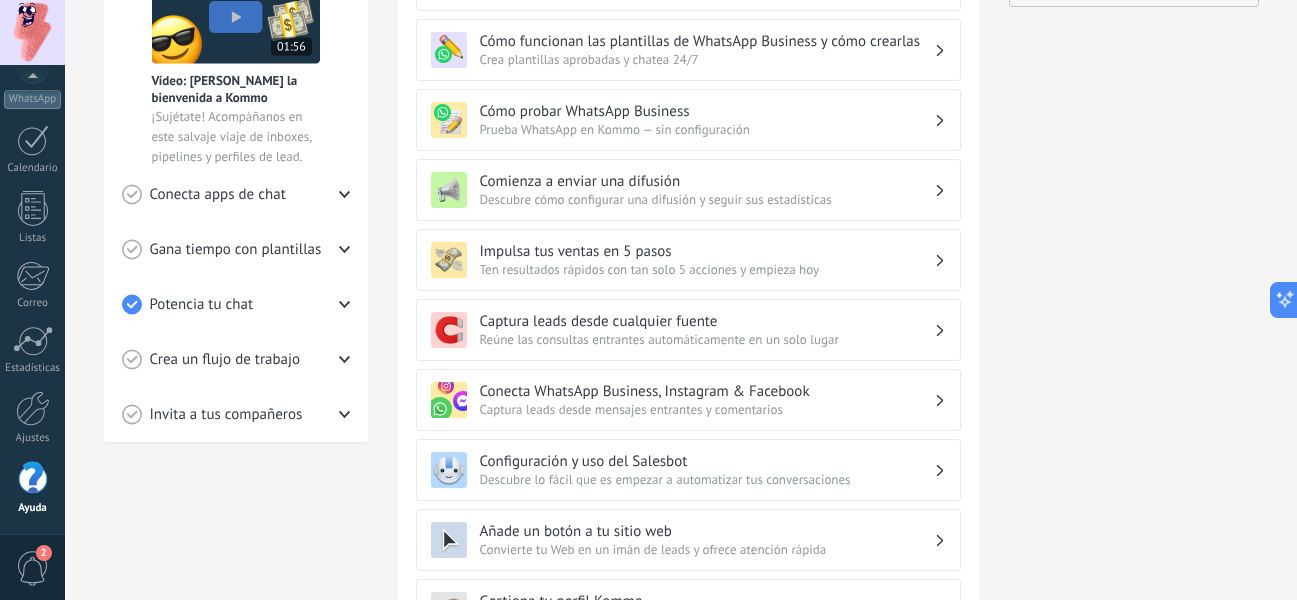 click 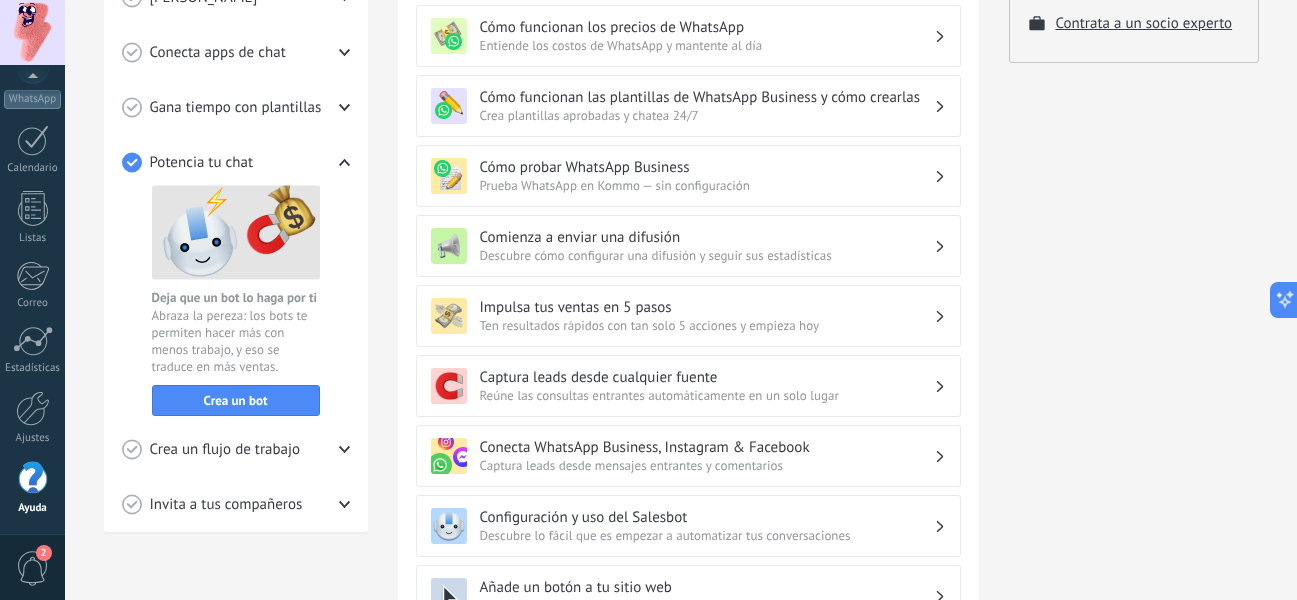 scroll, scrollTop: 406, scrollLeft: 0, axis: vertical 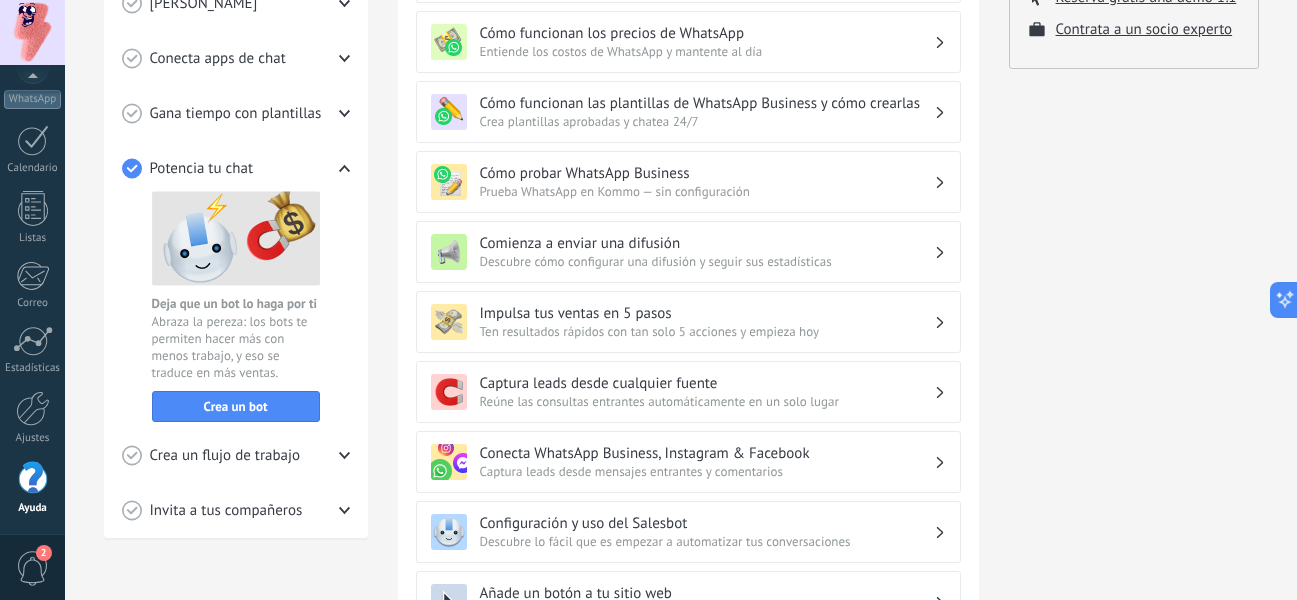 click 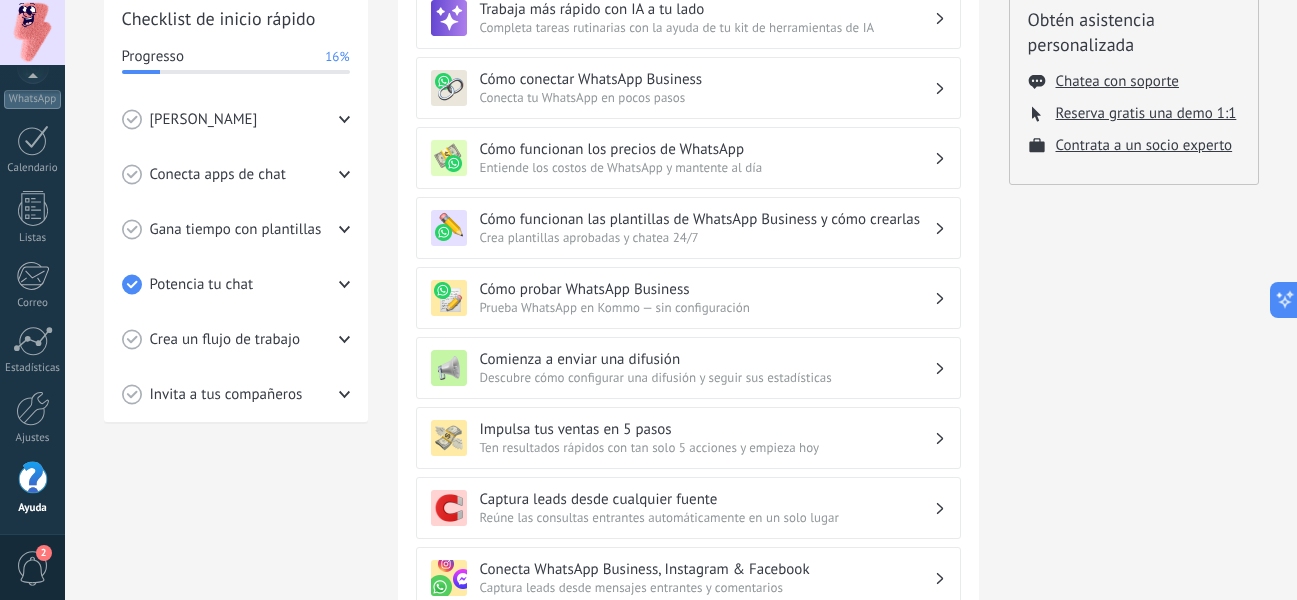 scroll, scrollTop: 288, scrollLeft: 0, axis: vertical 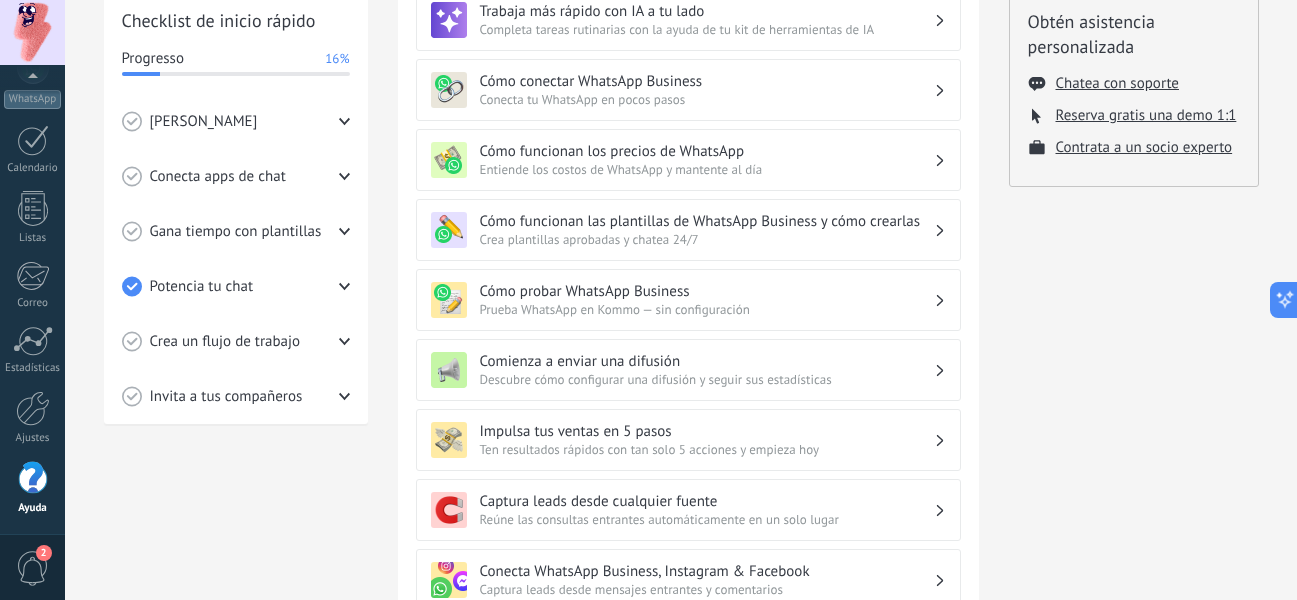 click on "Gana tiempo con plantillas" at bounding box center (236, 231) 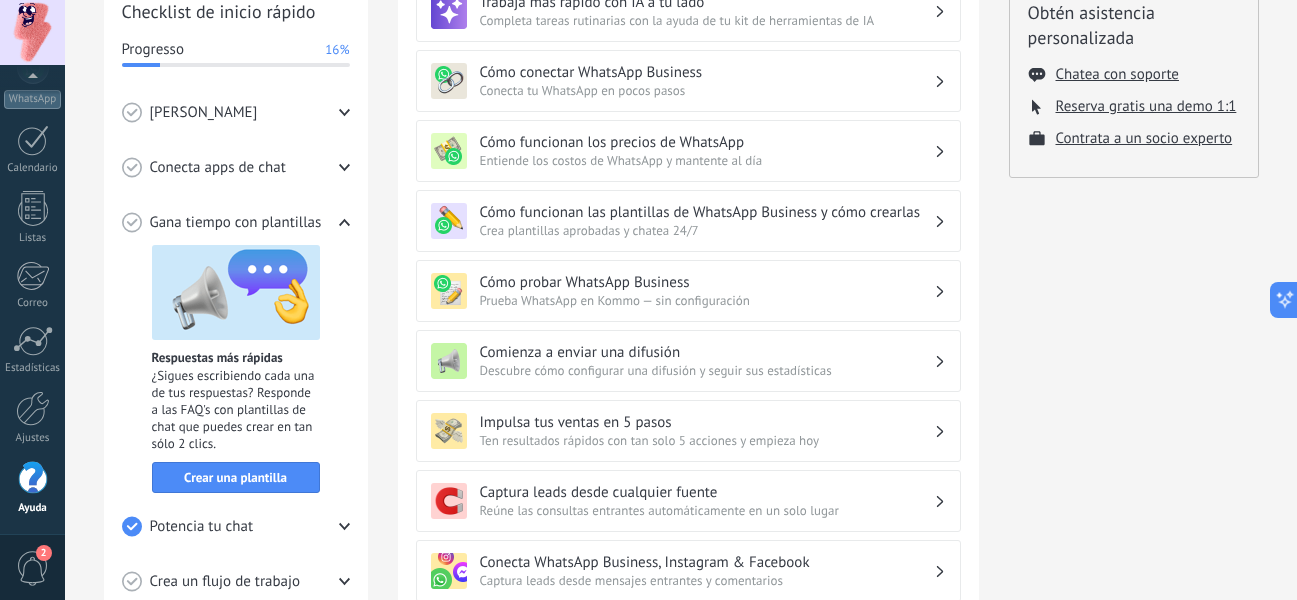 scroll, scrollTop: 297, scrollLeft: 0, axis: vertical 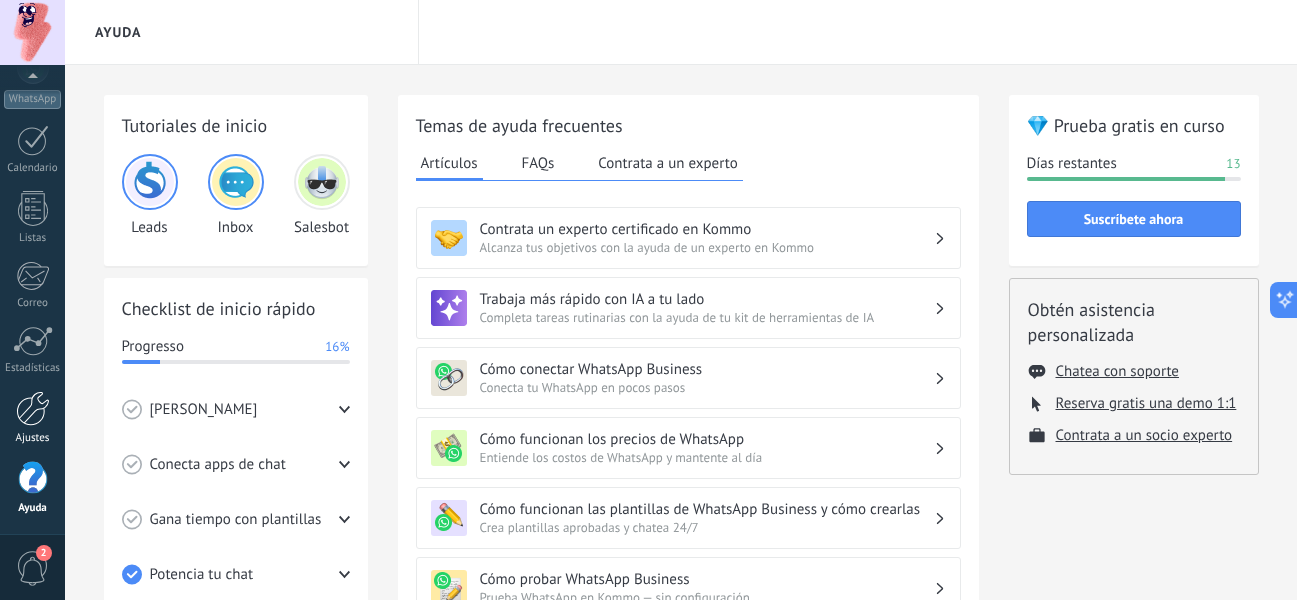 click at bounding box center [33, 408] 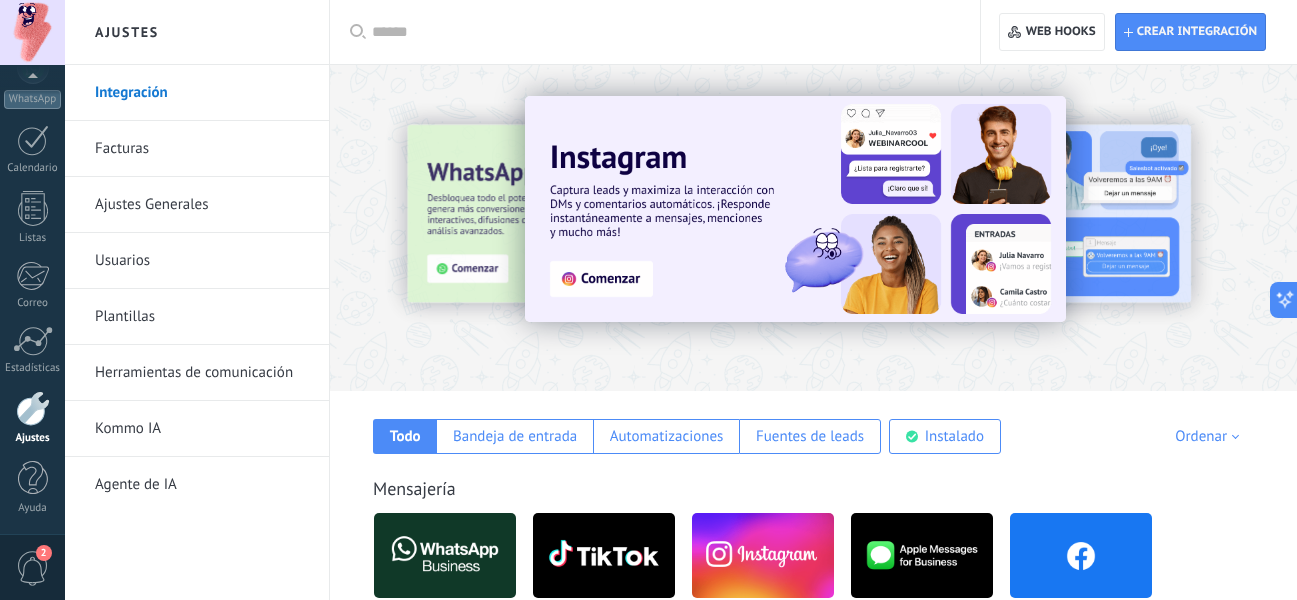 click on "Agente de IA" at bounding box center (202, 485) 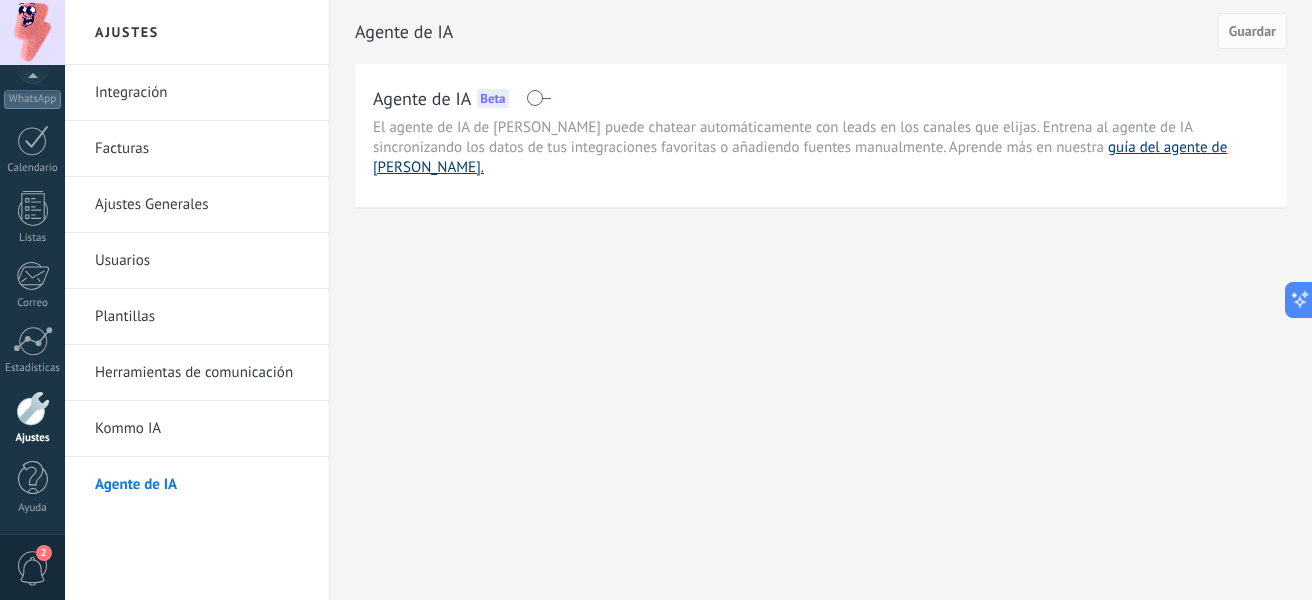 click on "guía del agente de [PERSON_NAME]." at bounding box center (800, 157) 